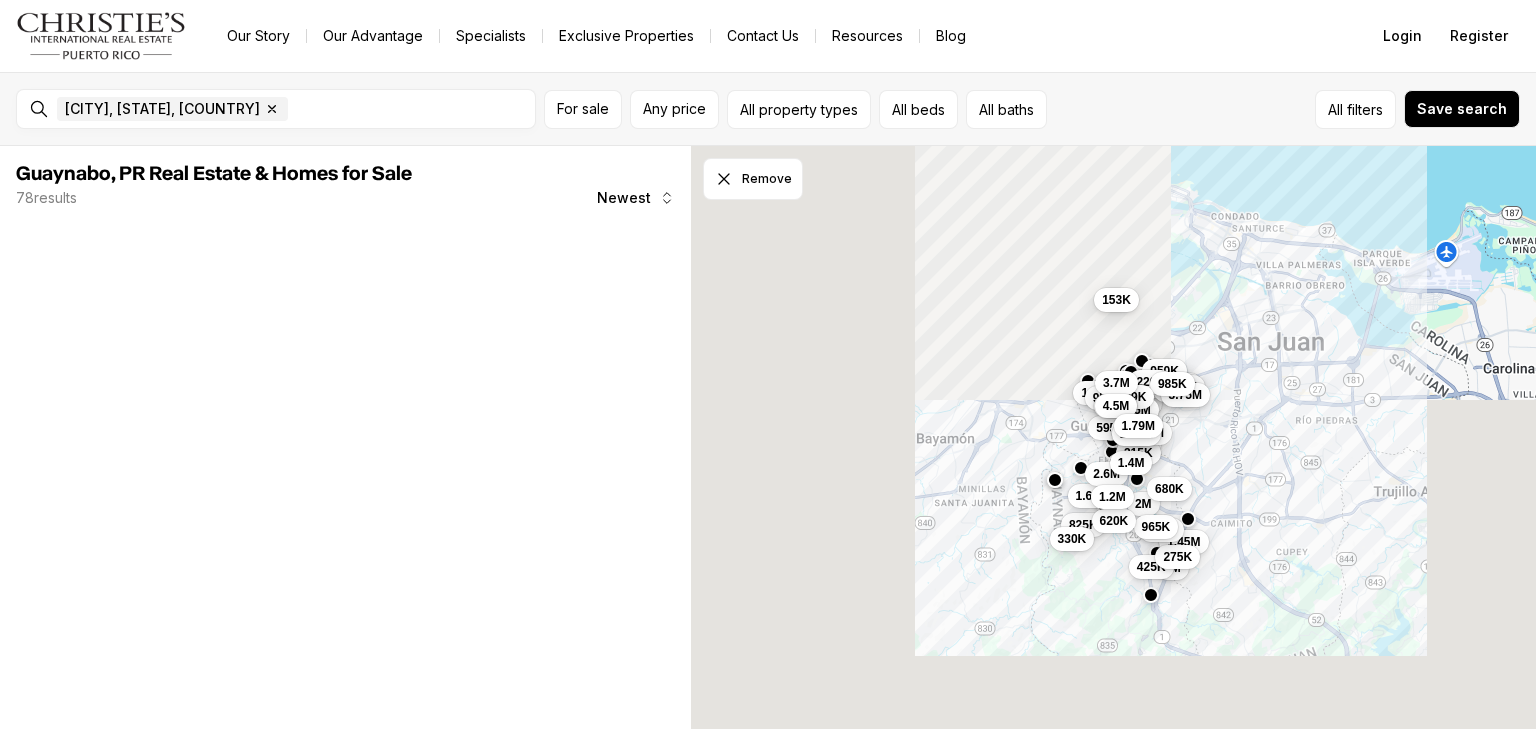 scroll, scrollTop: 0, scrollLeft: 0, axis: both 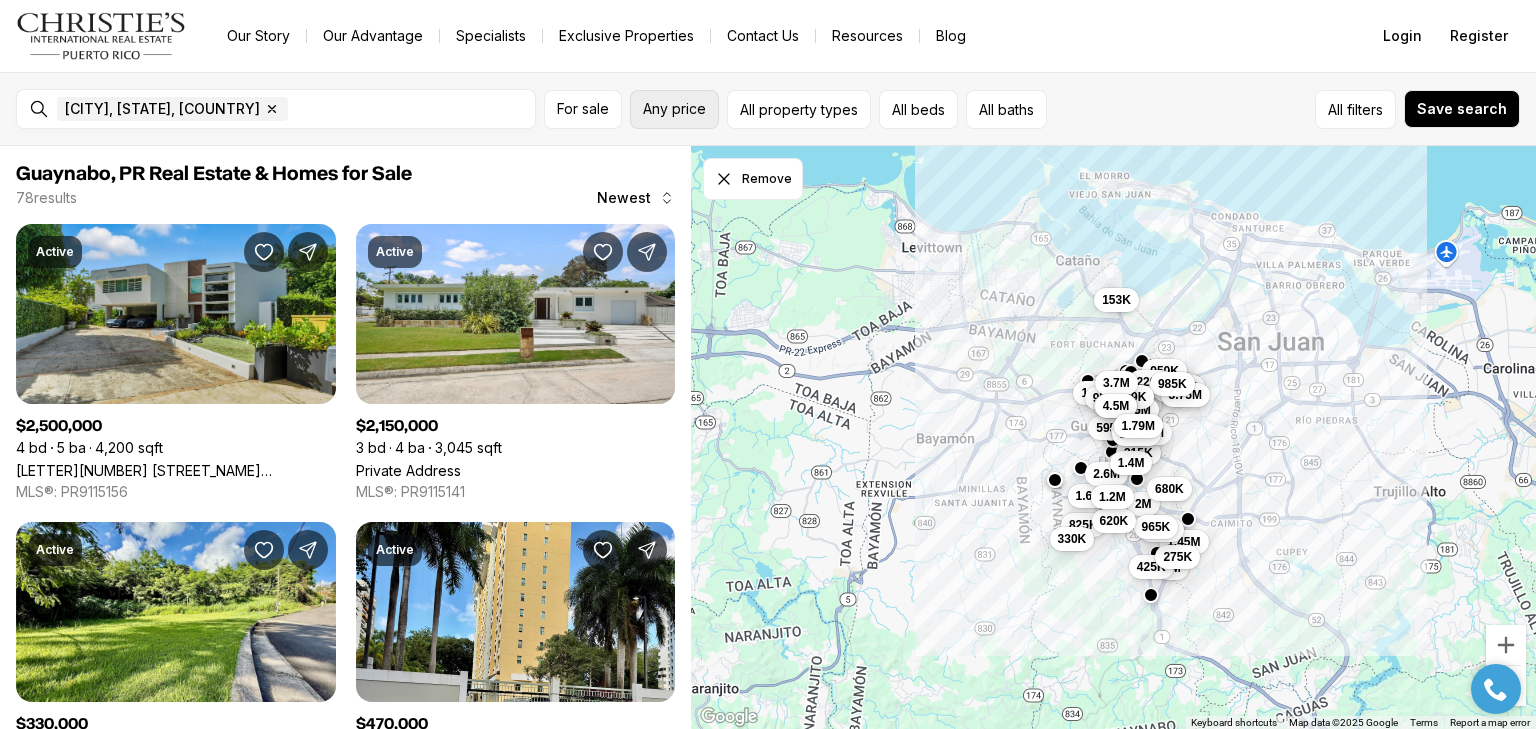 click on "Any price" at bounding box center (674, 109) 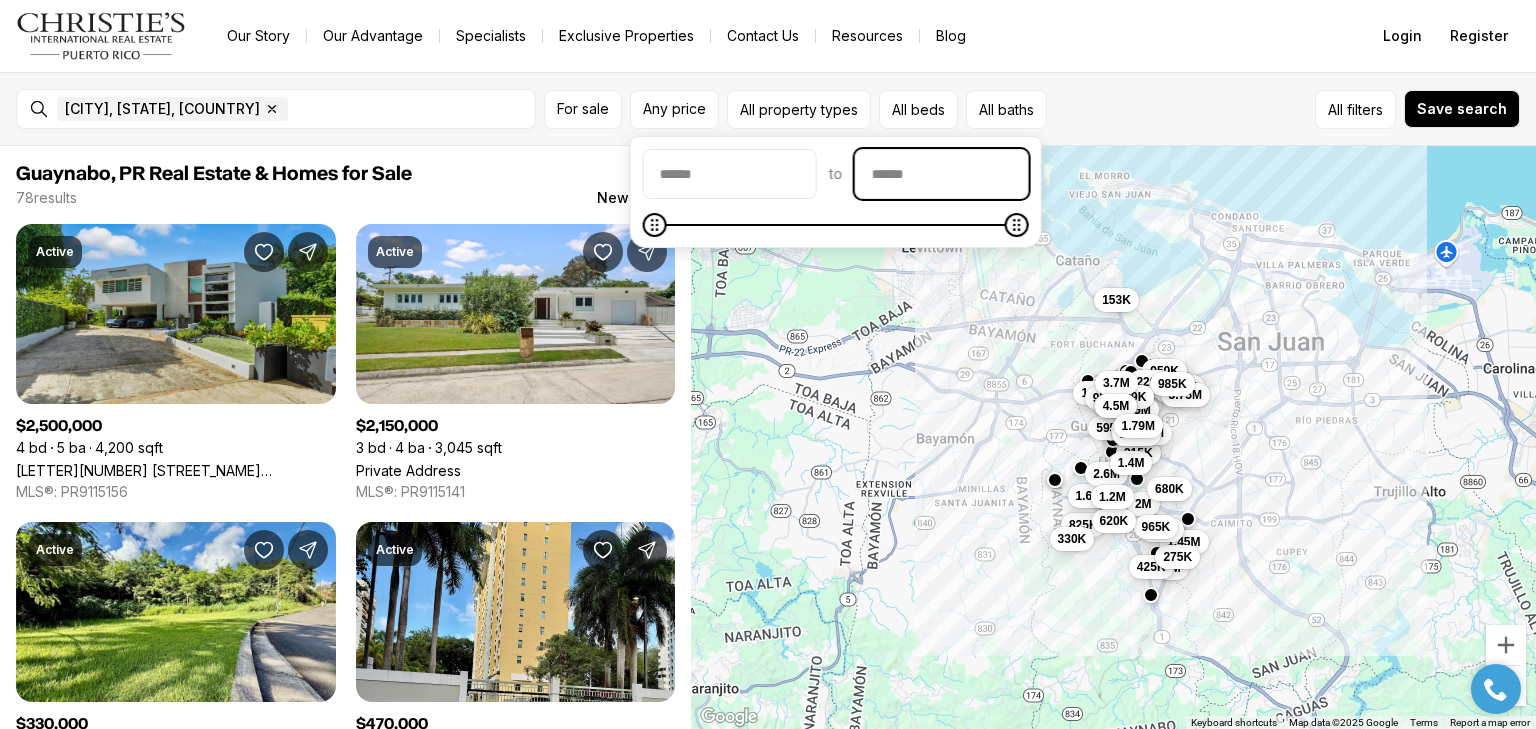 click at bounding box center (942, 174) 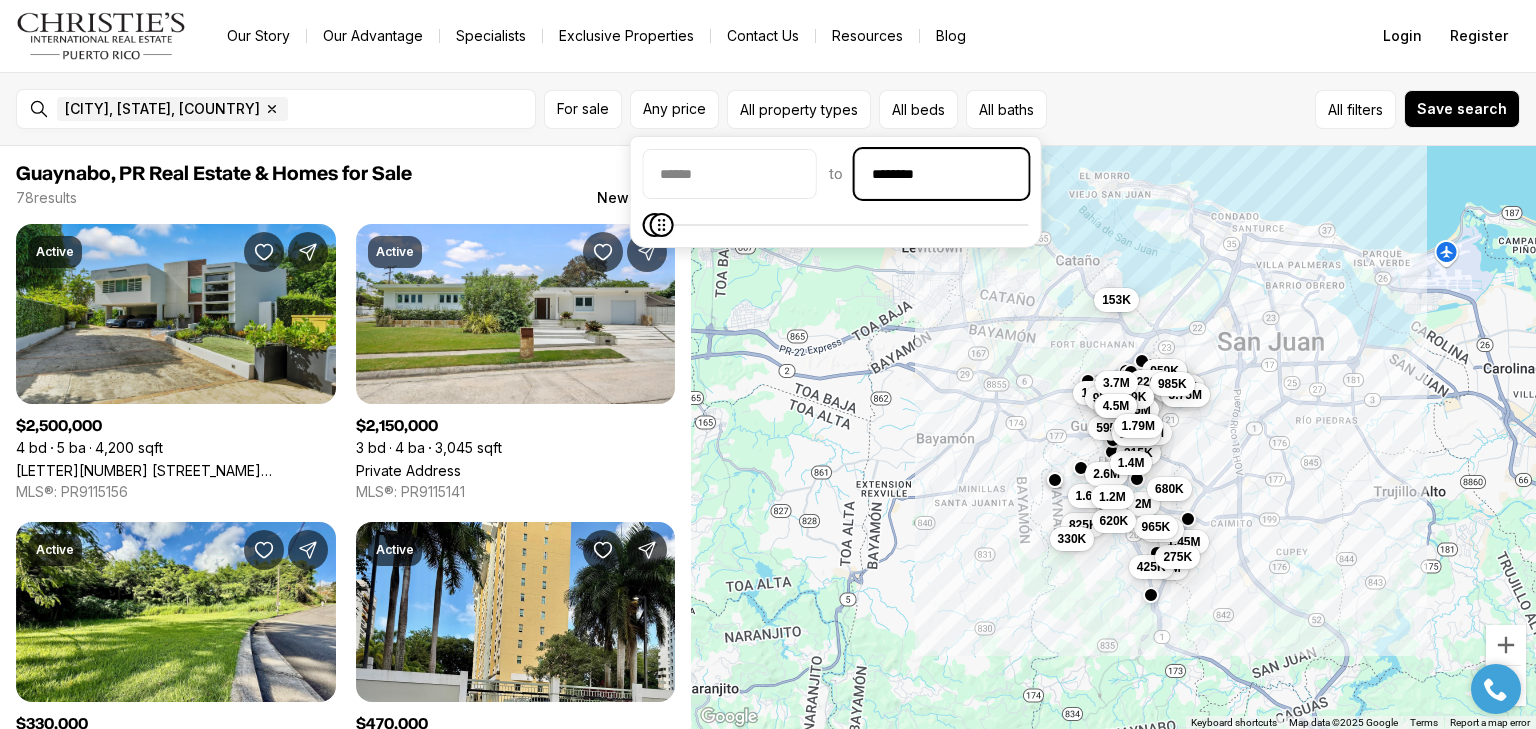type on "********" 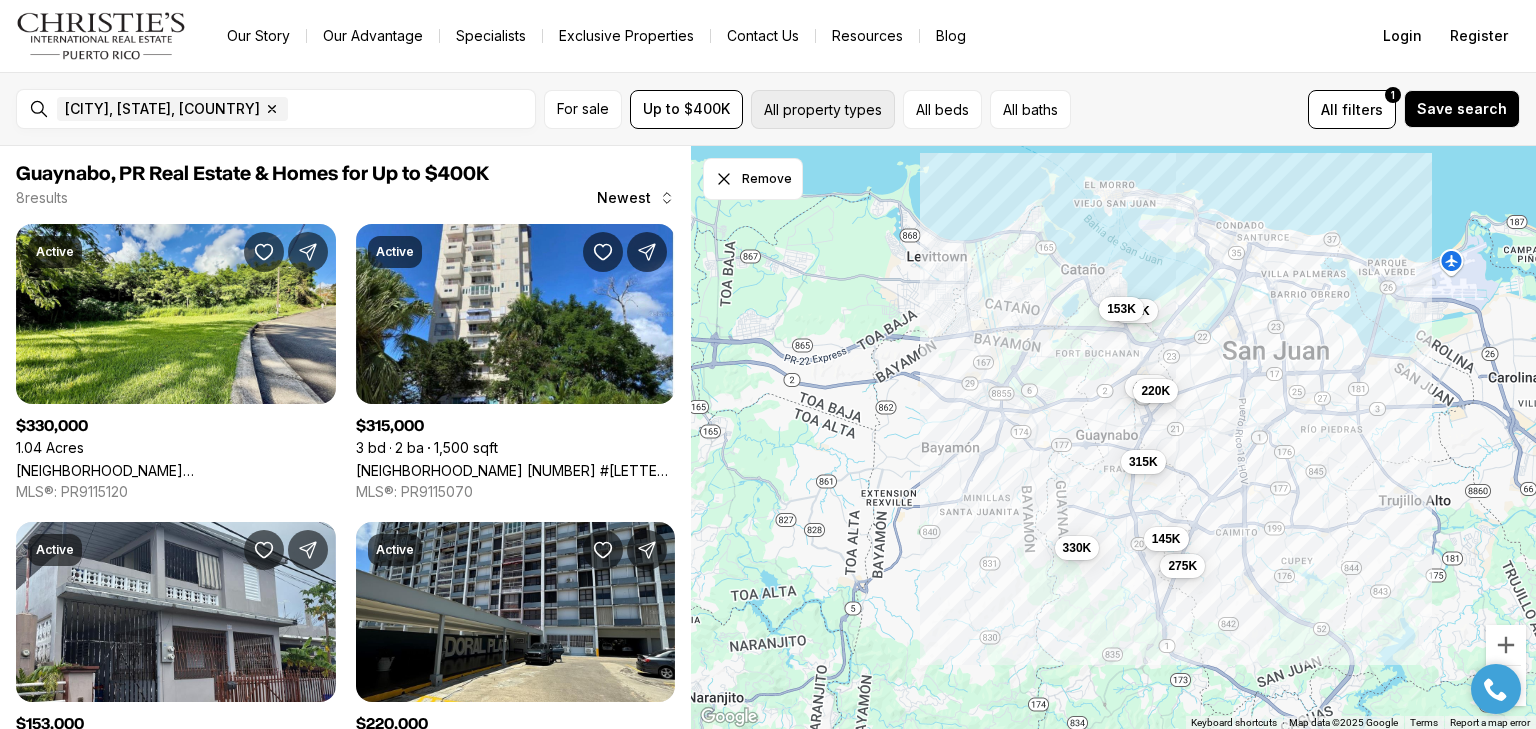 click on "All property types" at bounding box center (823, 109) 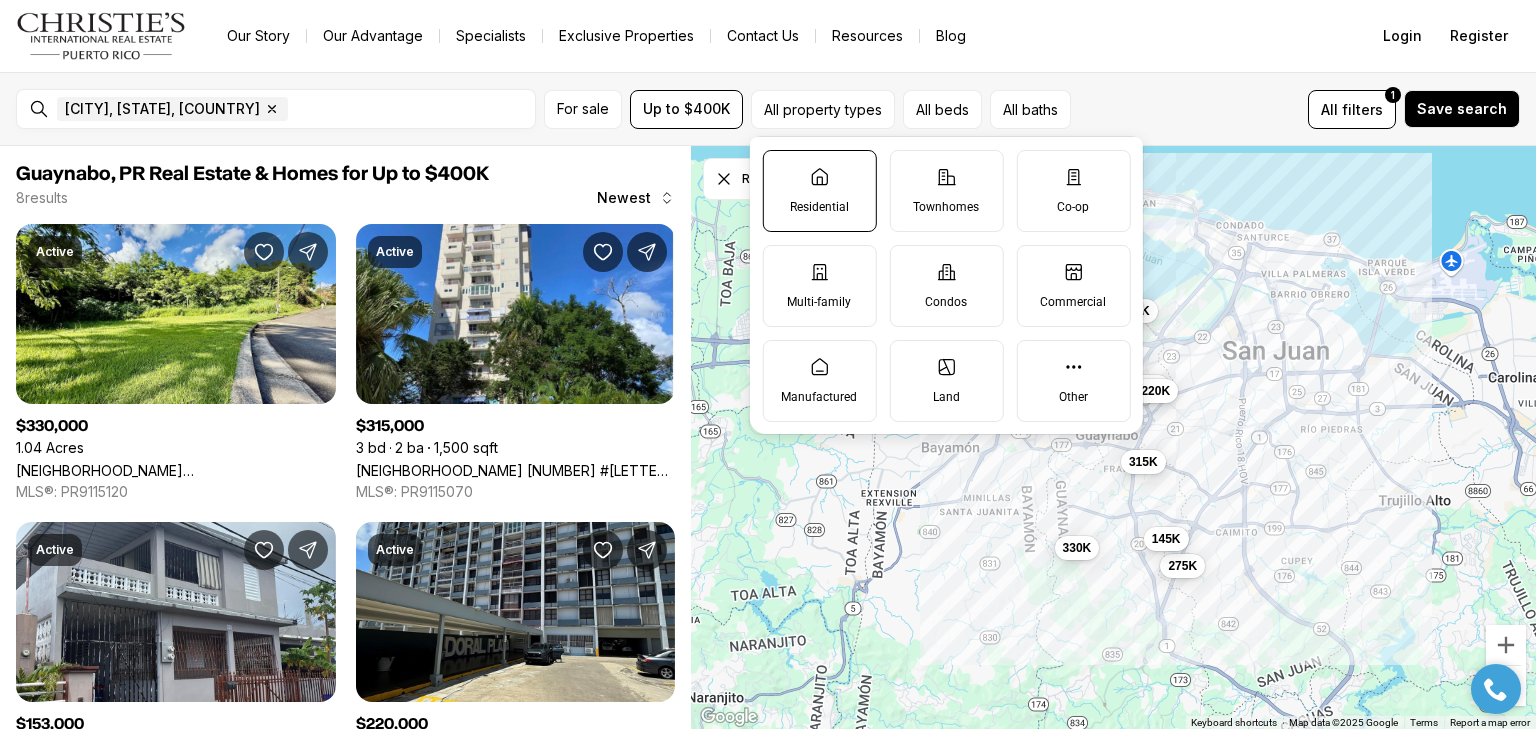click 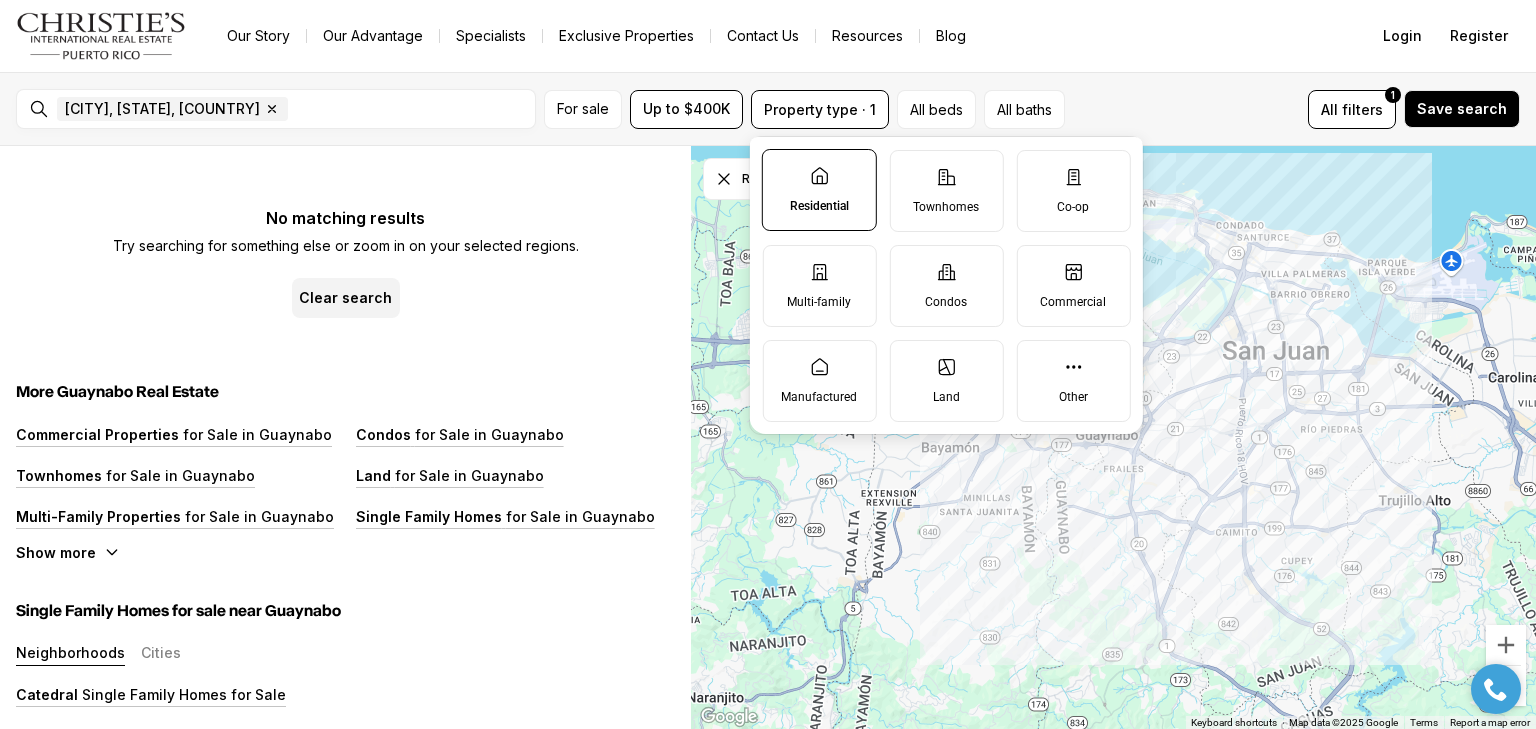 click on "Residential" at bounding box center (819, 206) 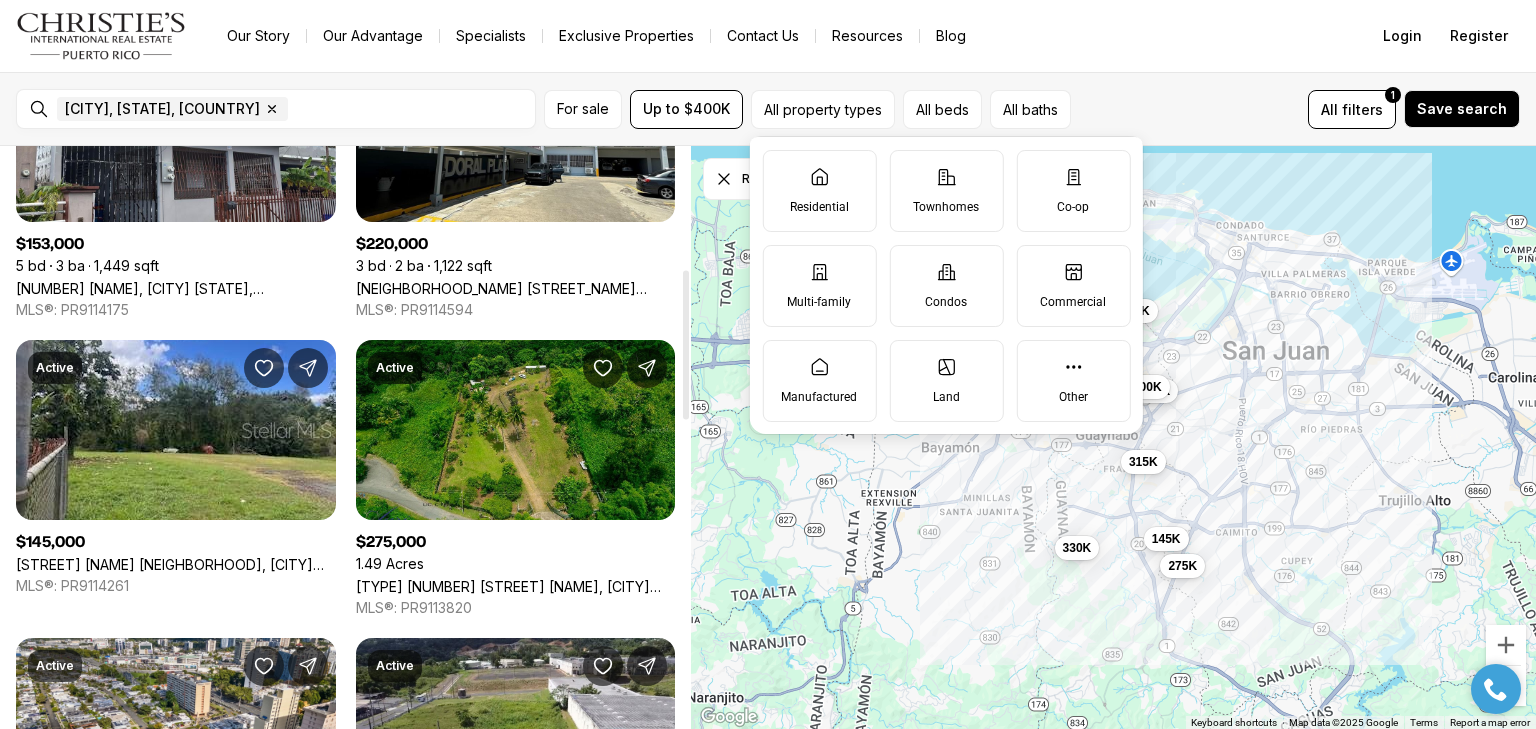 scroll, scrollTop: 560, scrollLeft: 0, axis: vertical 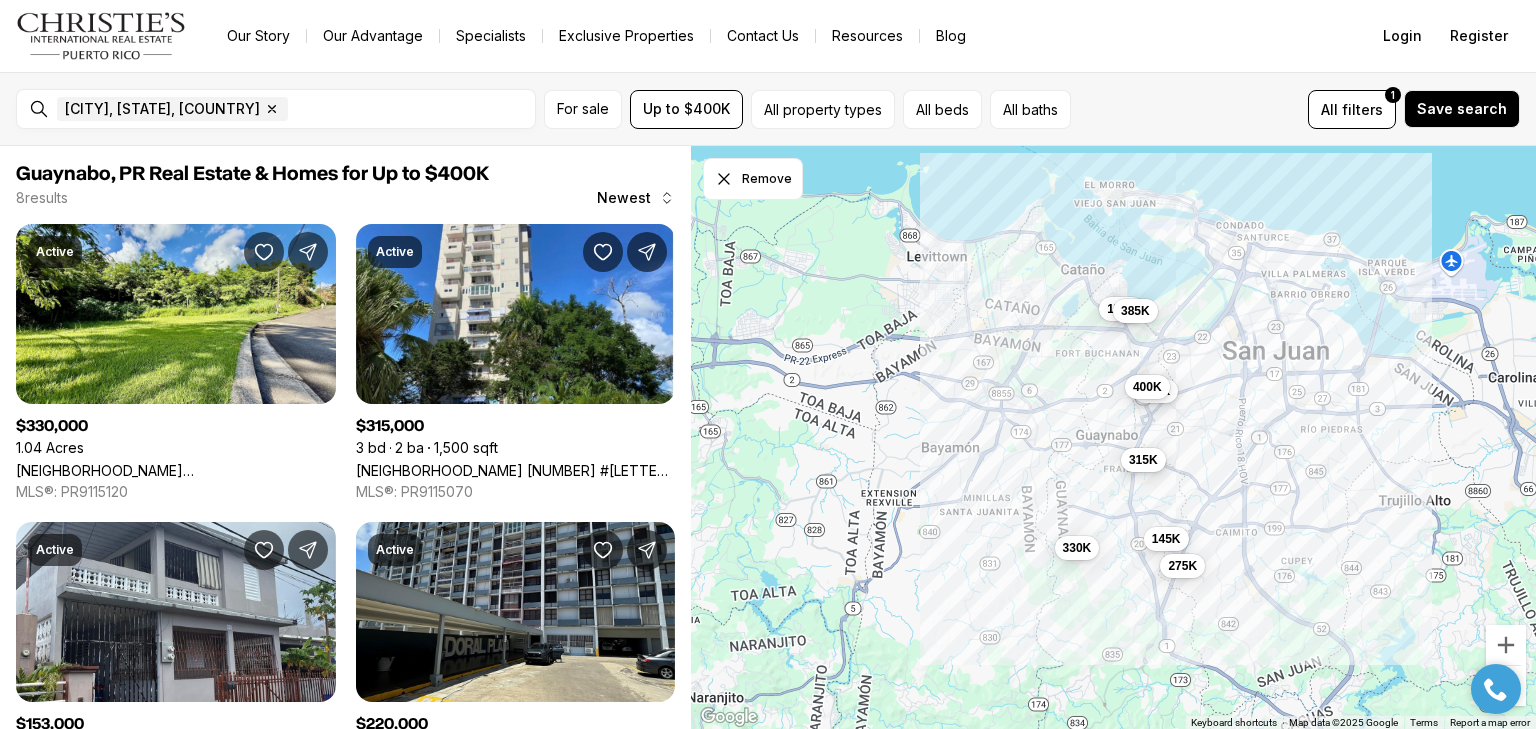click on "315K" at bounding box center [1142, 460] 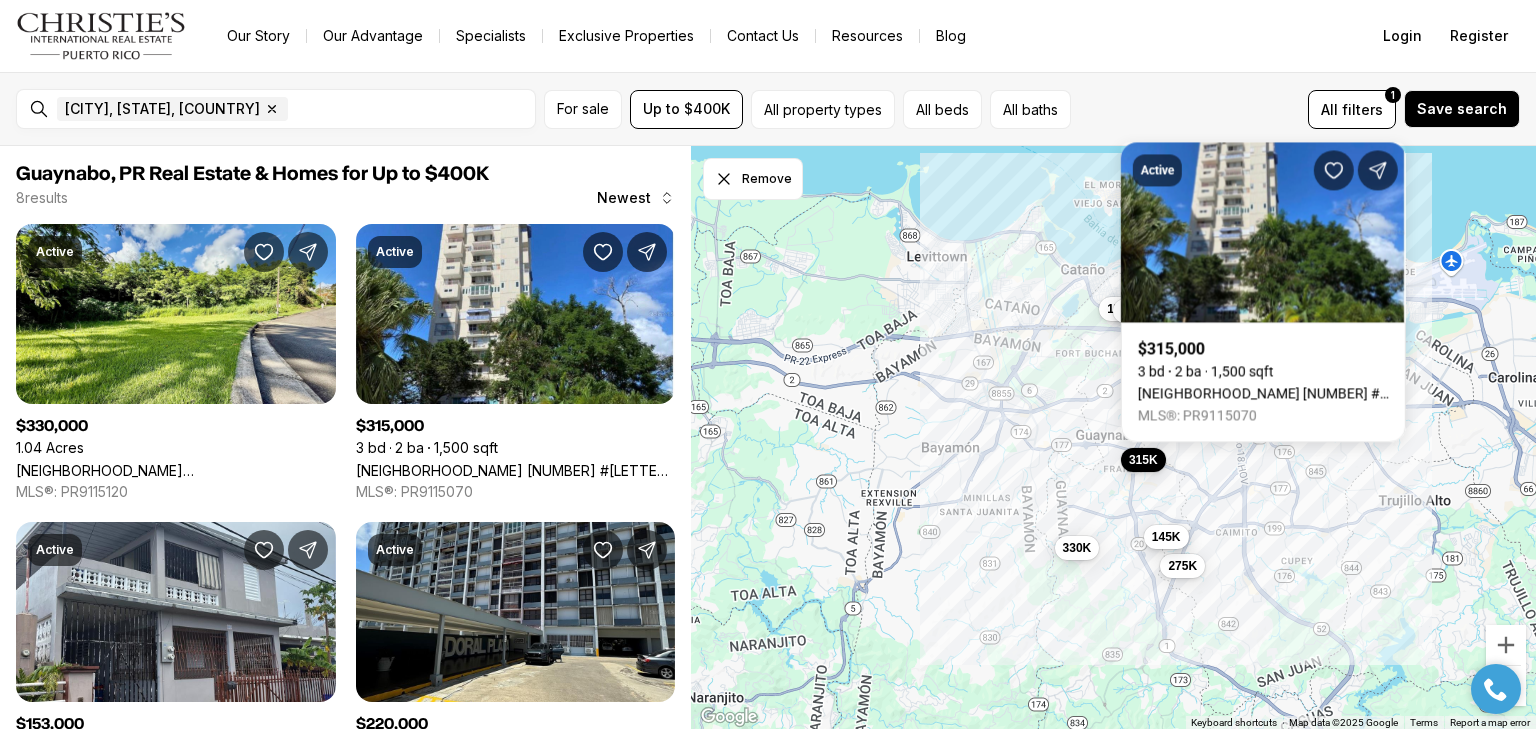 click on "145K" at bounding box center (1165, 537) 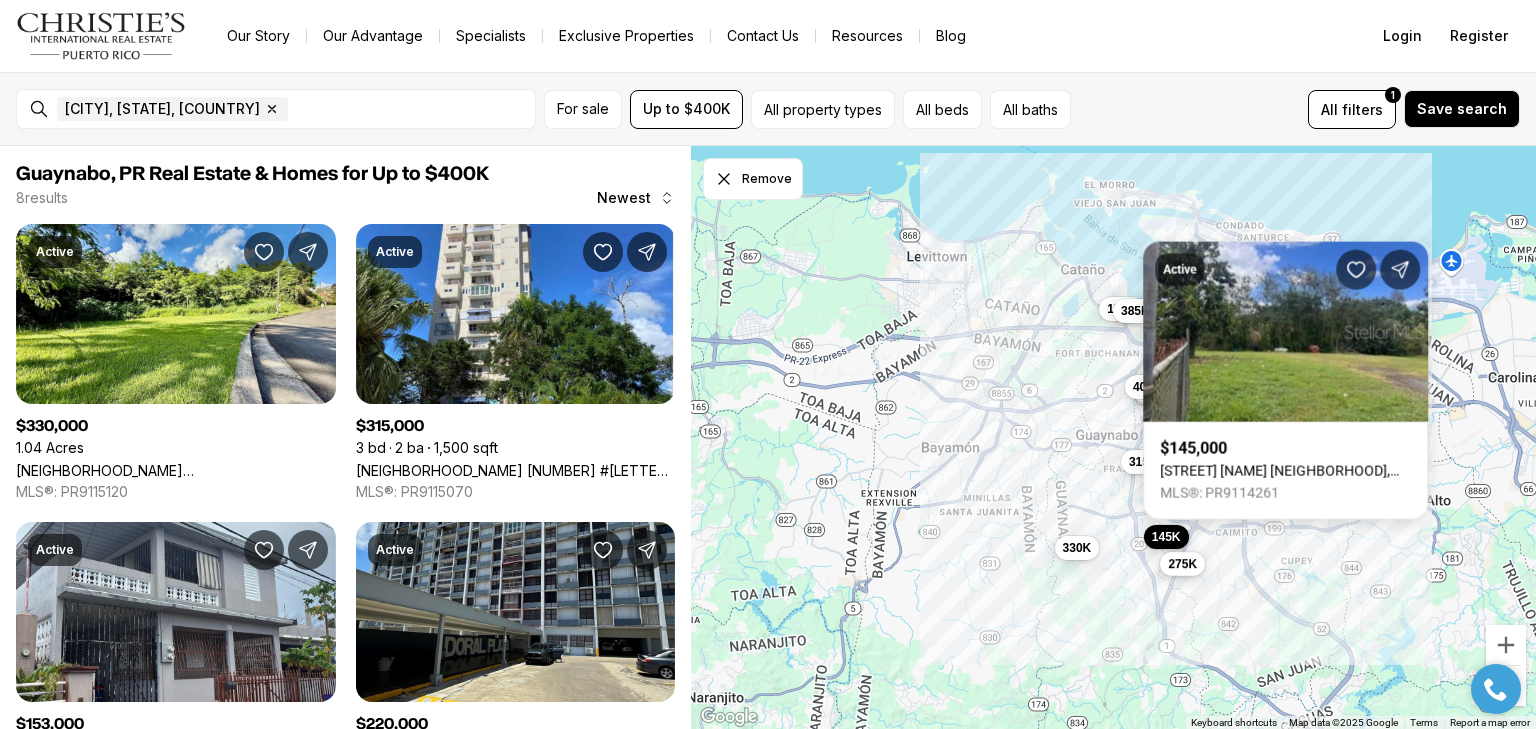 click on "275K" at bounding box center (1182, 564) 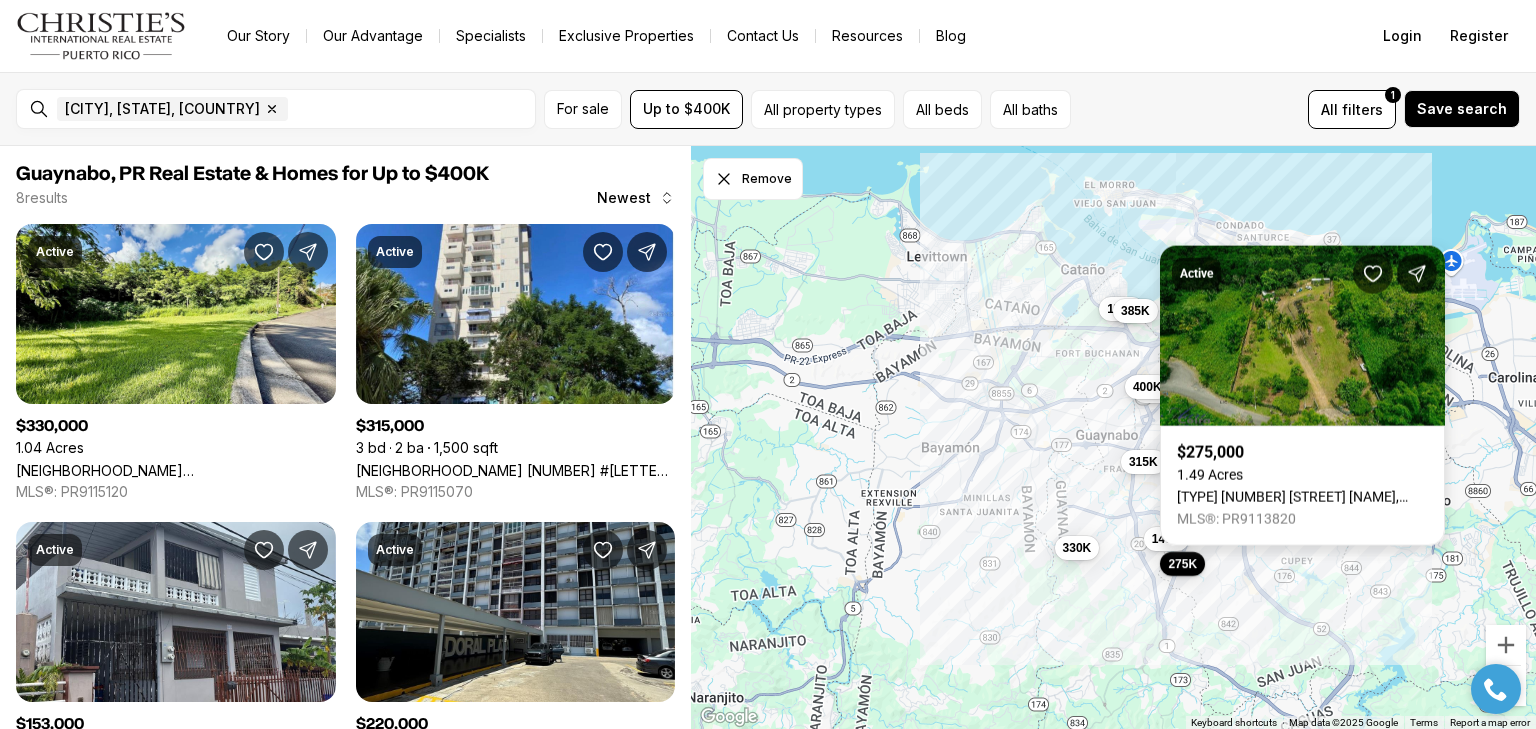 click on "Lot 6 [STREET], [CITY] [REGION], [POSTAL_CODE]" at bounding box center (1302, 497) 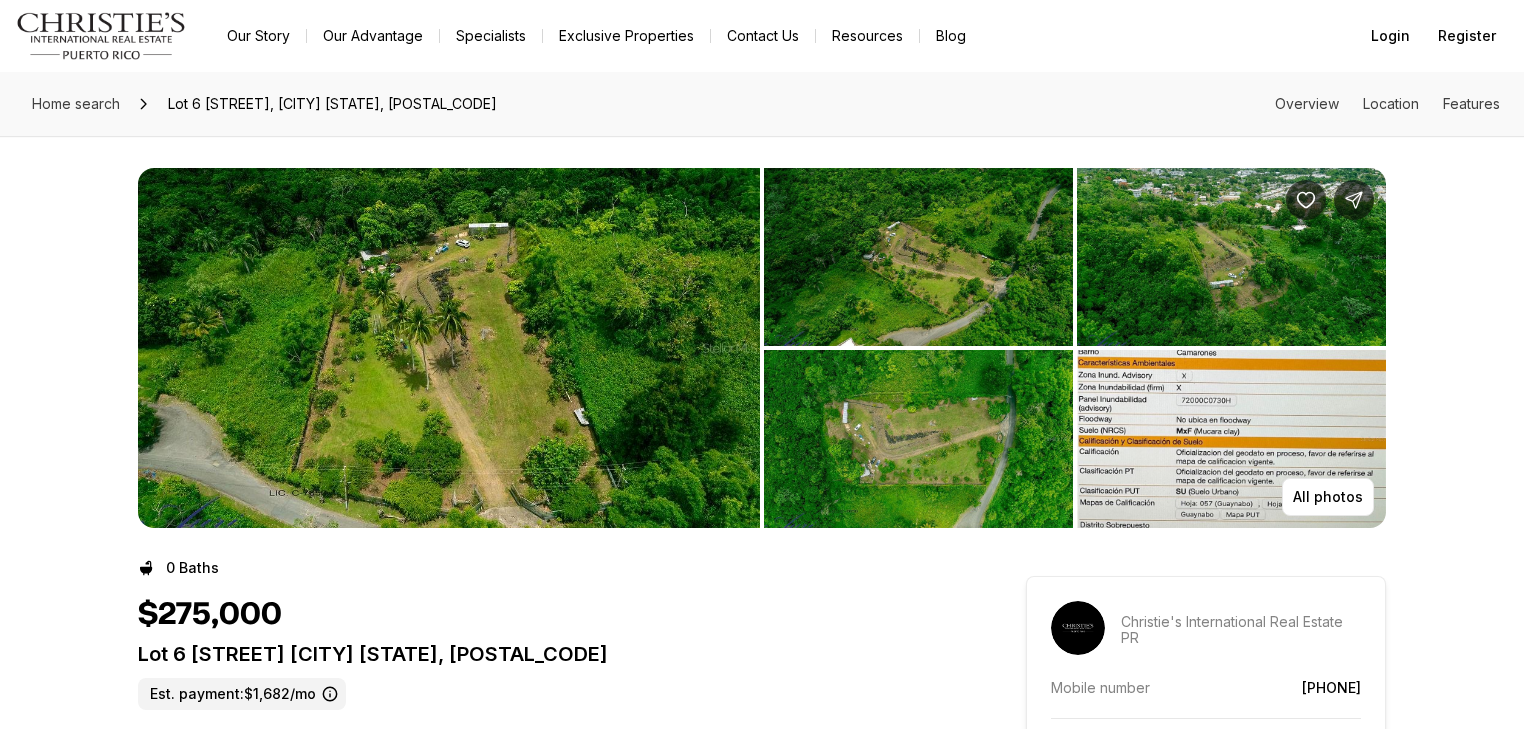 scroll, scrollTop: 0, scrollLeft: 0, axis: both 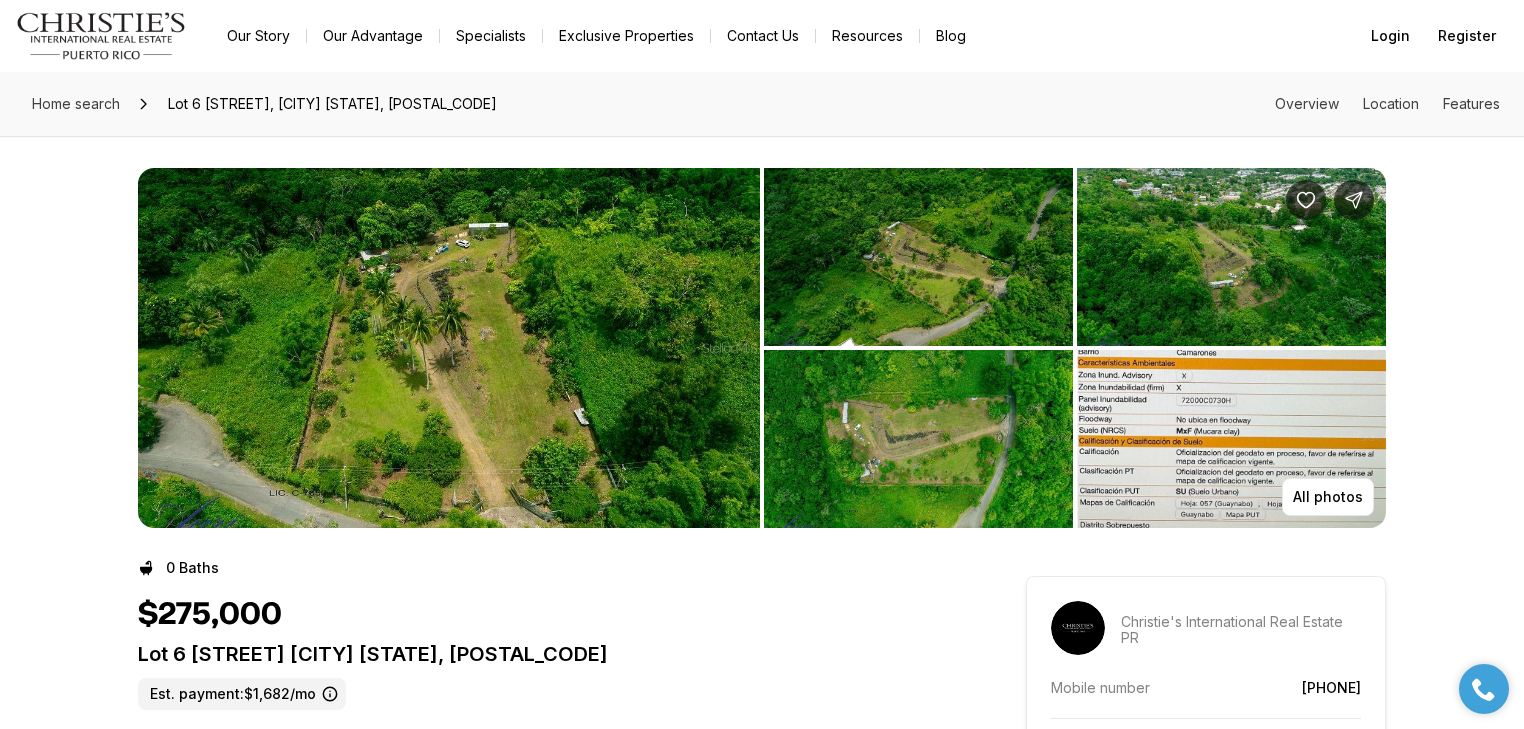 click at bounding box center [449, 348] 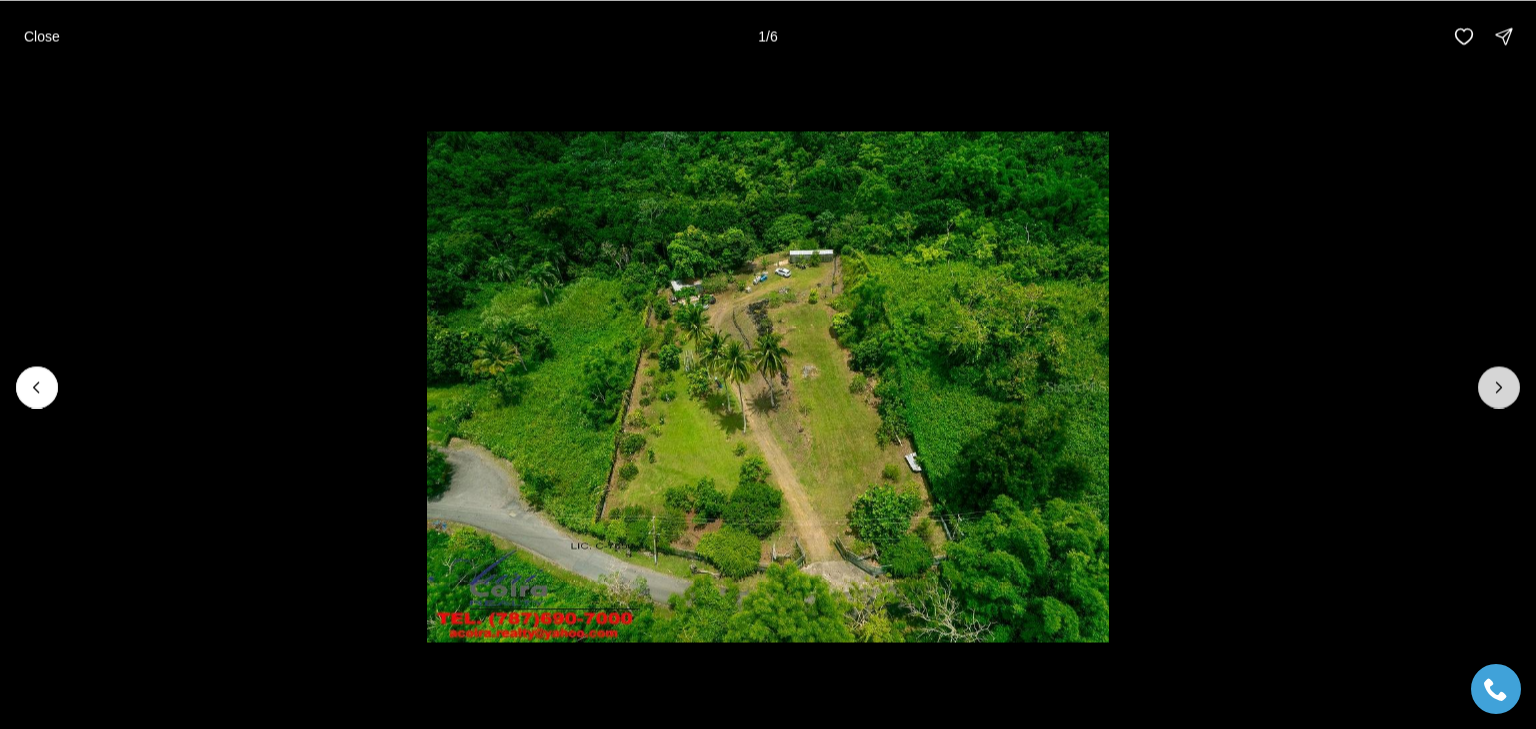 click 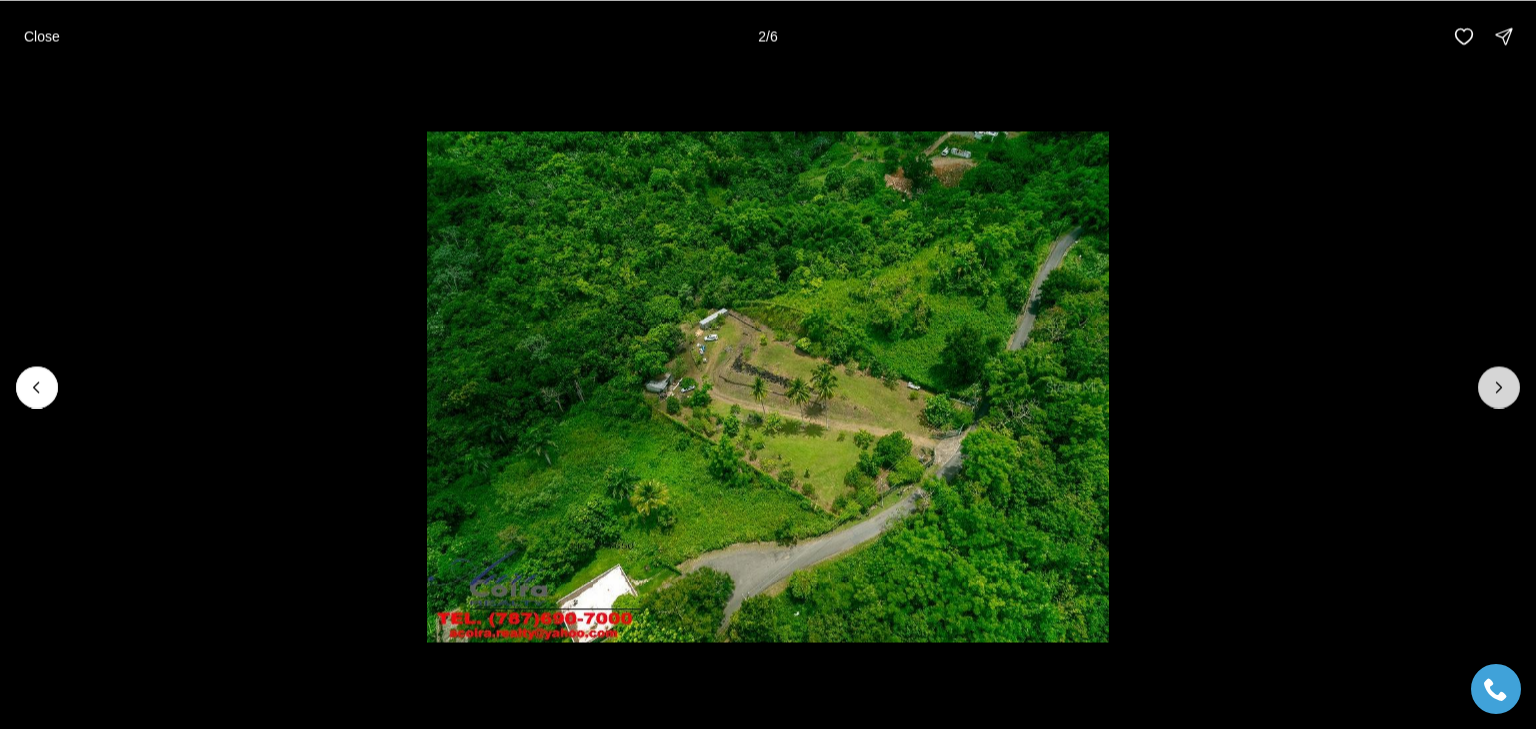 click 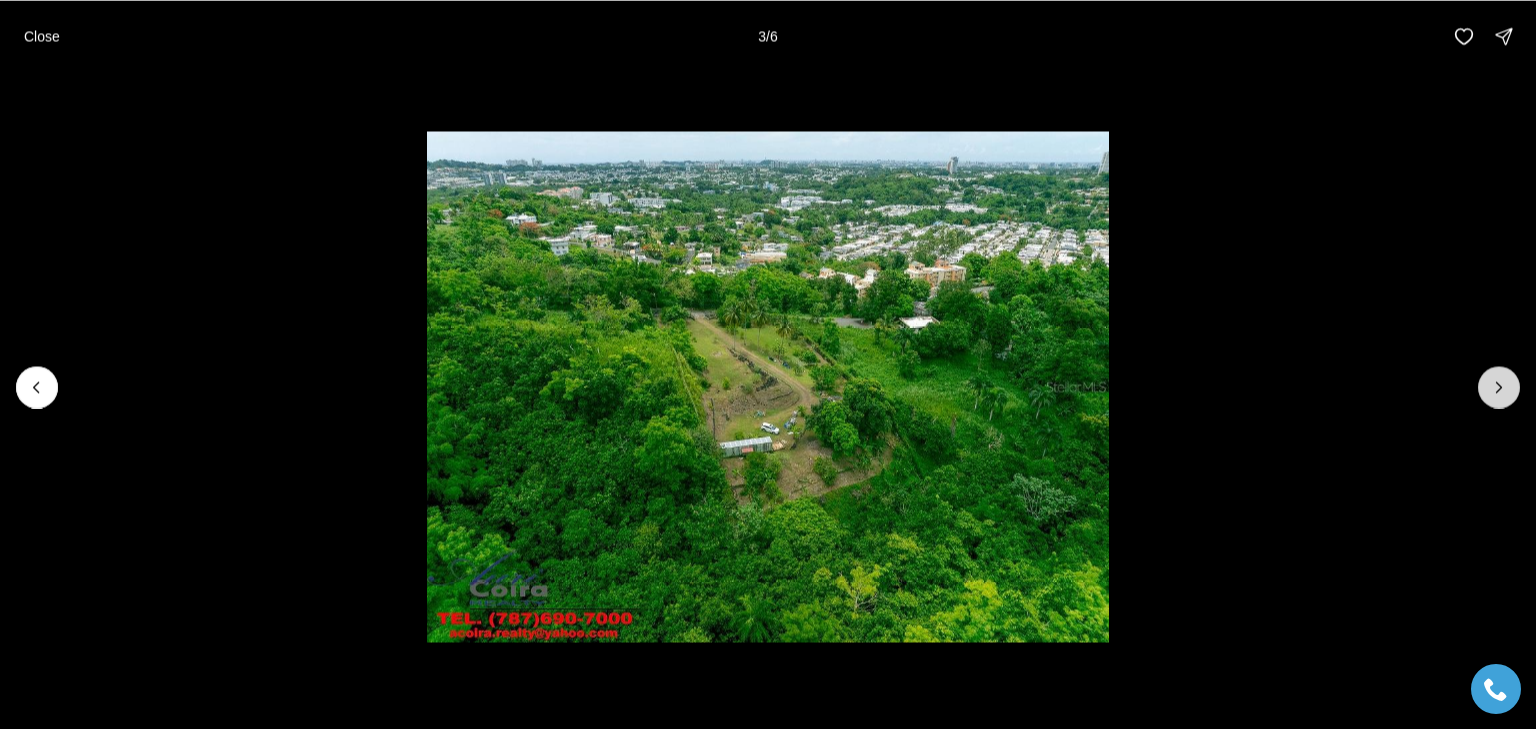 click 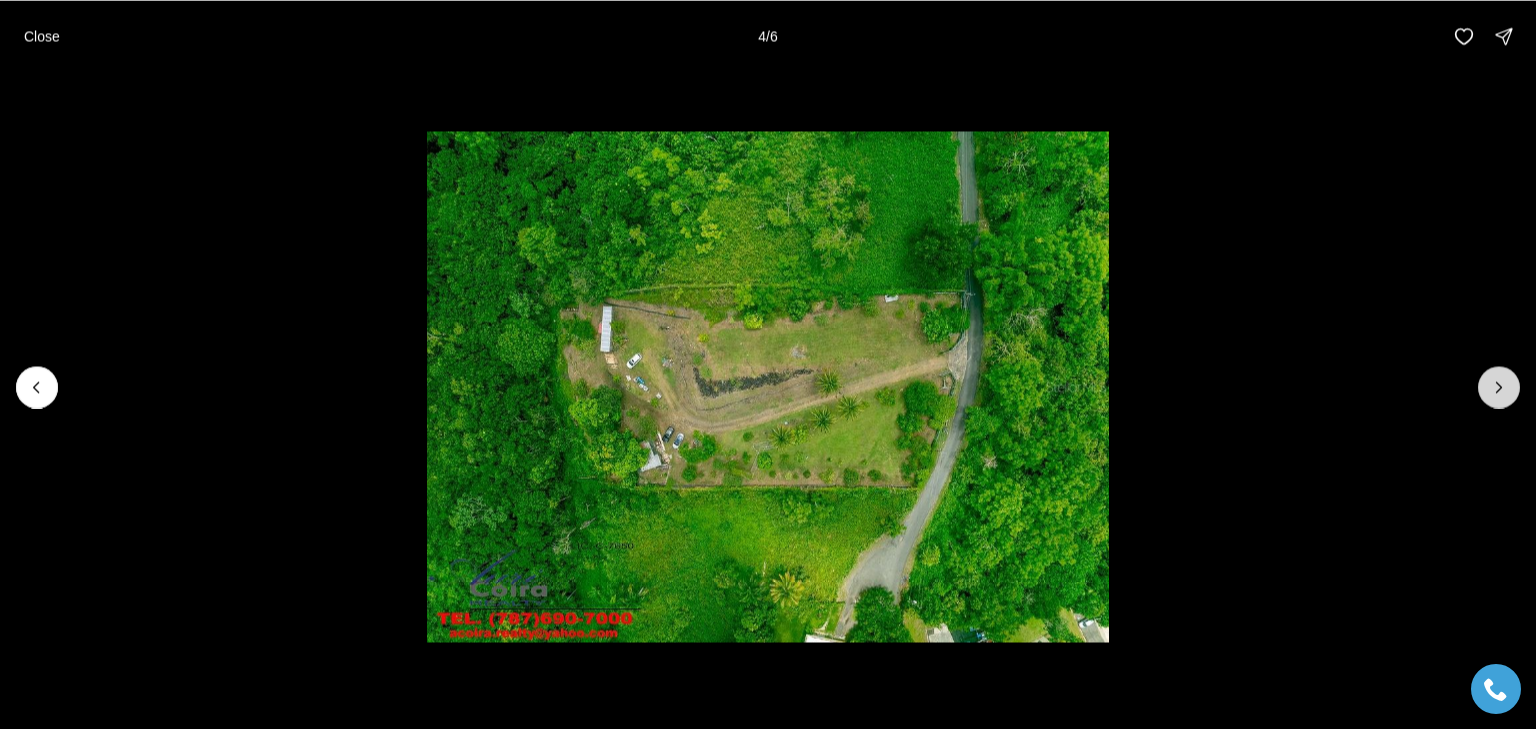 click 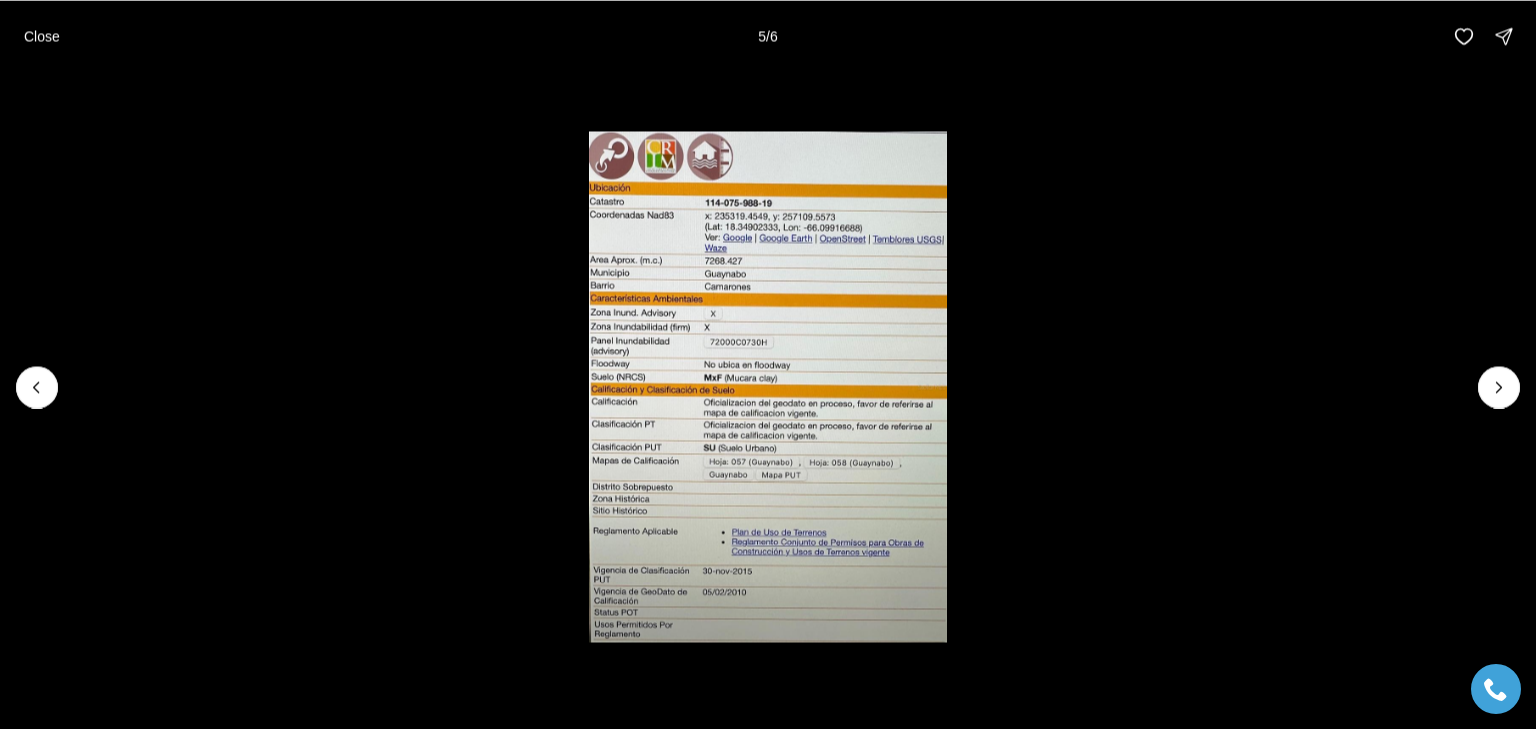 click at bounding box center [768, 386] 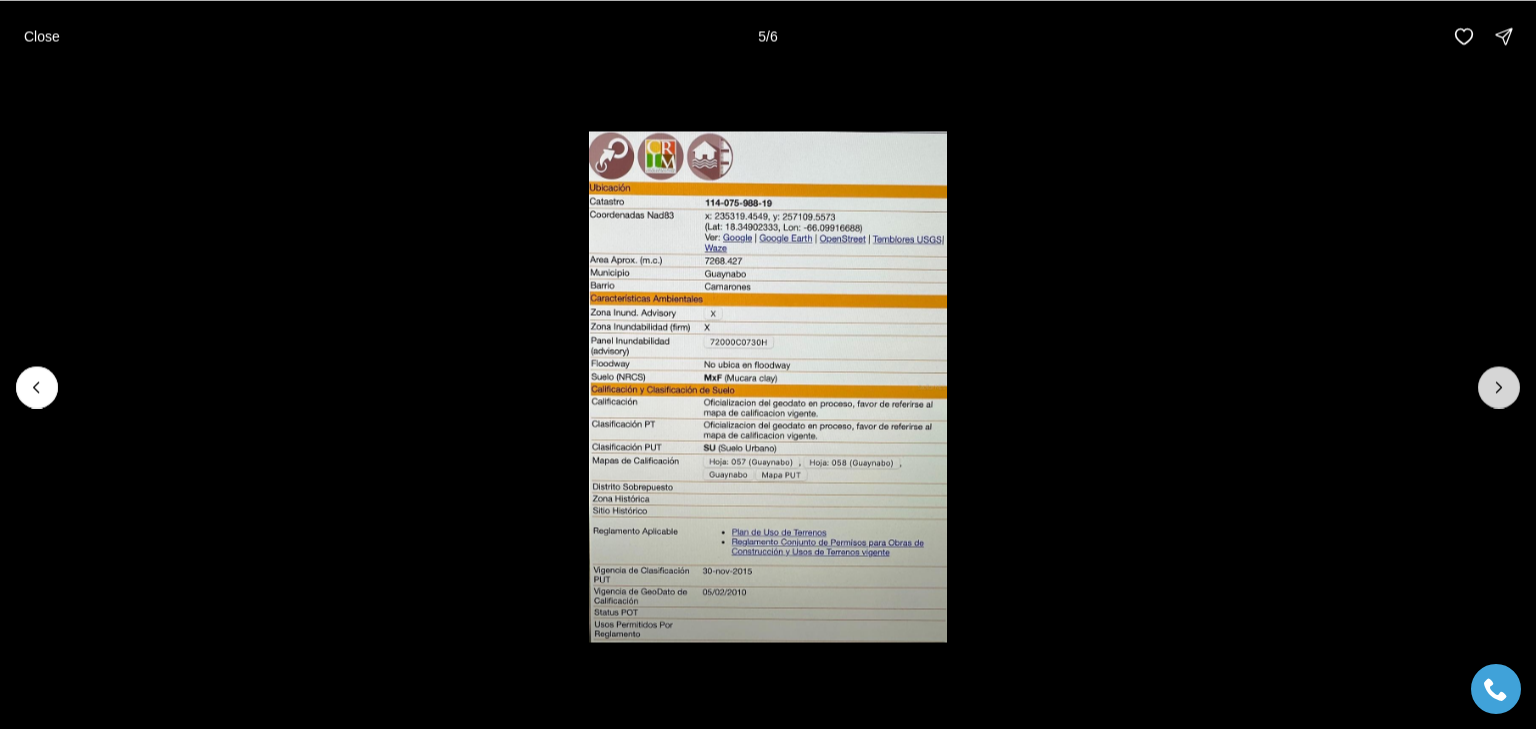 click 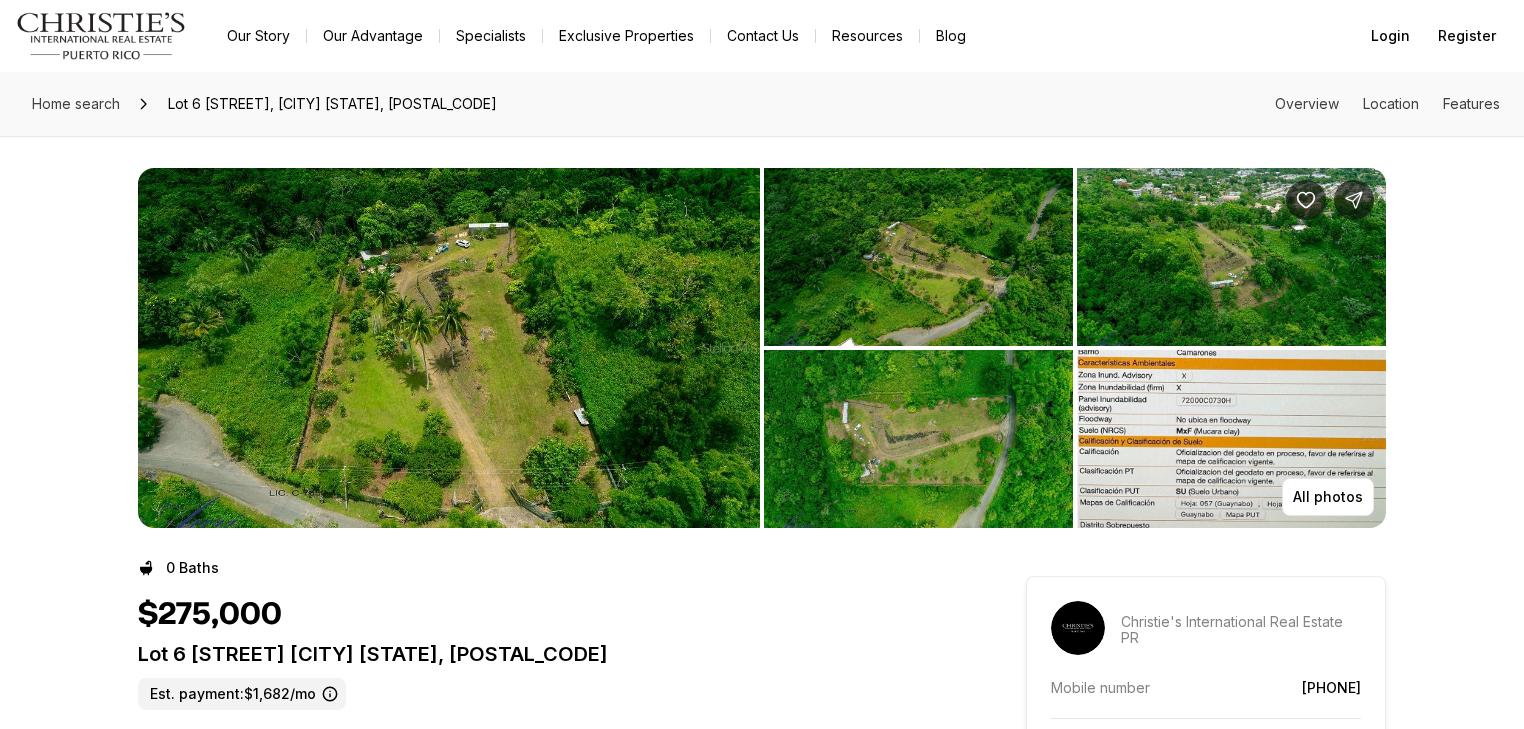 scroll, scrollTop: 0, scrollLeft: 0, axis: both 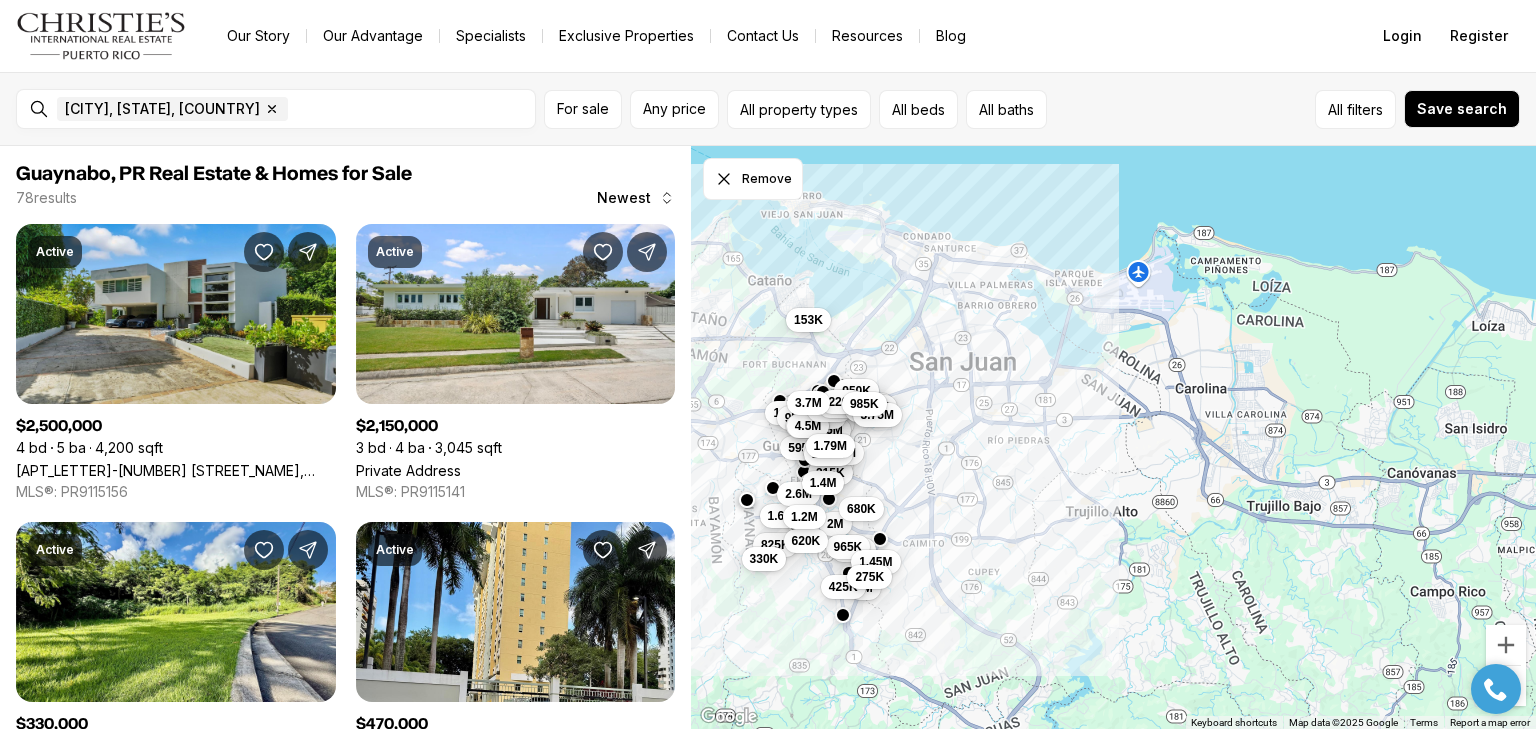 drag, startPoint x: 1218, startPoint y: 425, endPoint x: 885, endPoint y: 460, distance: 334.8343 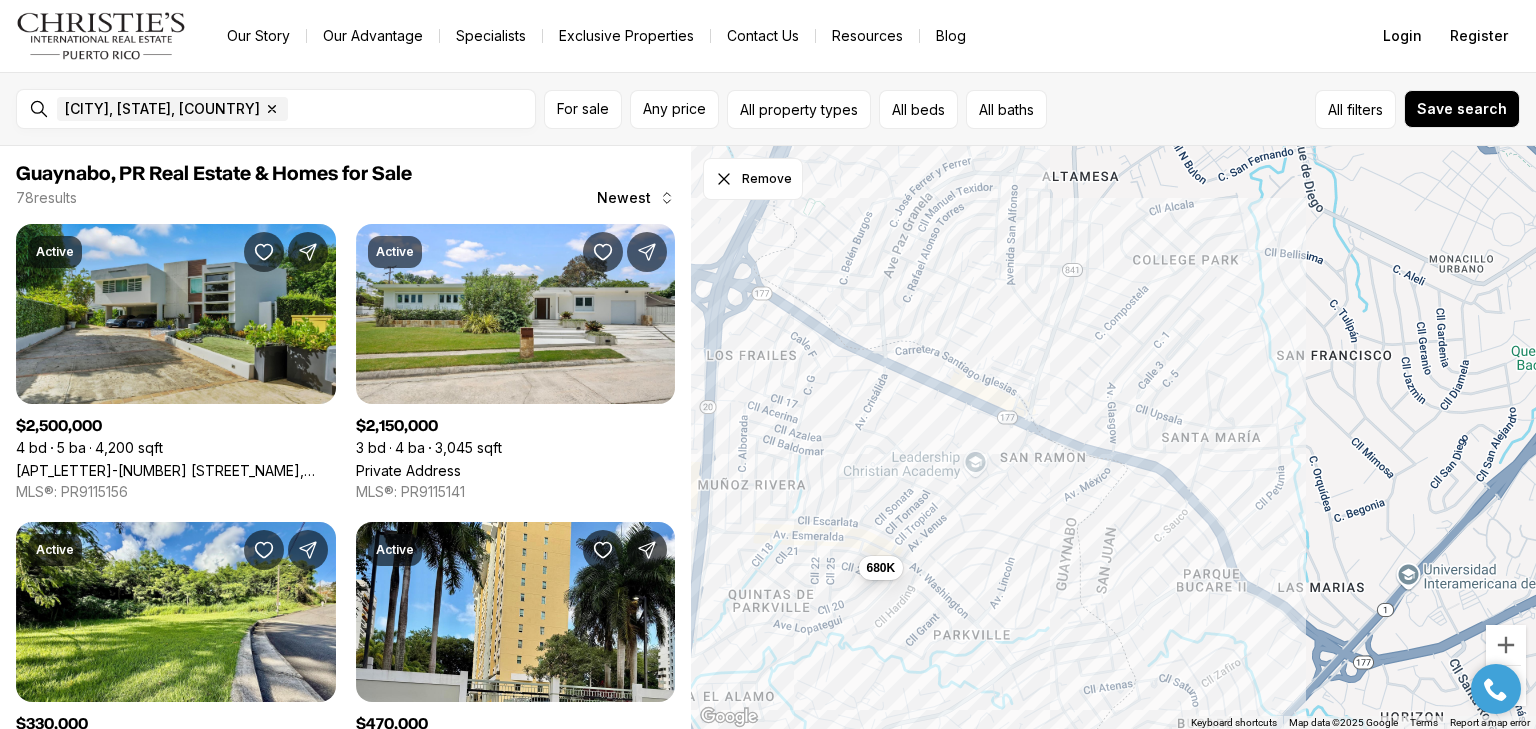 drag, startPoint x: 840, startPoint y: 482, endPoint x: 956, endPoint y: 408, distance: 137.5936 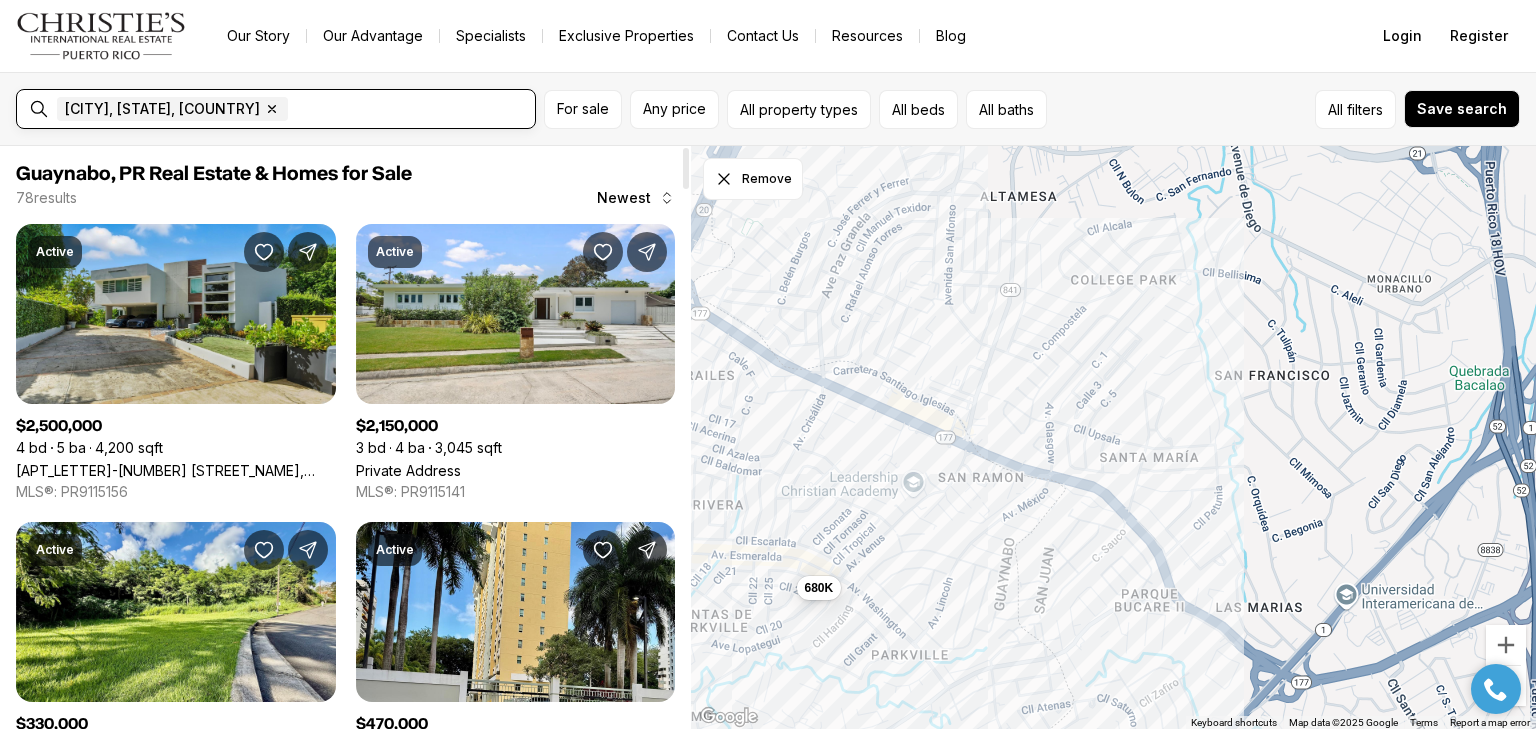 click 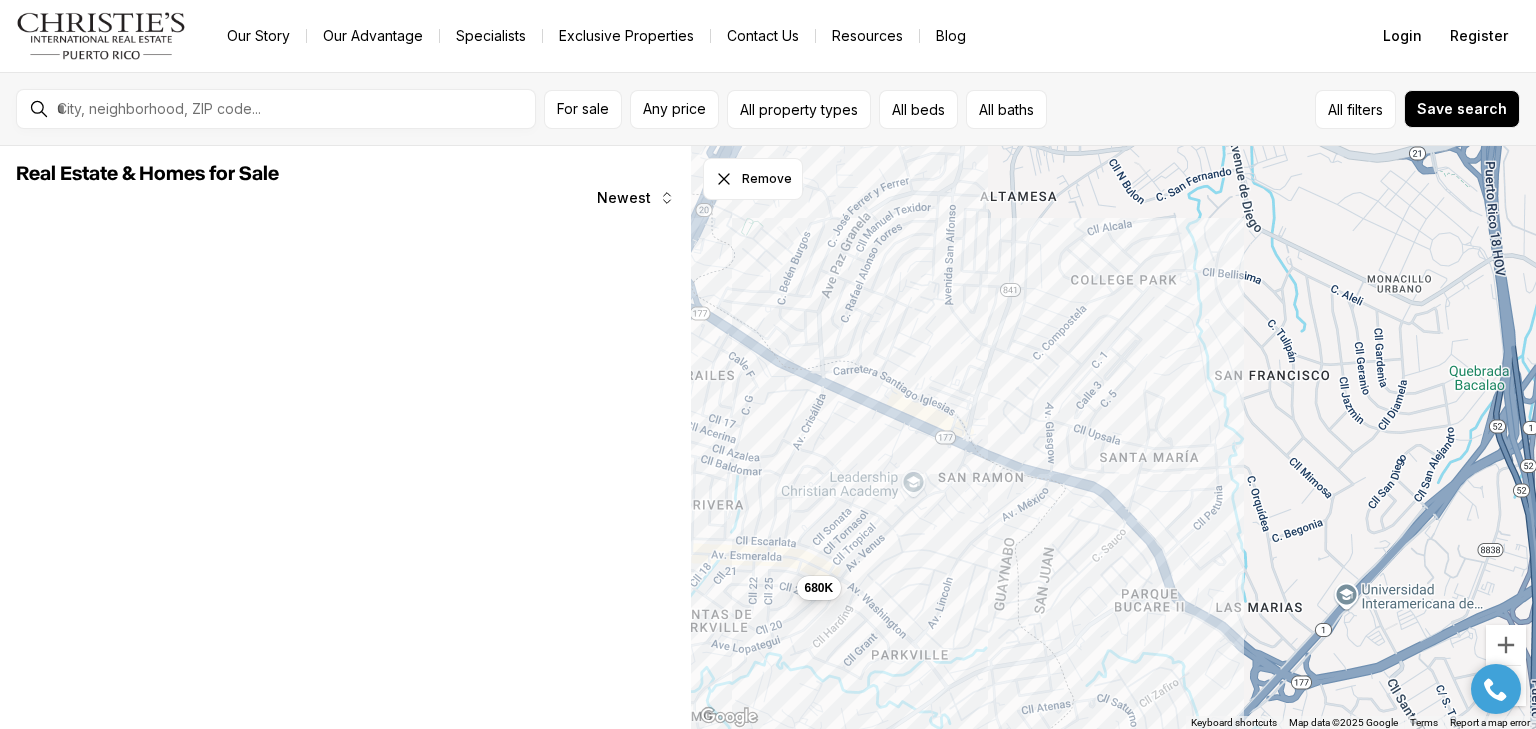 click at bounding box center (292, 109) 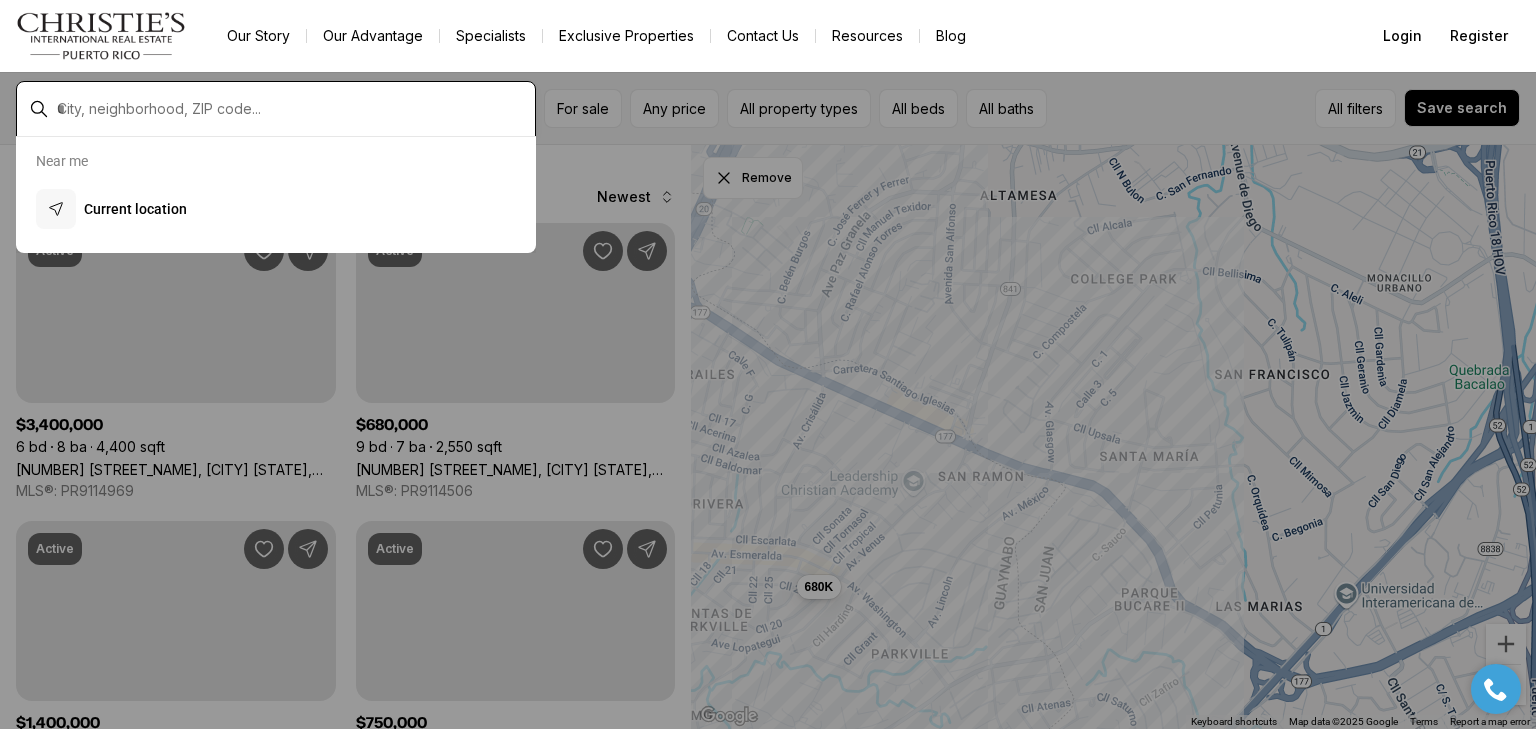 click at bounding box center [292, 109] 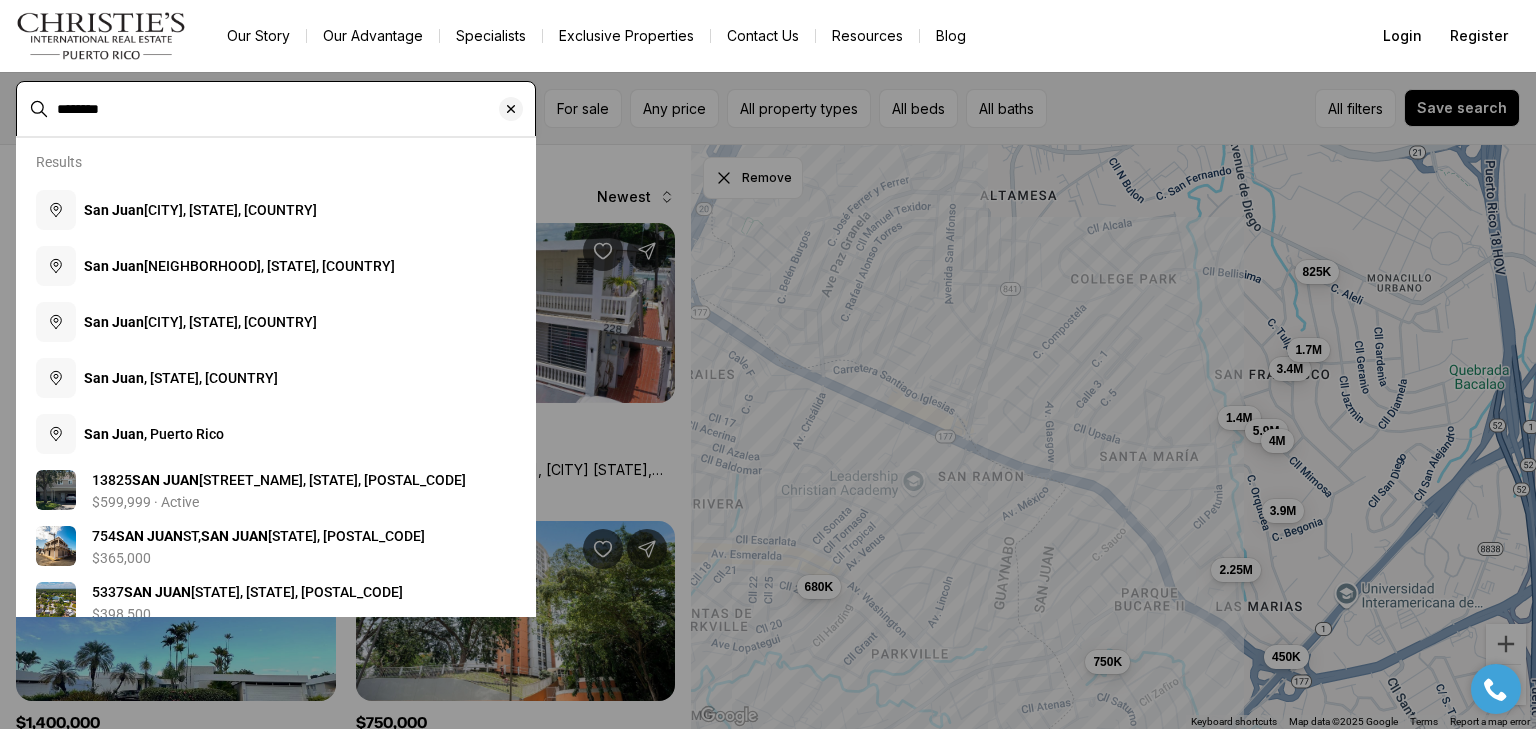 type on "********" 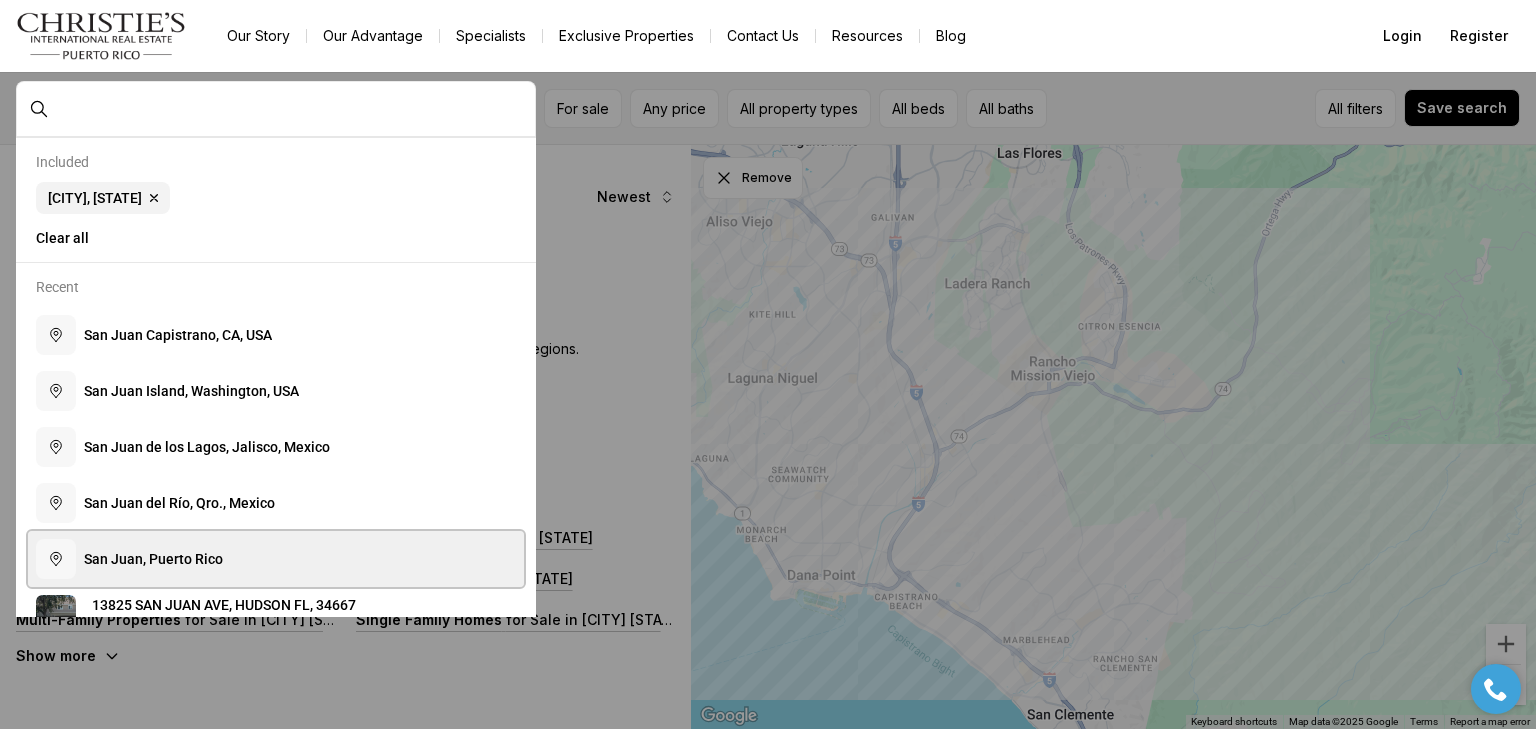 click on "S a n   J u a n ,   P u e r t o   R i c o" at bounding box center [153, 559] 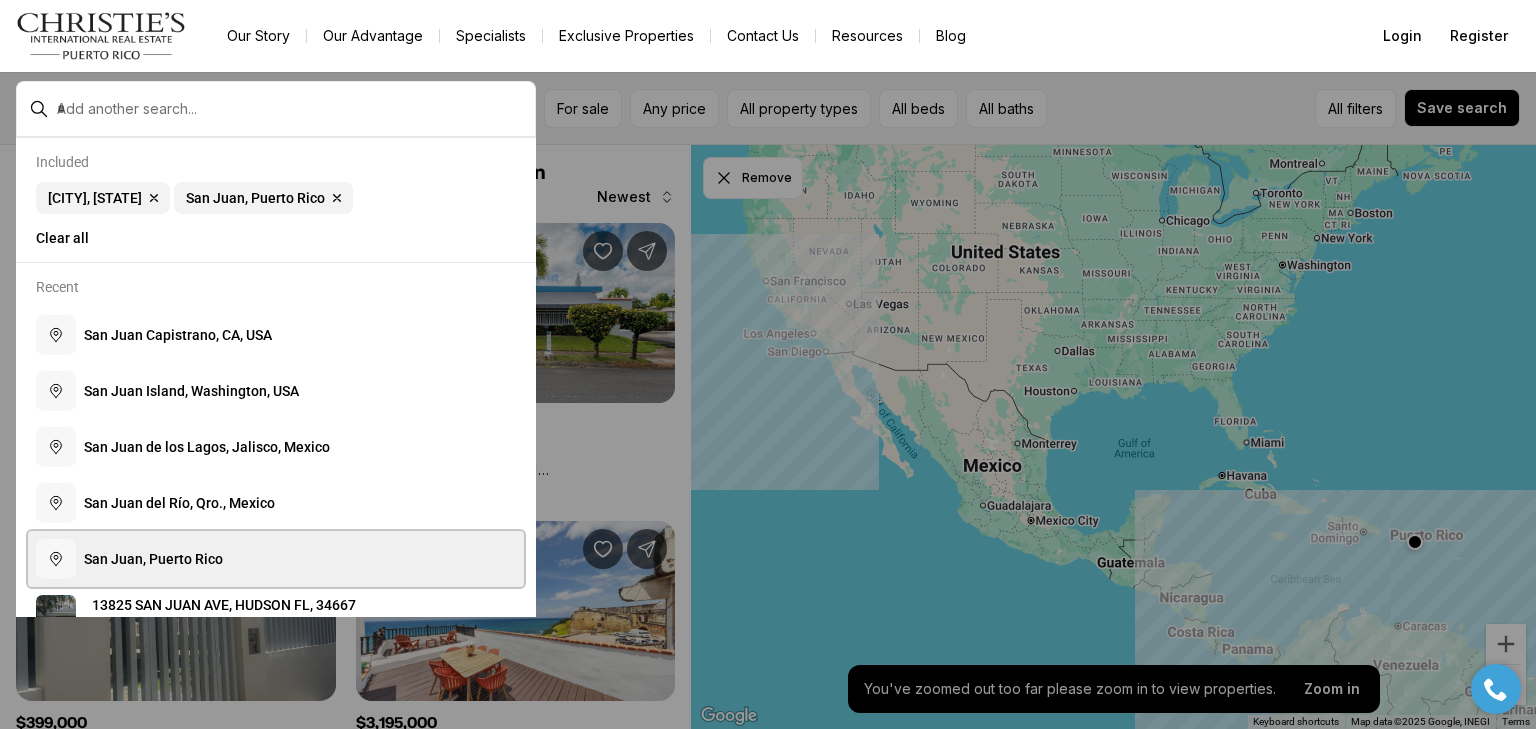 click on "S a n   J u a n ,   P u e r t o   R i c o" at bounding box center (153, 559) 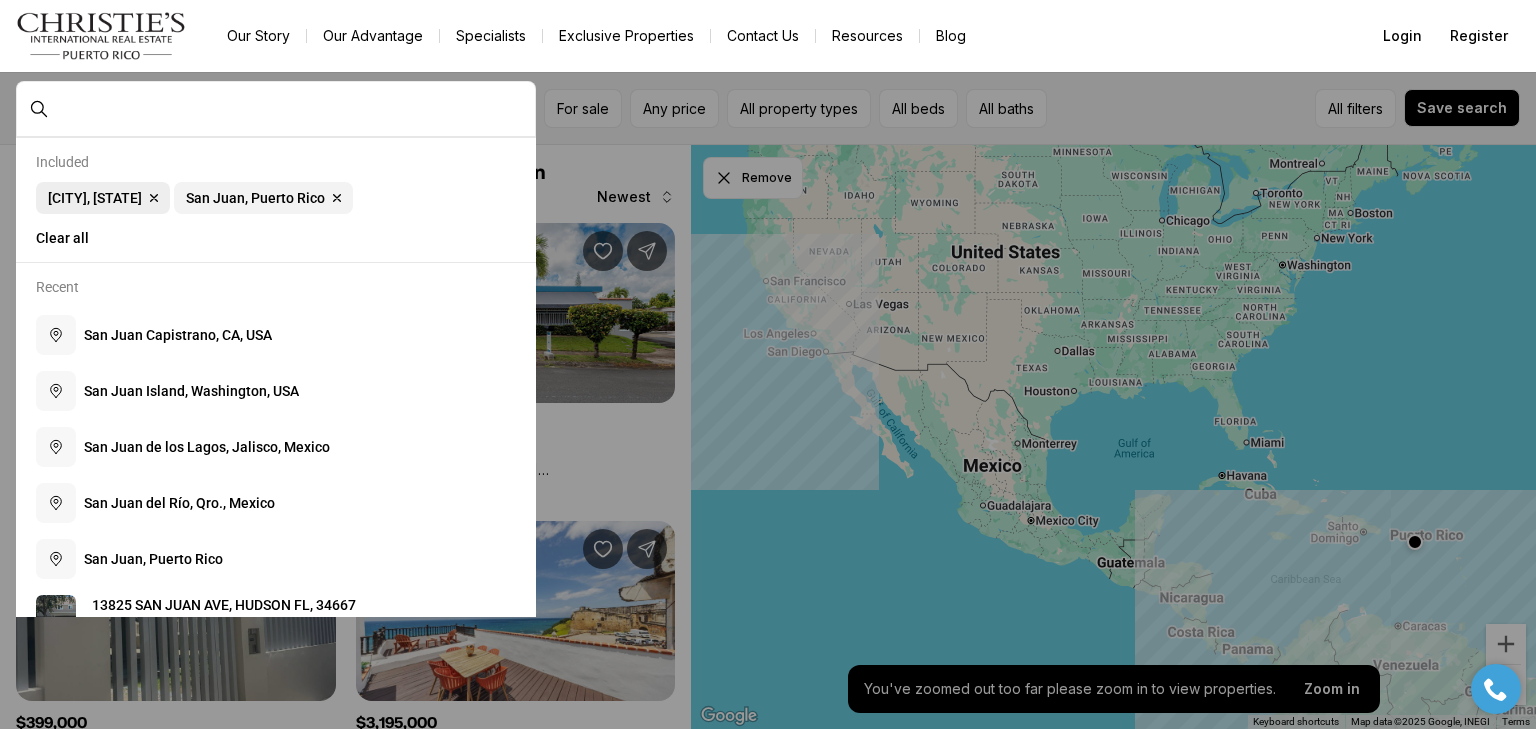 click 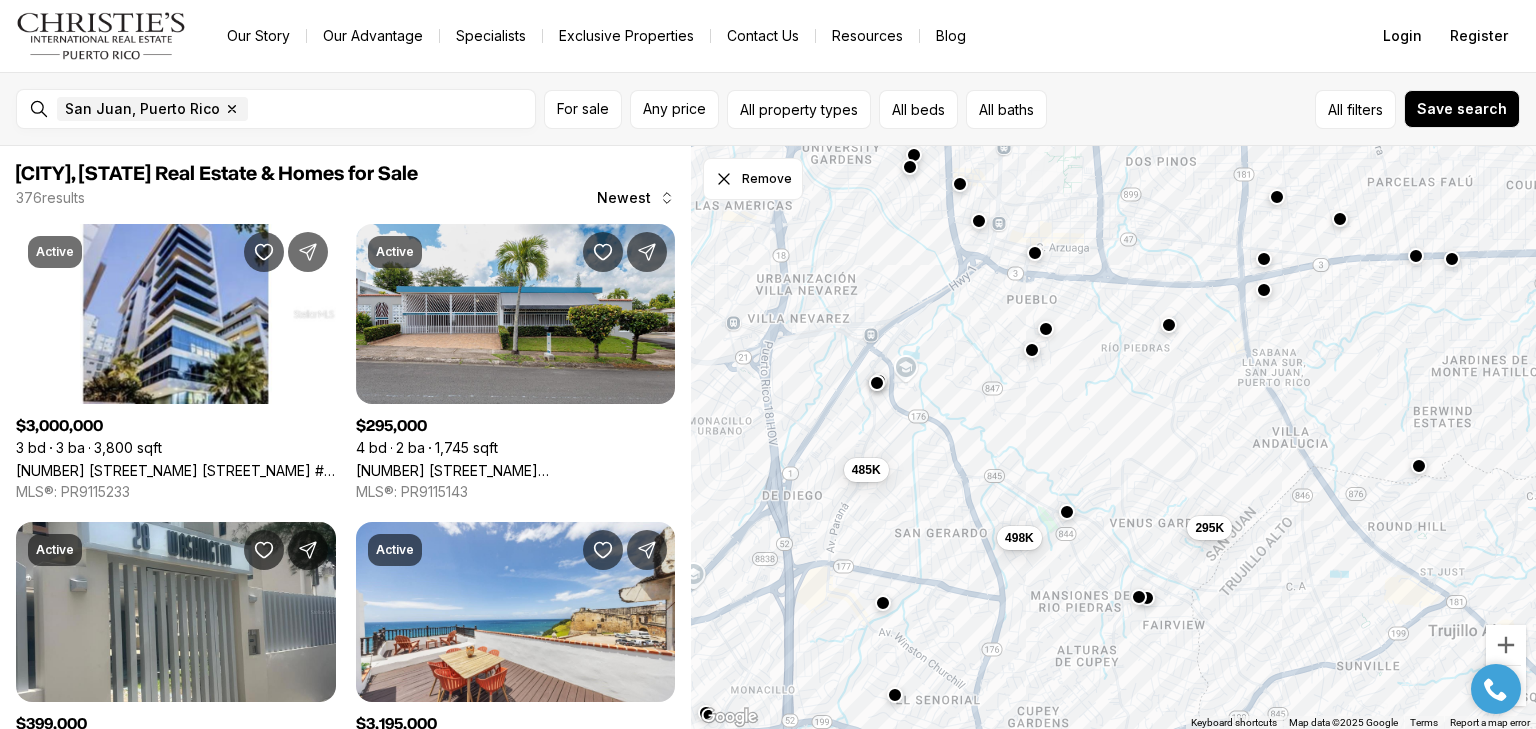 click at bounding box center (1169, 325) 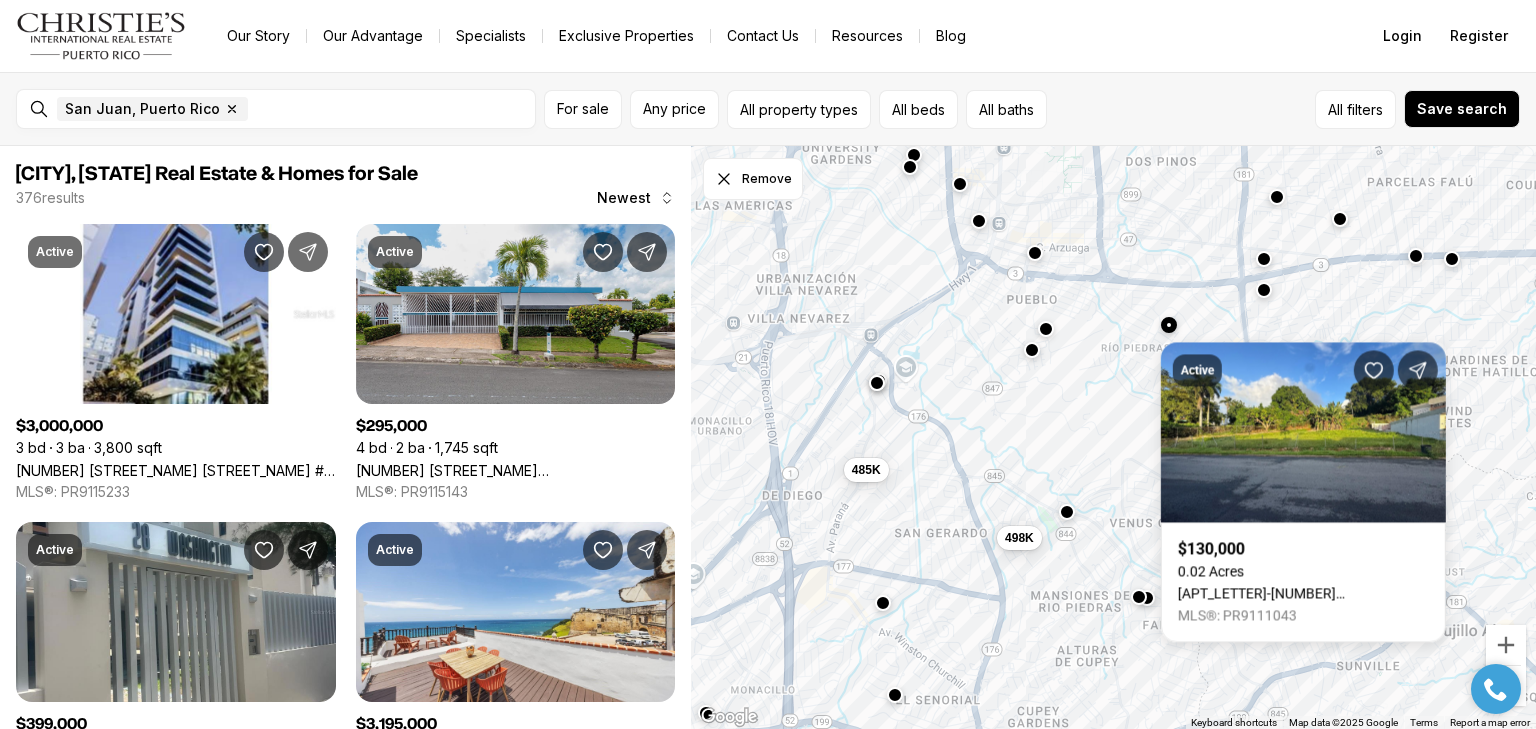 click at bounding box center [1046, 329] 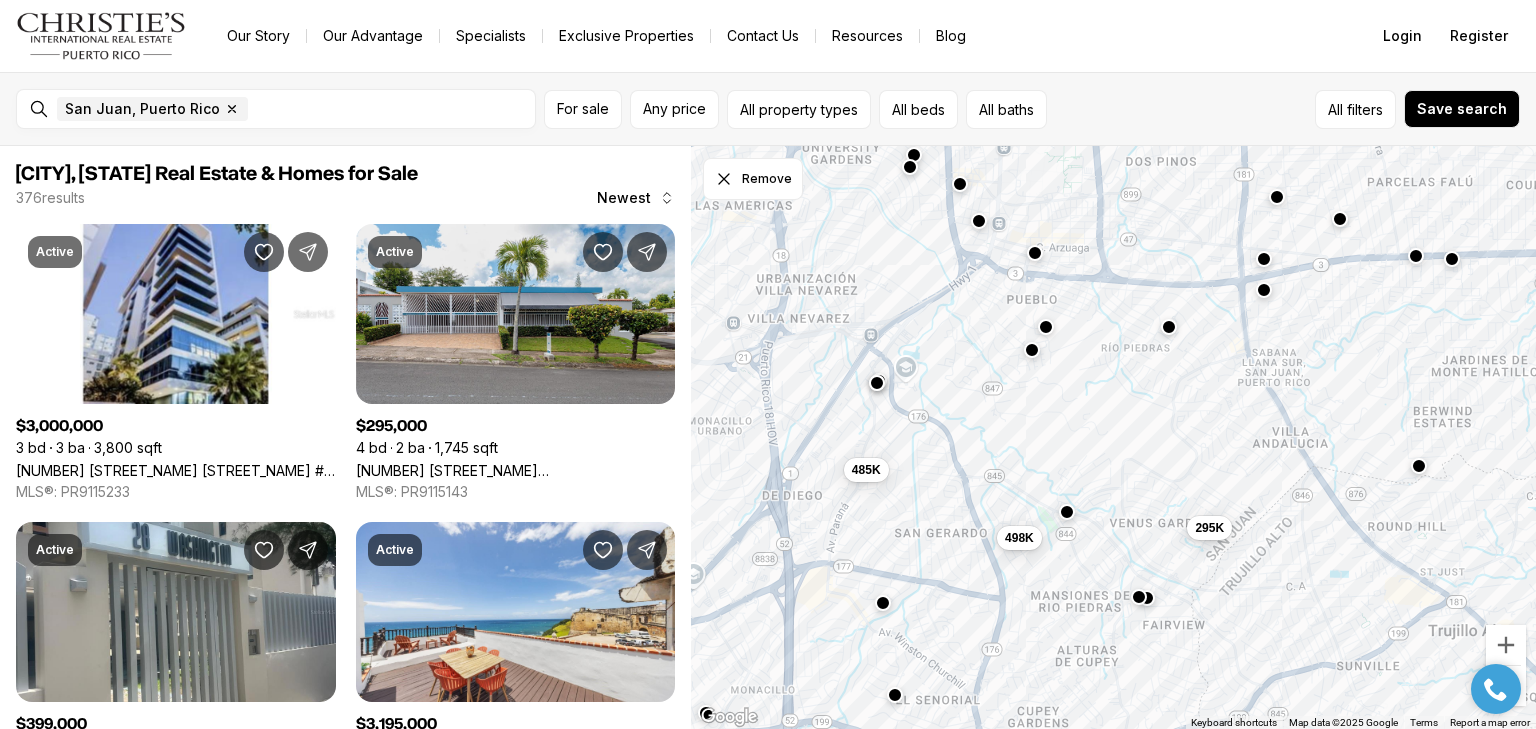 click at bounding box center (1046, 327) 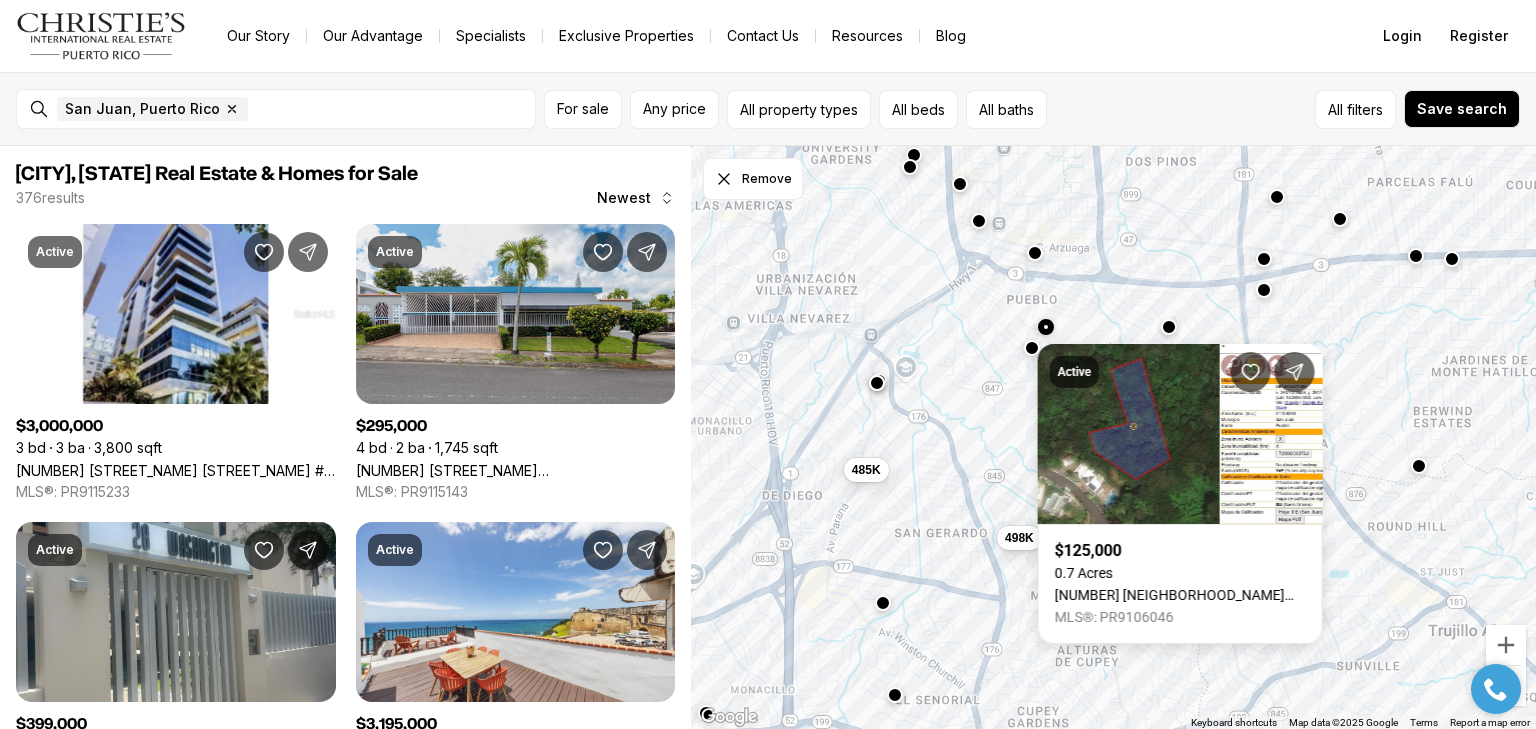 click at bounding box center [1031, 348] 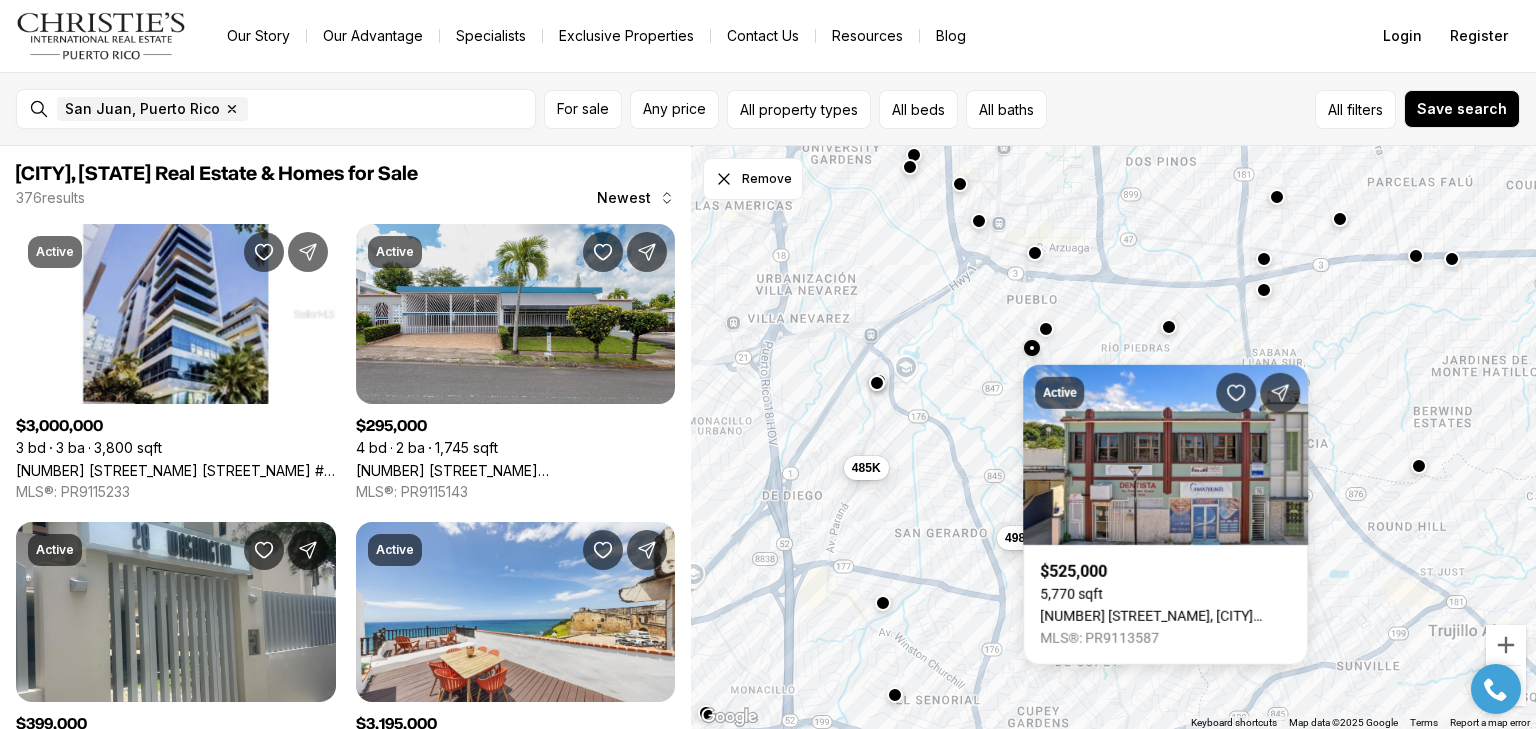 click on "485K" at bounding box center [865, 468] 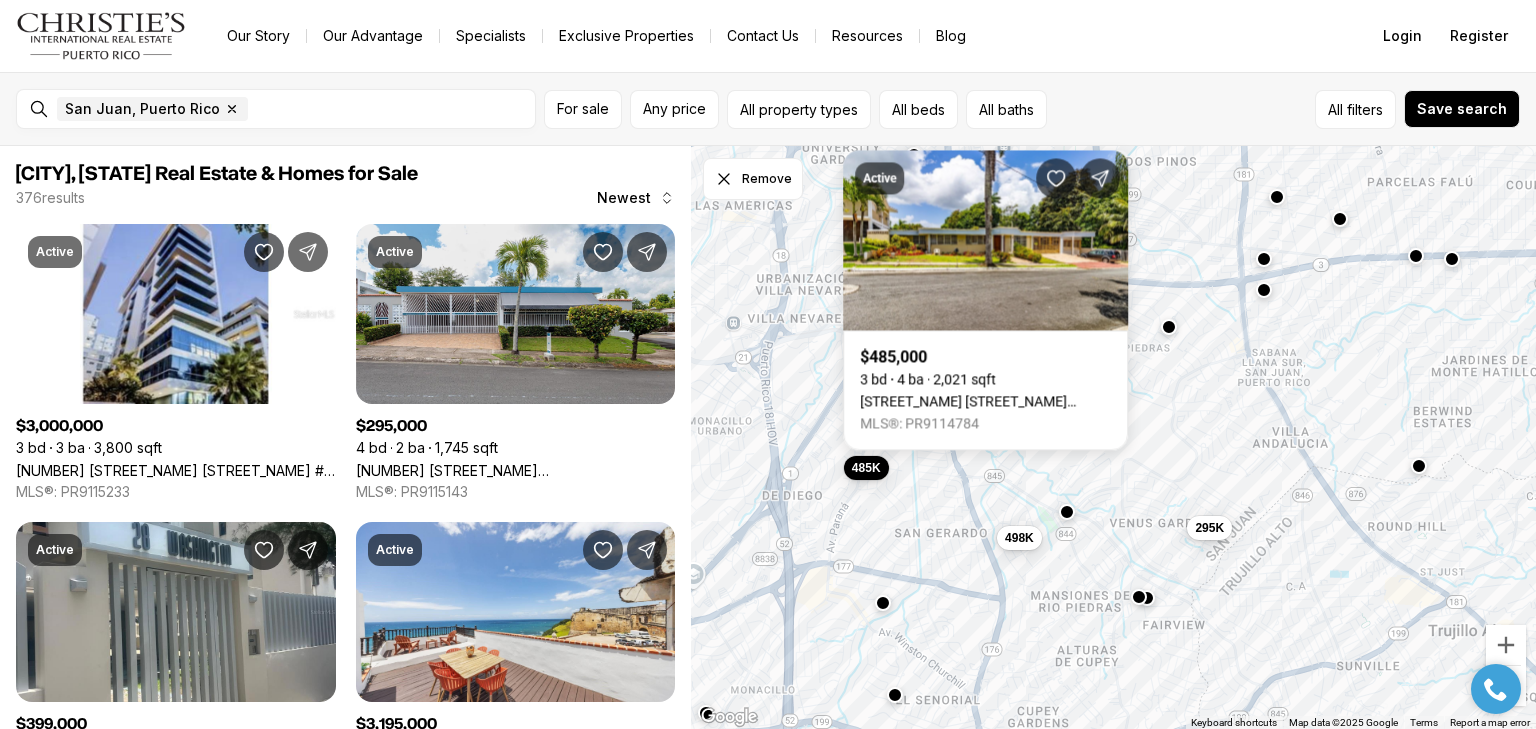 click on "San Juan, Puerto Rico Remove  San Juan, Puerto Rico For sale Any price All property types All beds All baths All filters Save search Draw to select your area. Tap a boundary to add a point. Cancel Save" at bounding box center [768, 109] 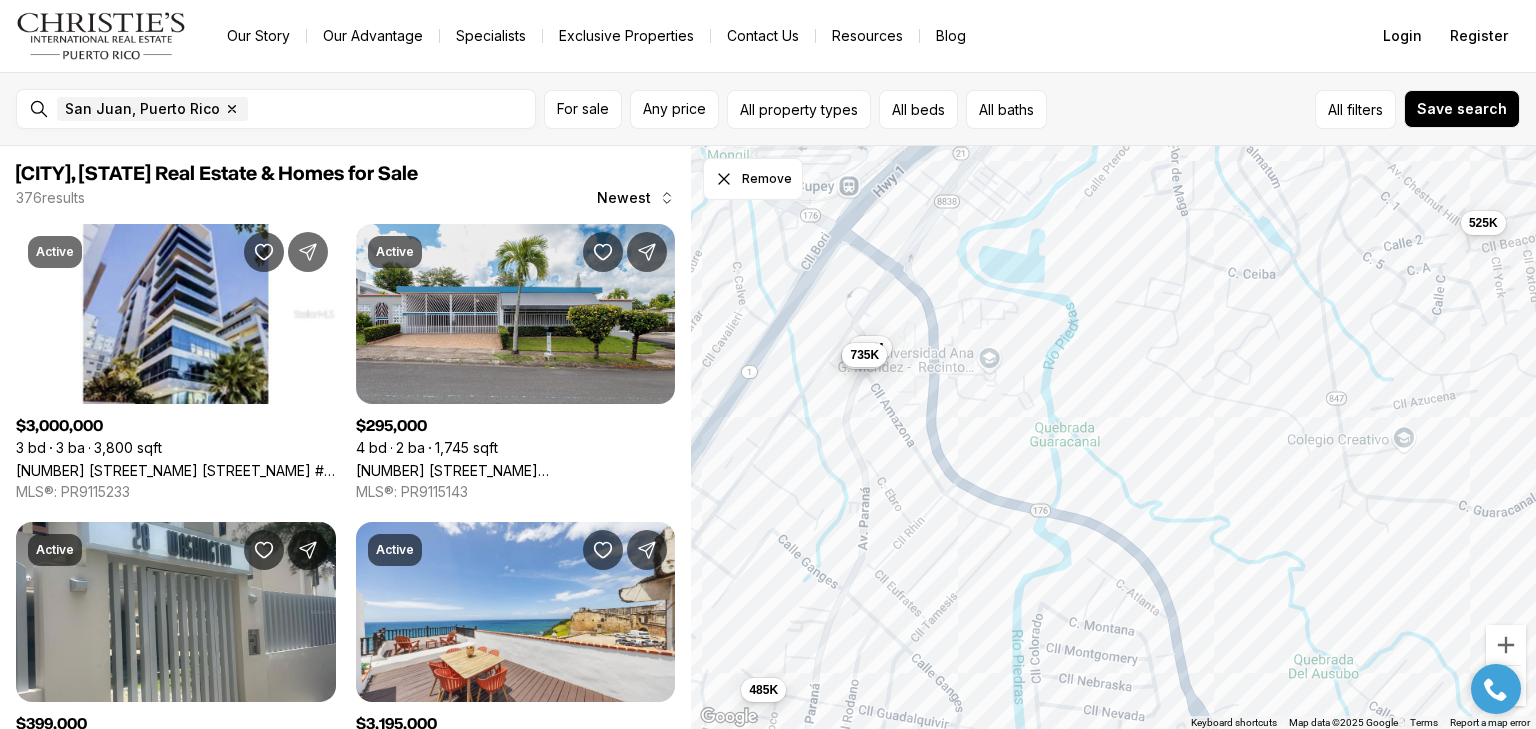 click on "735K" at bounding box center [864, 355] 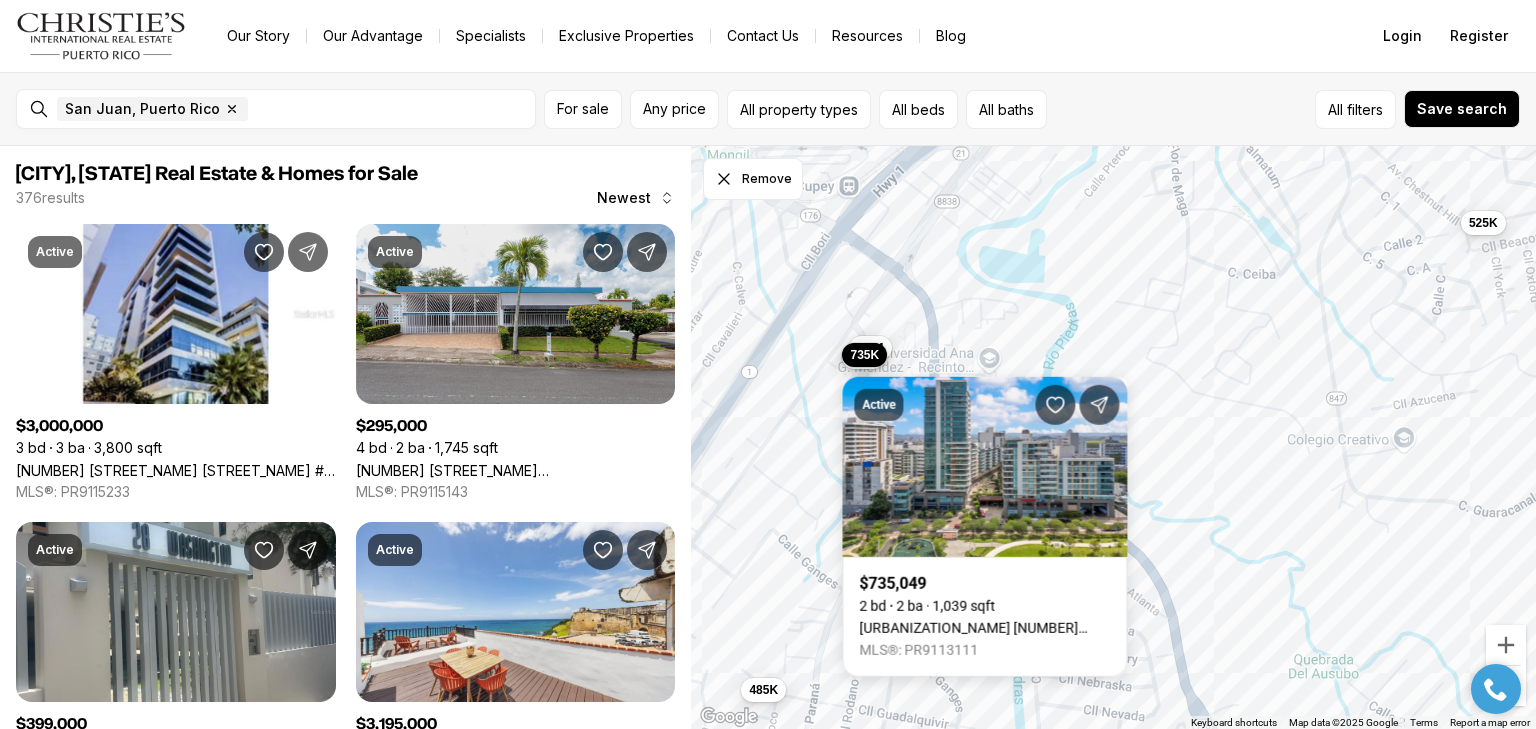 click on "525K 2.1M 485K 1.2M 735K" at bounding box center [1113, 438] 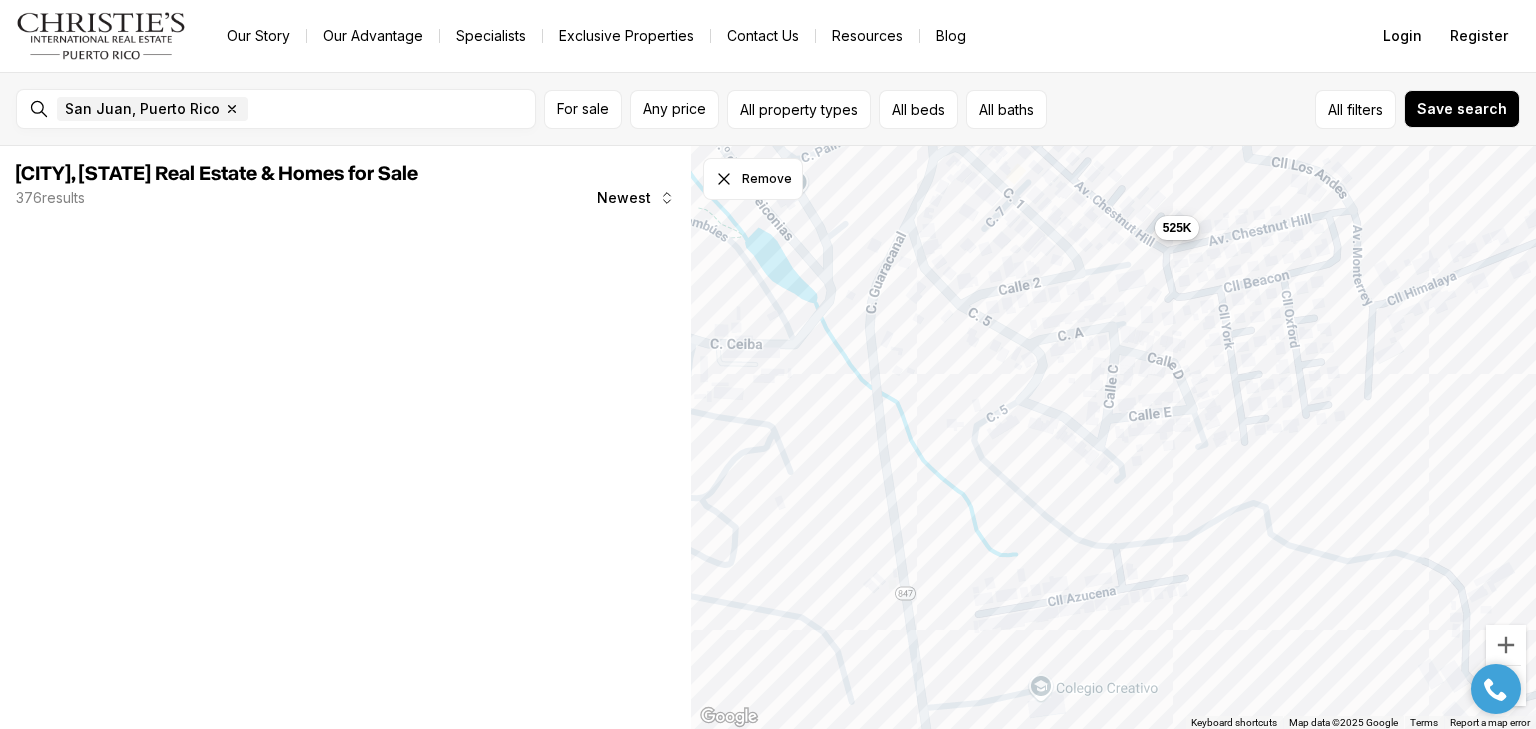 click on "525K" at bounding box center [1176, 228] 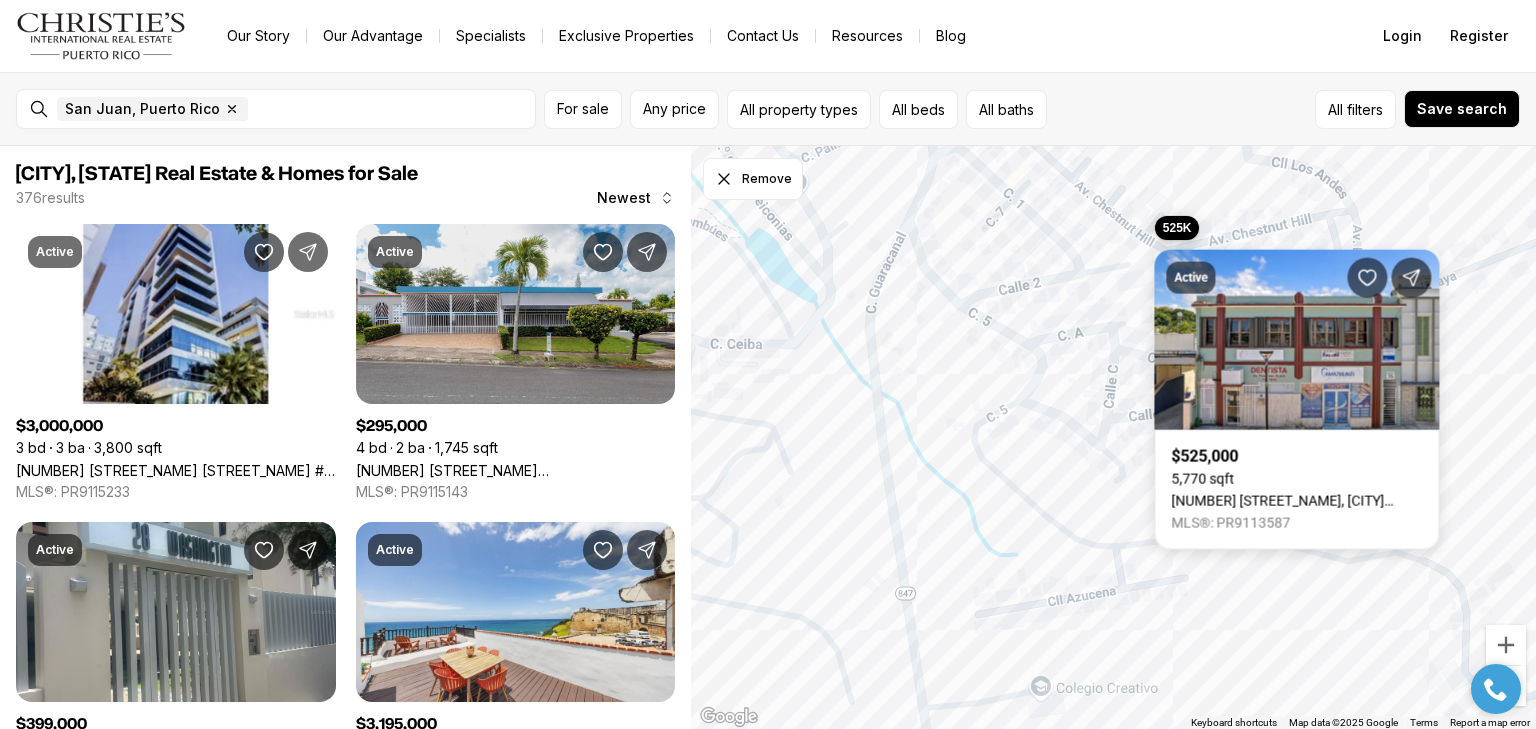 click on "525K" at bounding box center [1113, 438] 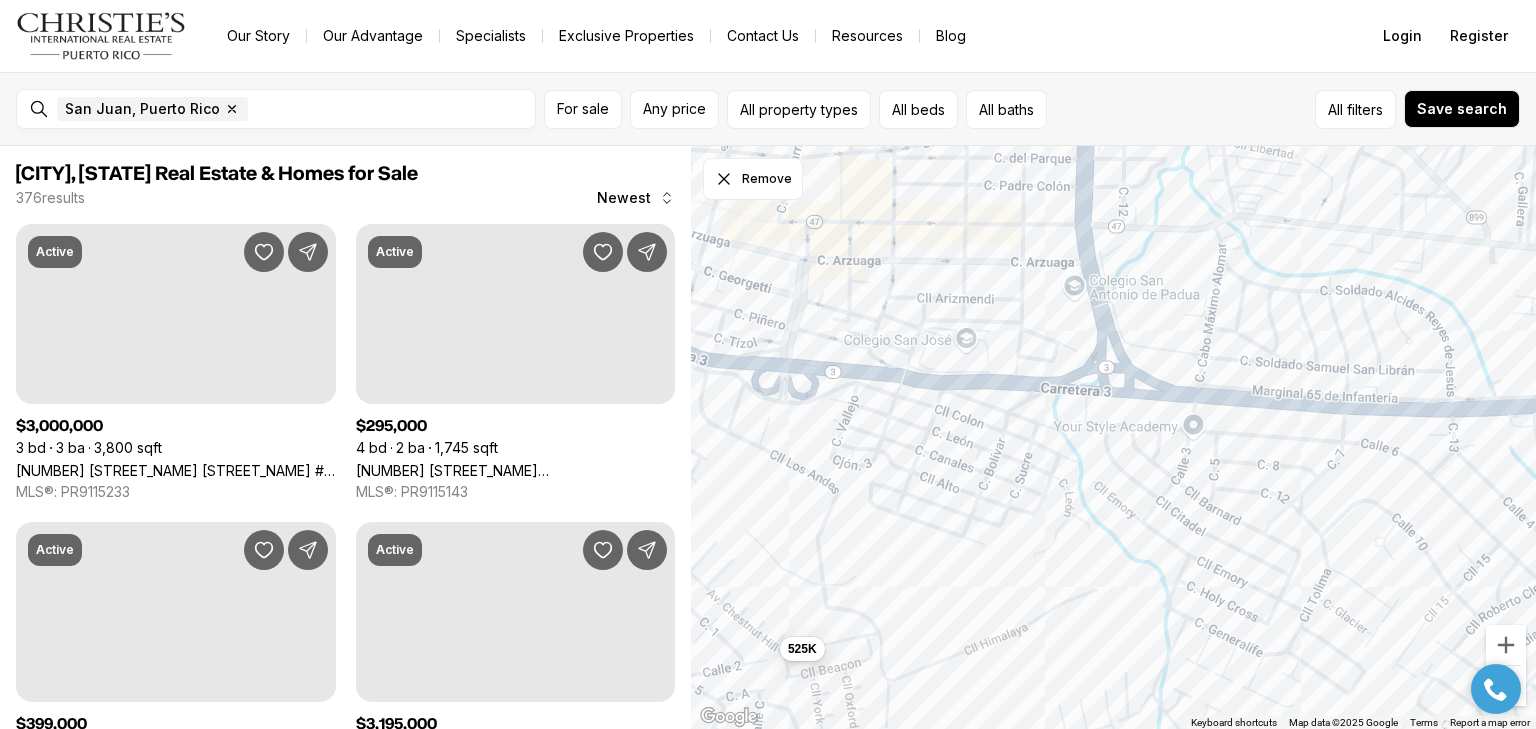 drag, startPoint x: 1198, startPoint y: 182, endPoint x: 804, endPoint y: 617, distance: 586.908 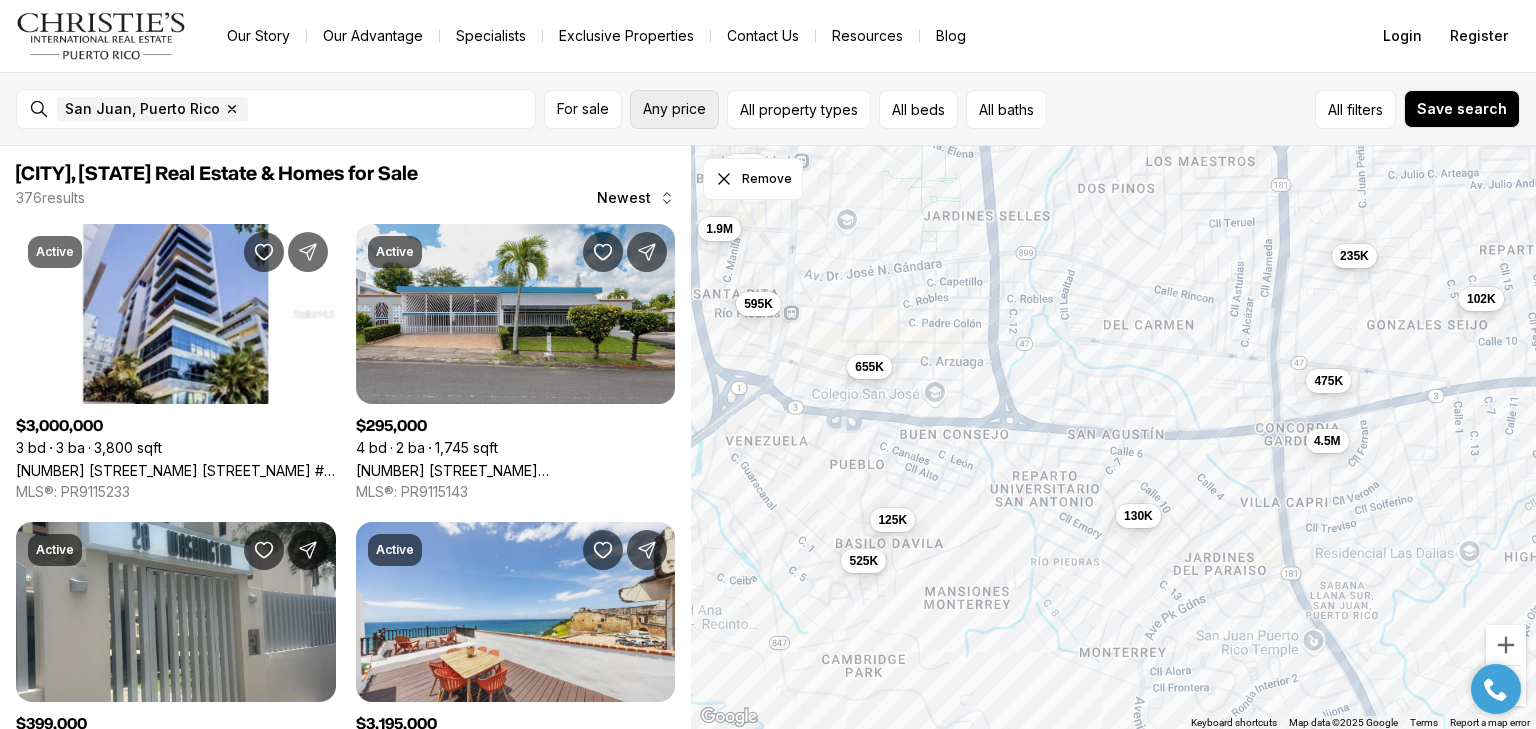 click on "Any price" at bounding box center (674, 109) 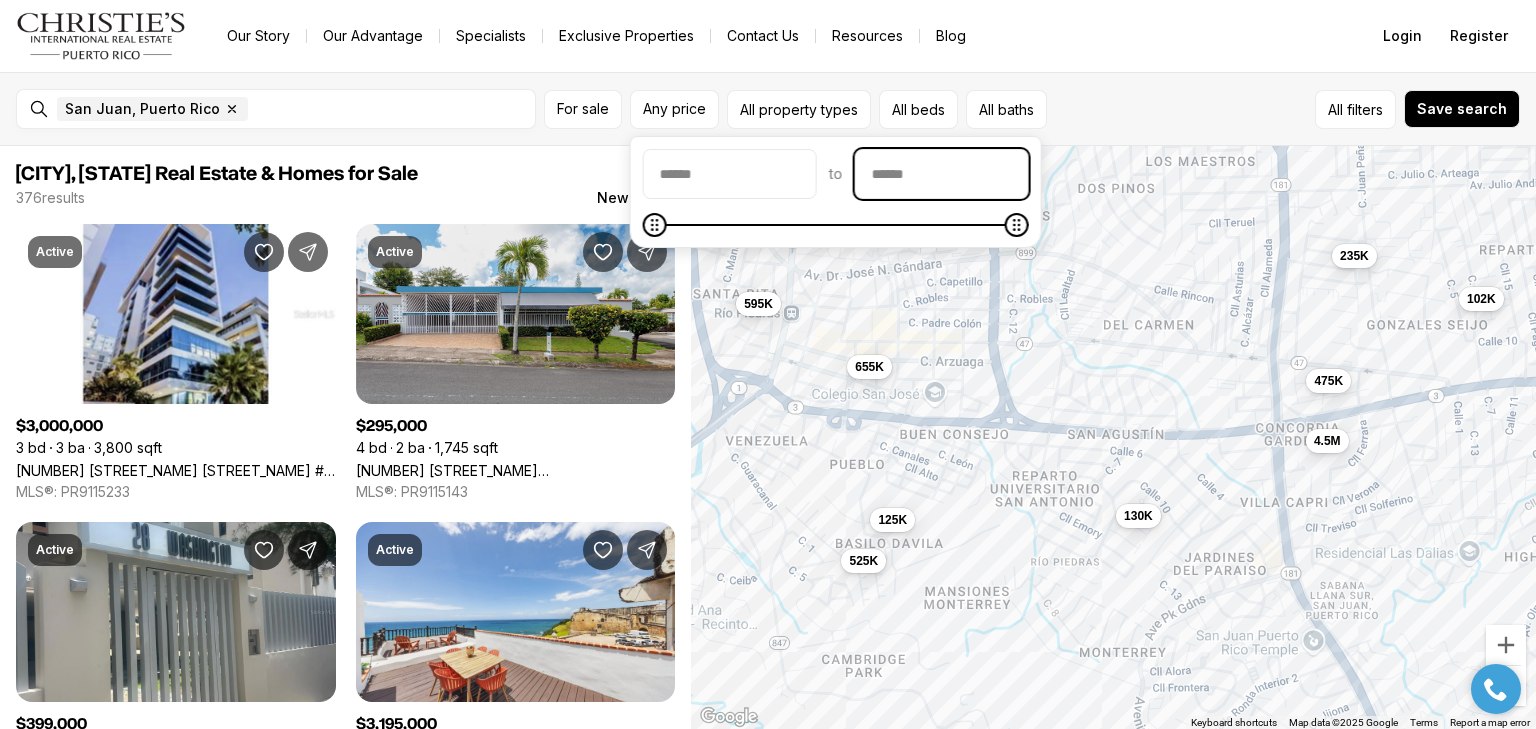 click at bounding box center (942, 174) 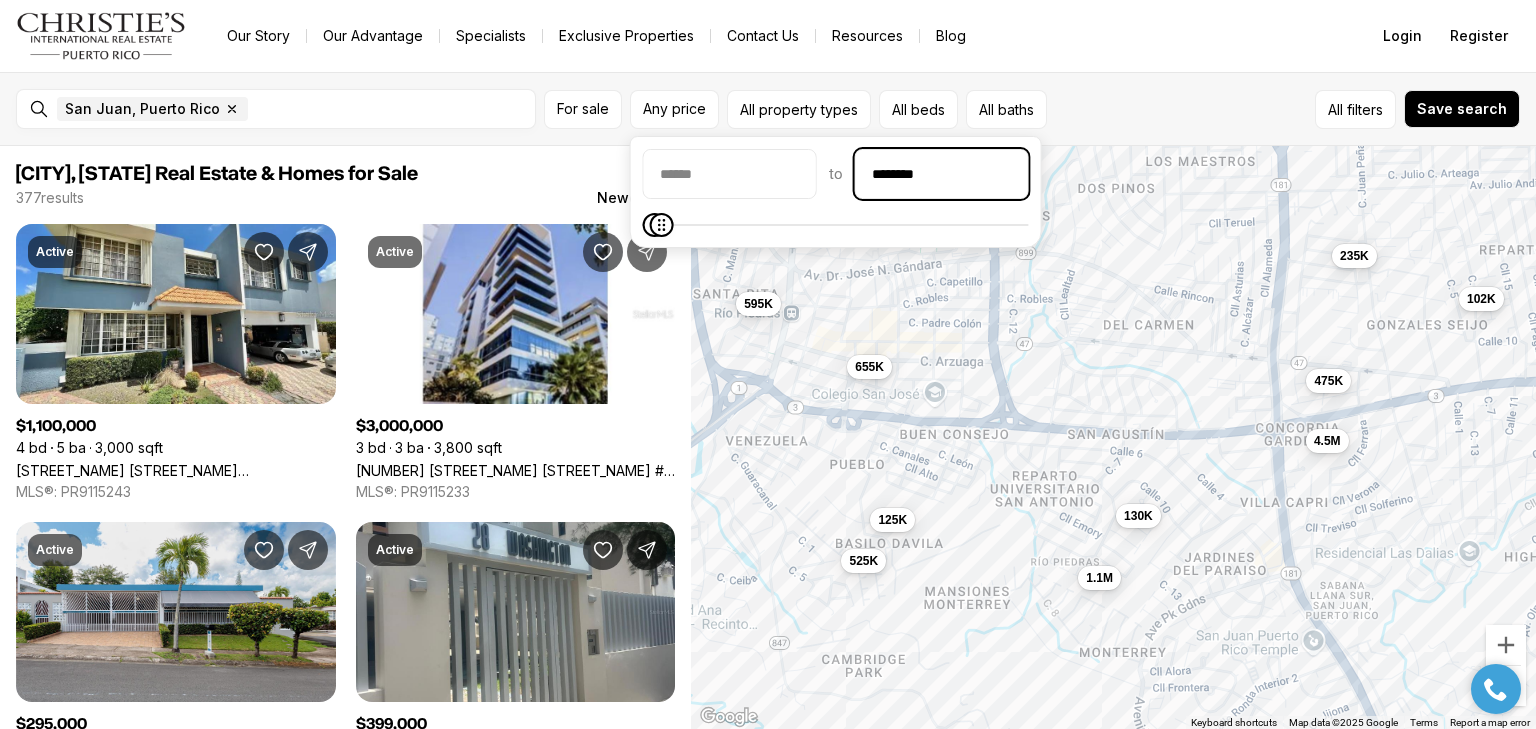 type on "********" 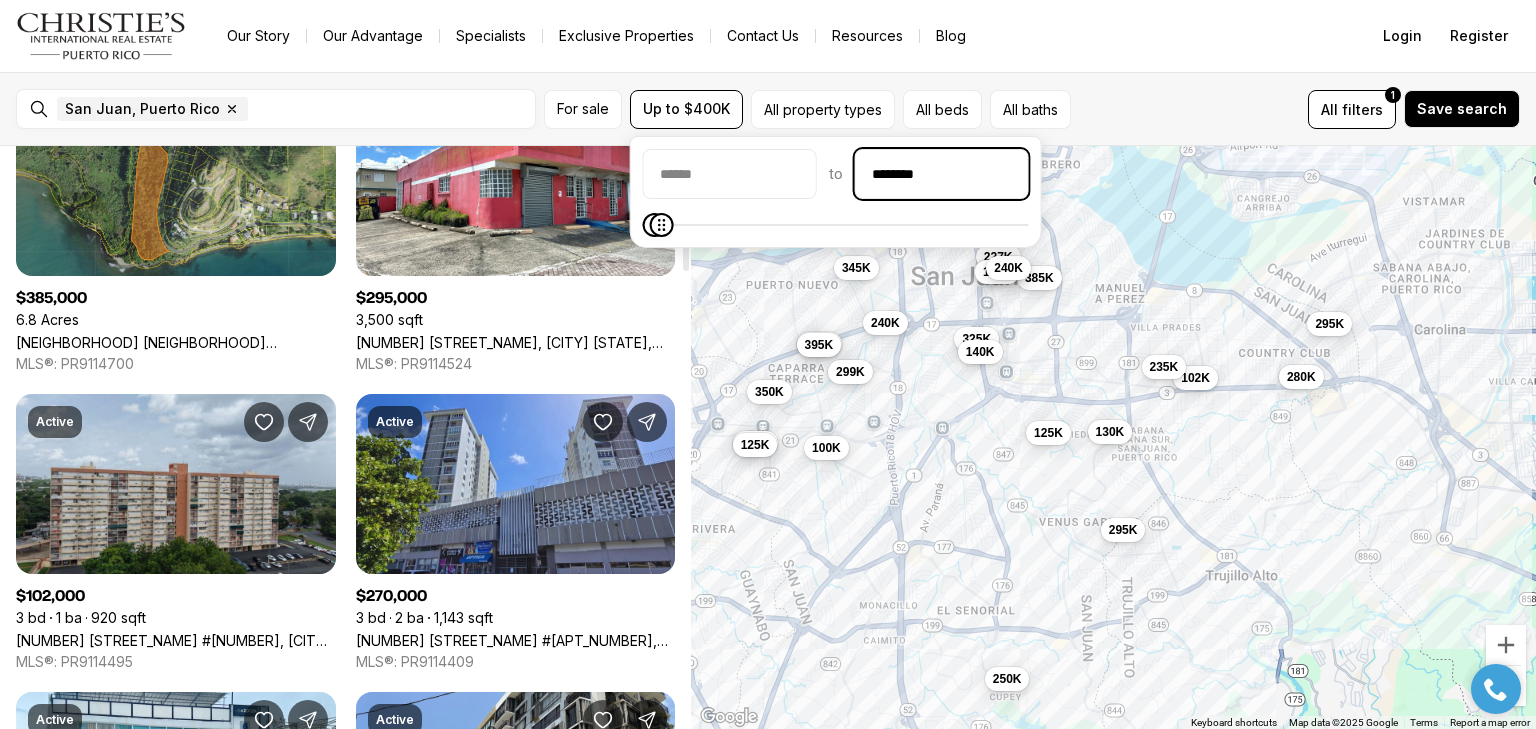 scroll, scrollTop: 1040, scrollLeft: 0, axis: vertical 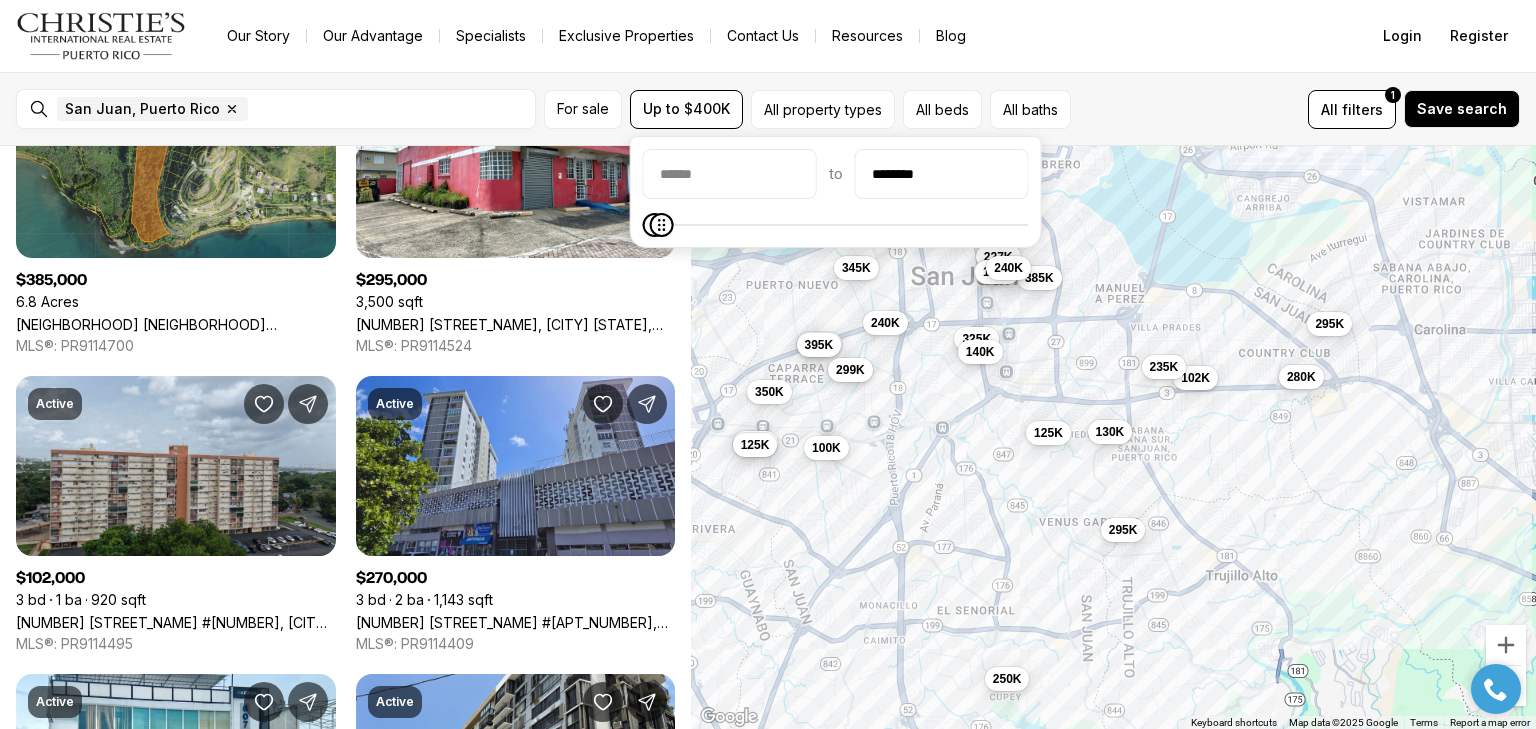 click on "299K" at bounding box center (850, 370) 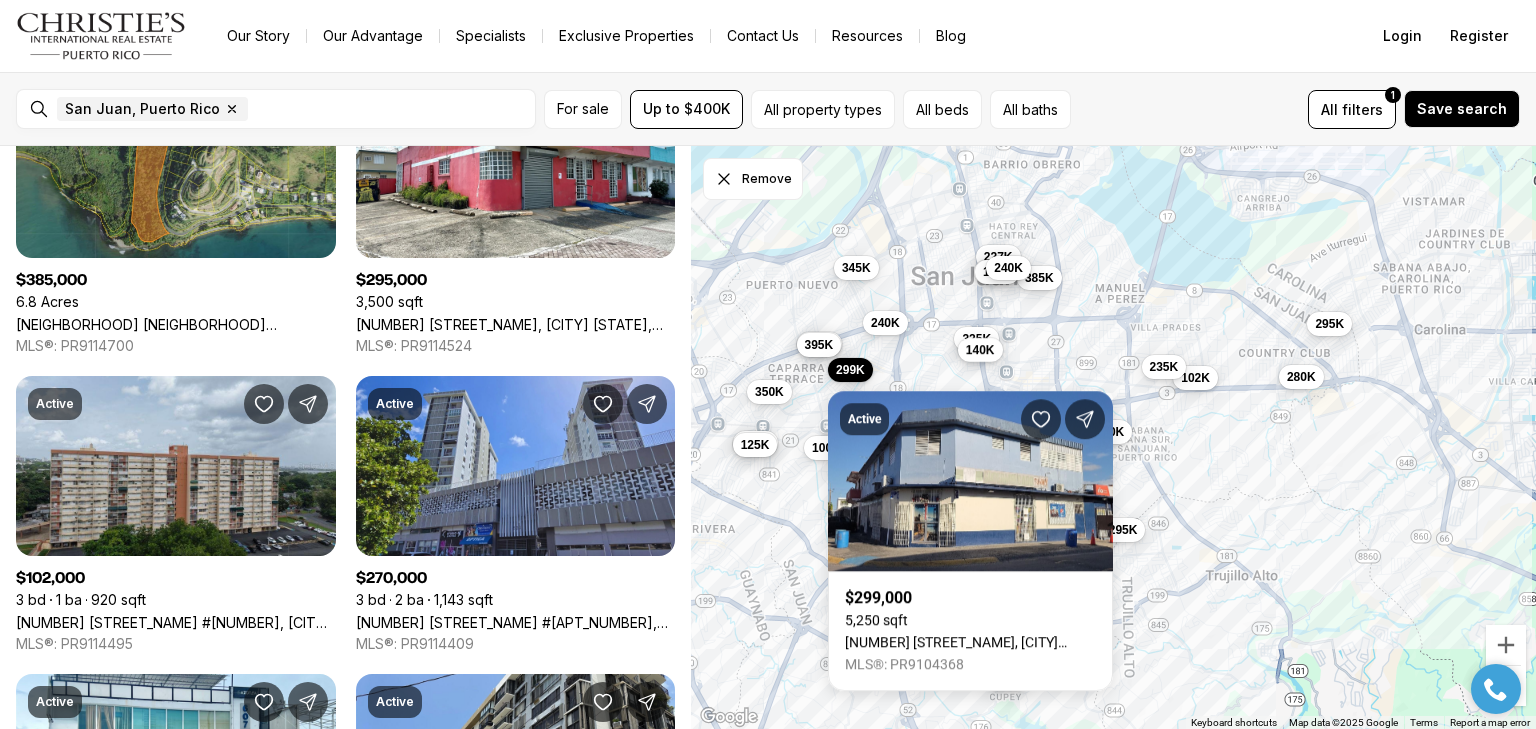 click on "140K" at bounding box center [979, 350] 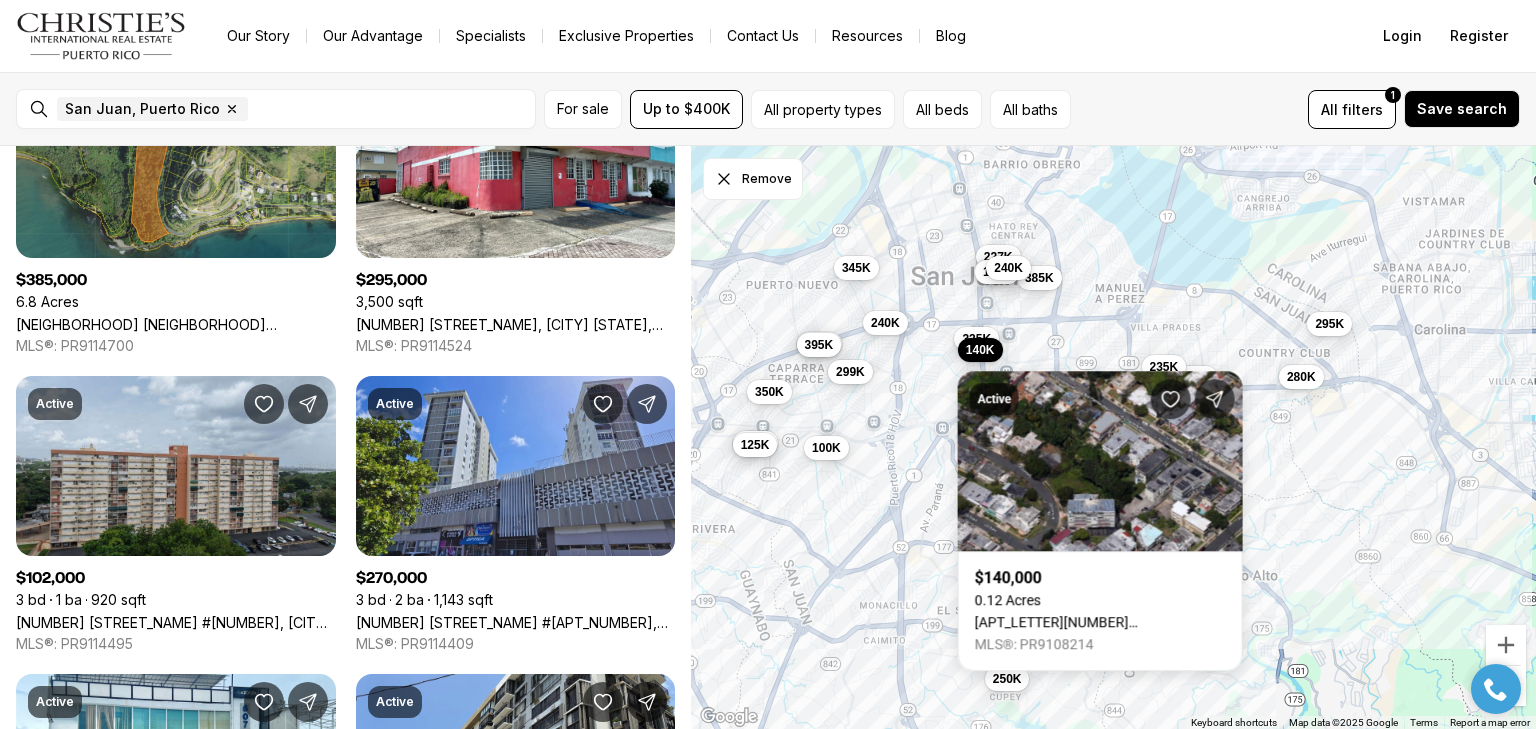 click on "130K 125K 102K 235K 295K 280K 325K 140K 227K 345K 385K 295K 270K 130K 375K 395K 350K 260K 125K 240K 240K 250K 100K 299K" at bounding box center (1113, 438) 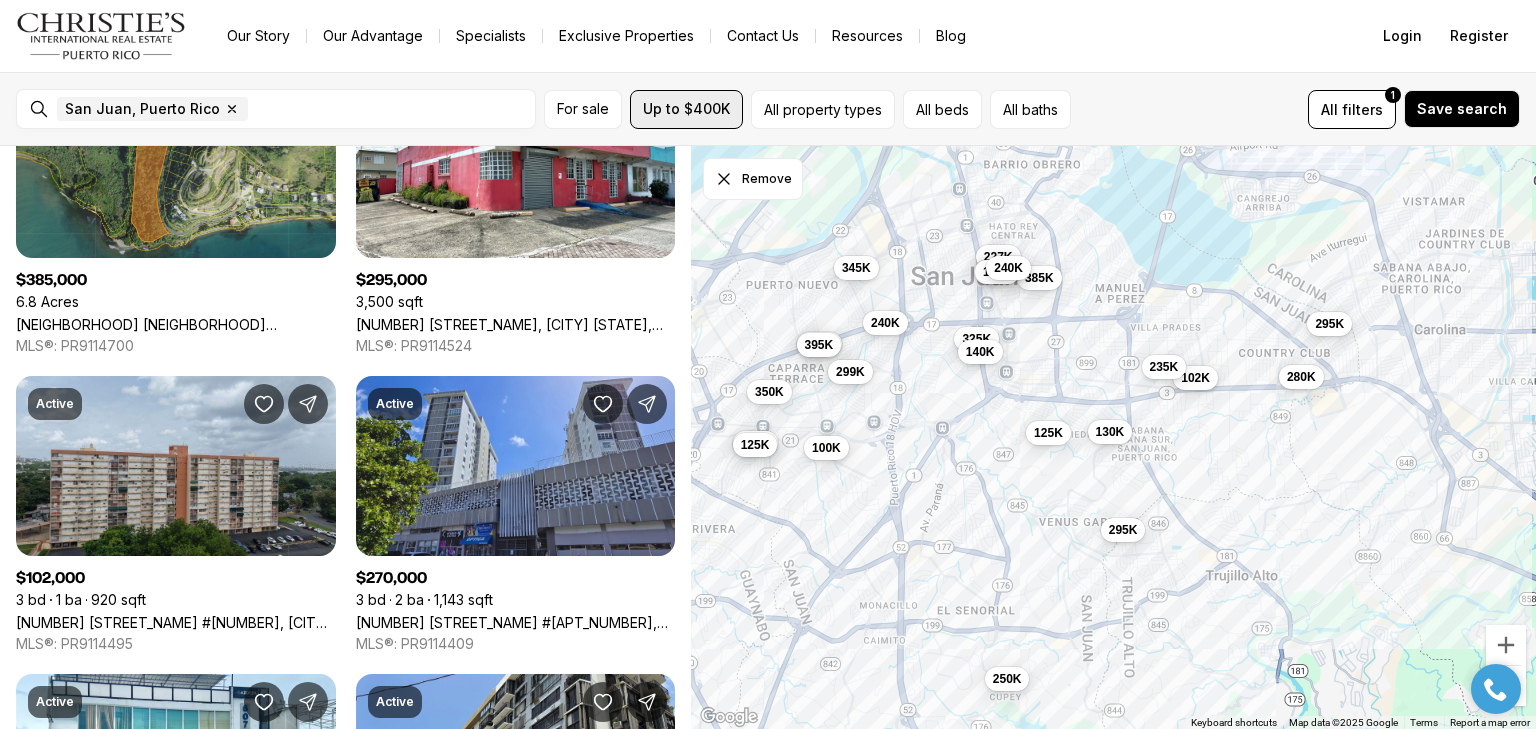 type 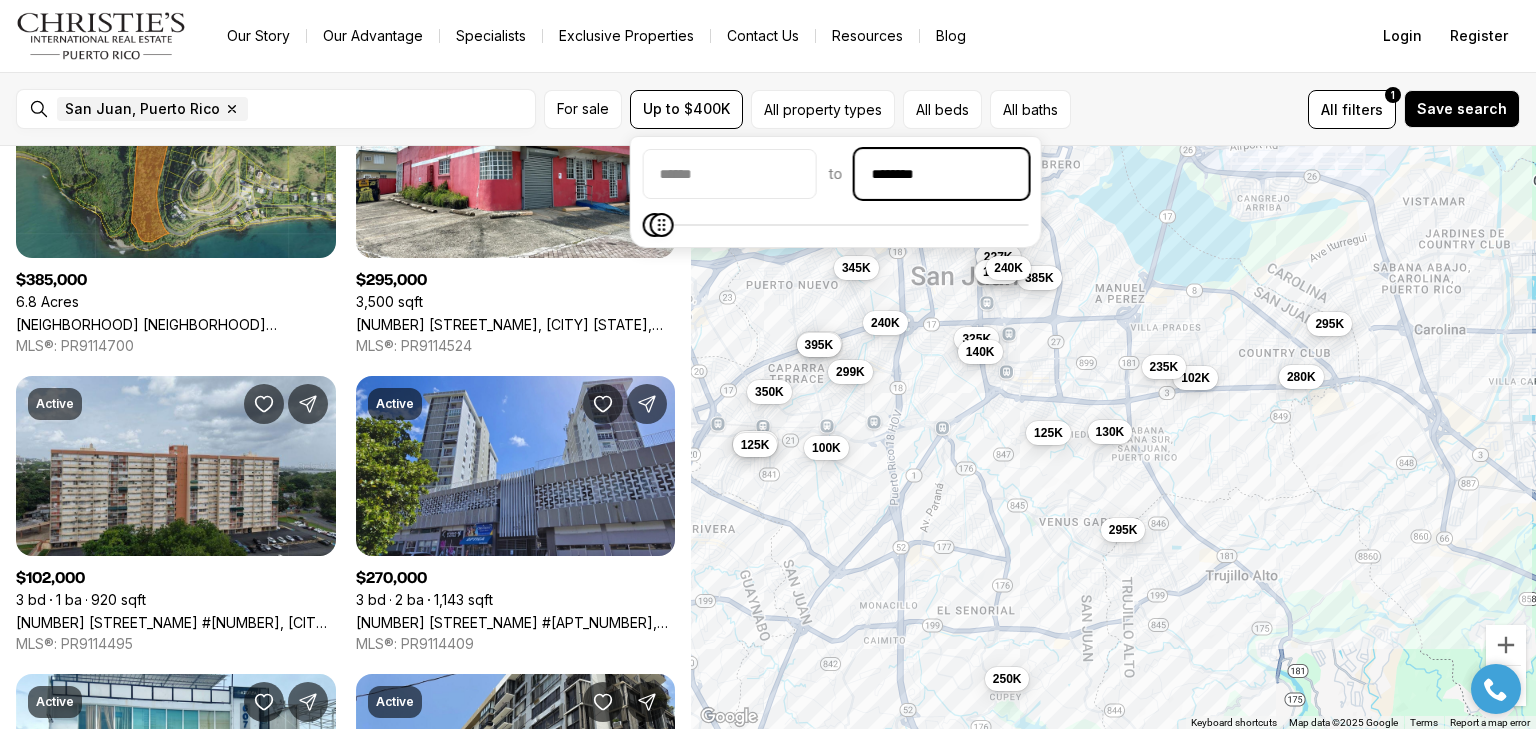click on "********" at bounding box center (942, 174) 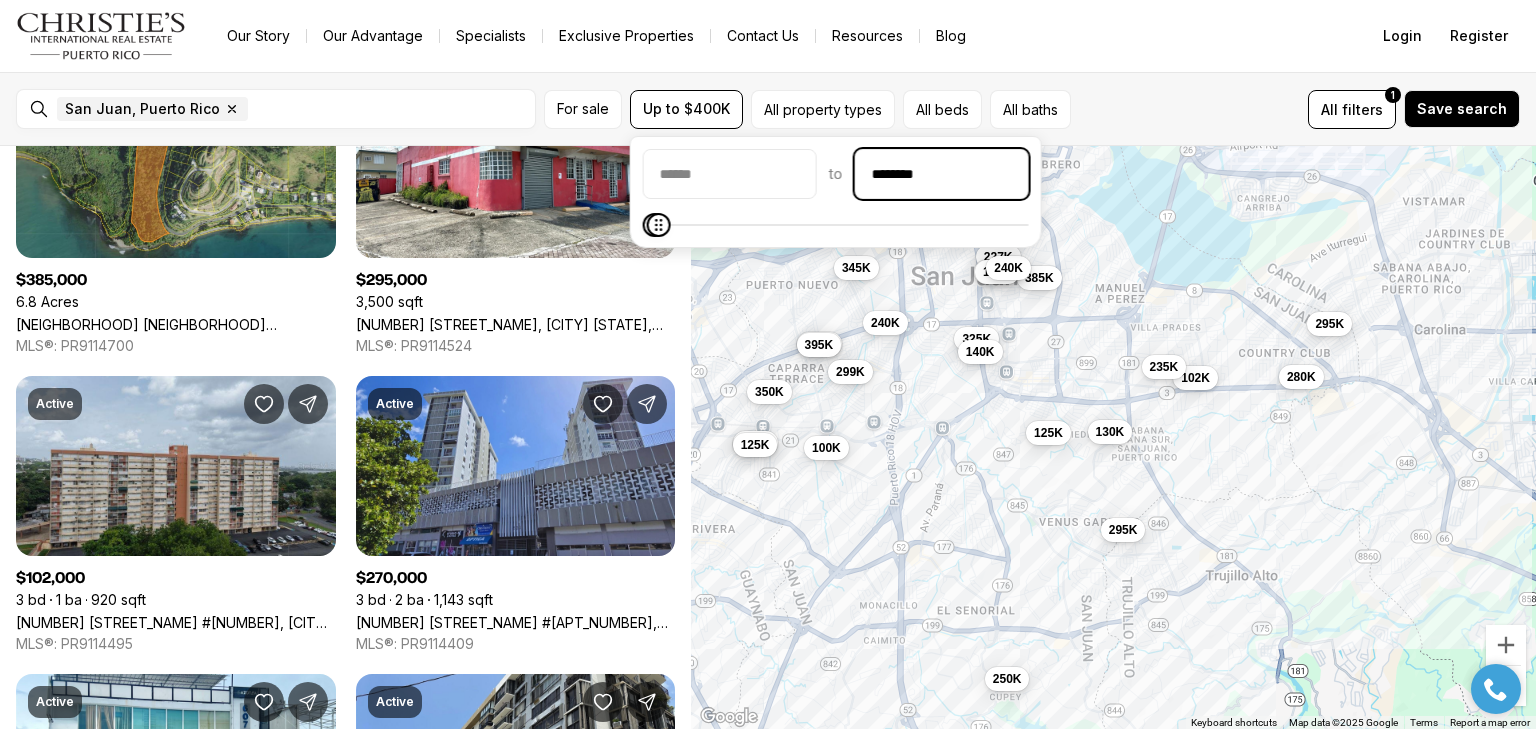 type on "********" 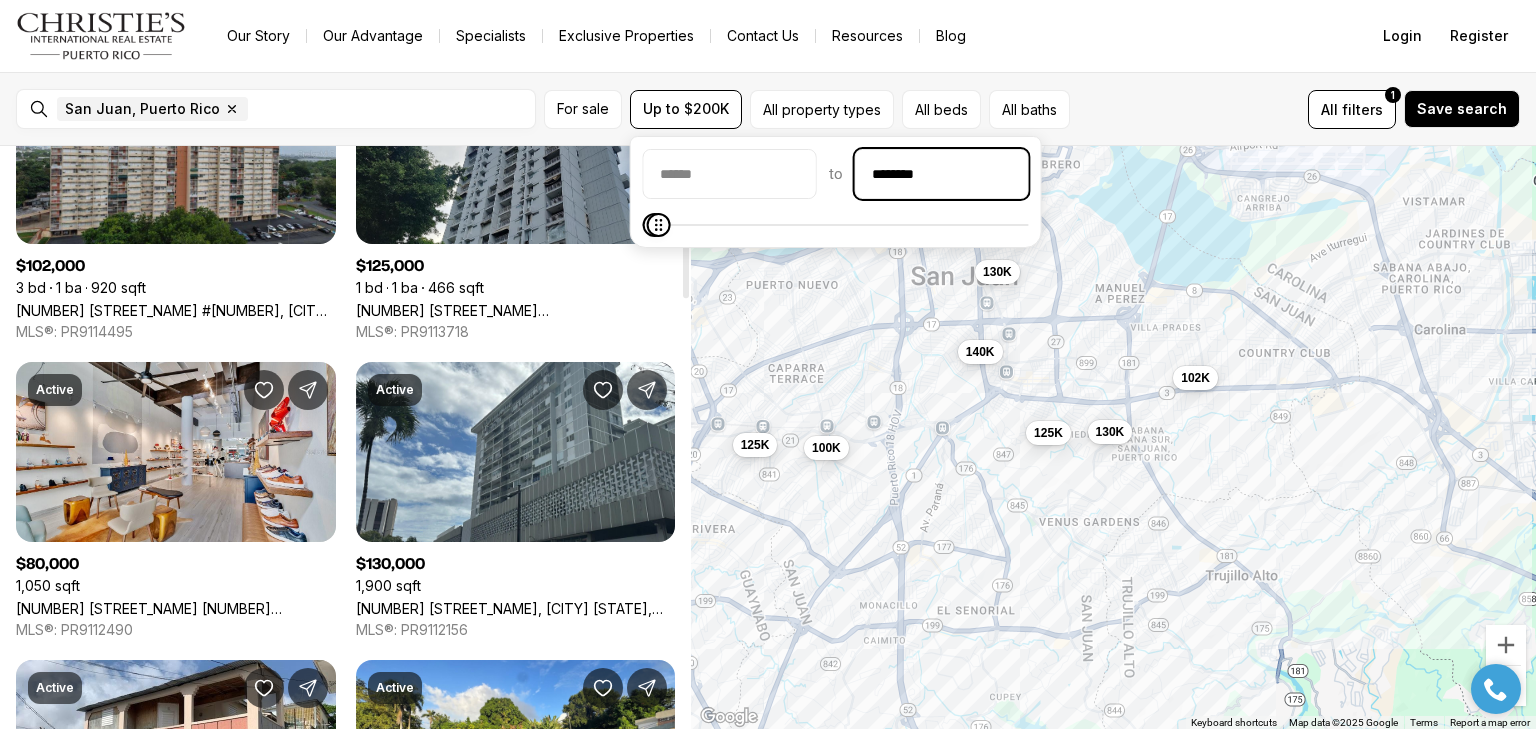 scroll, scrollTop: 240, scrollLeft: 0, axis: vertical 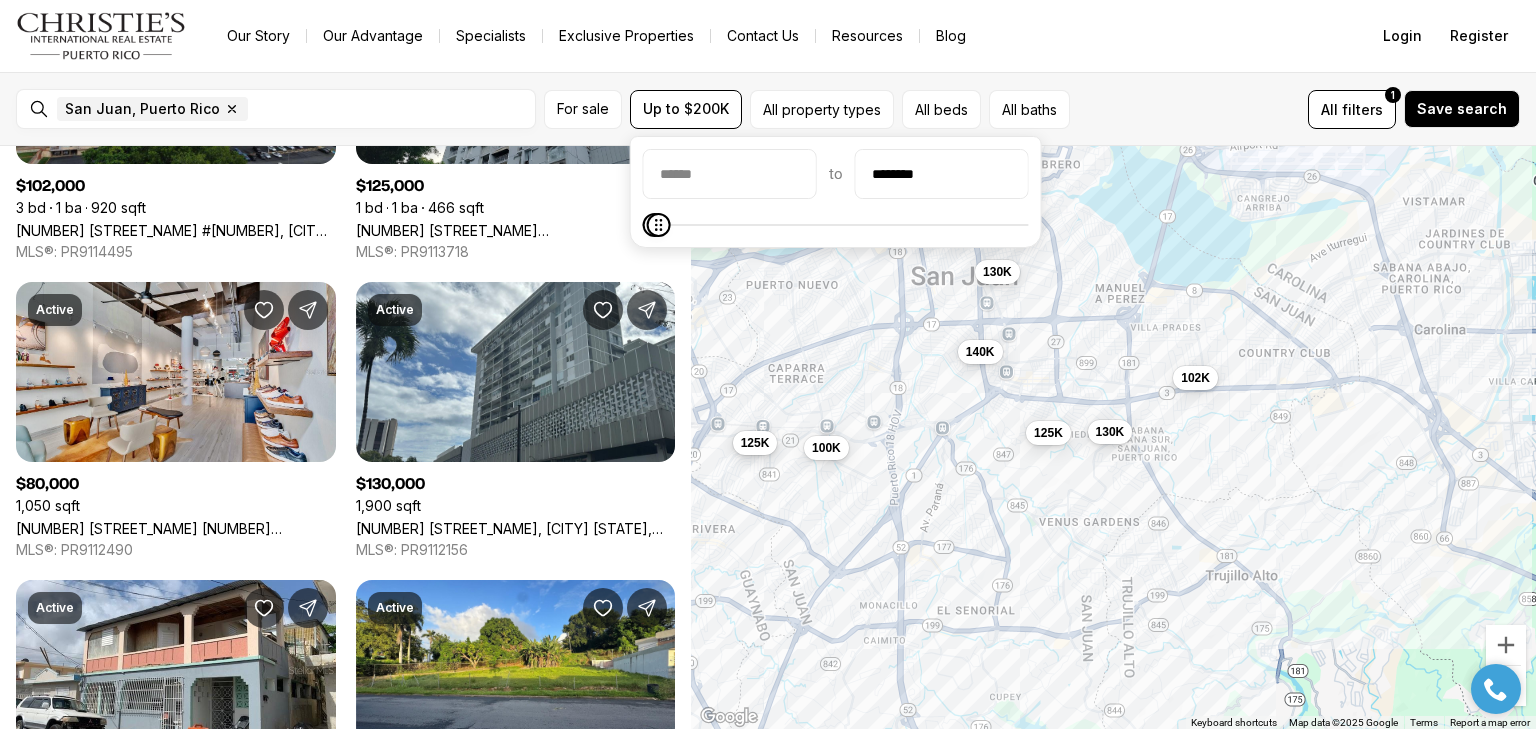 type 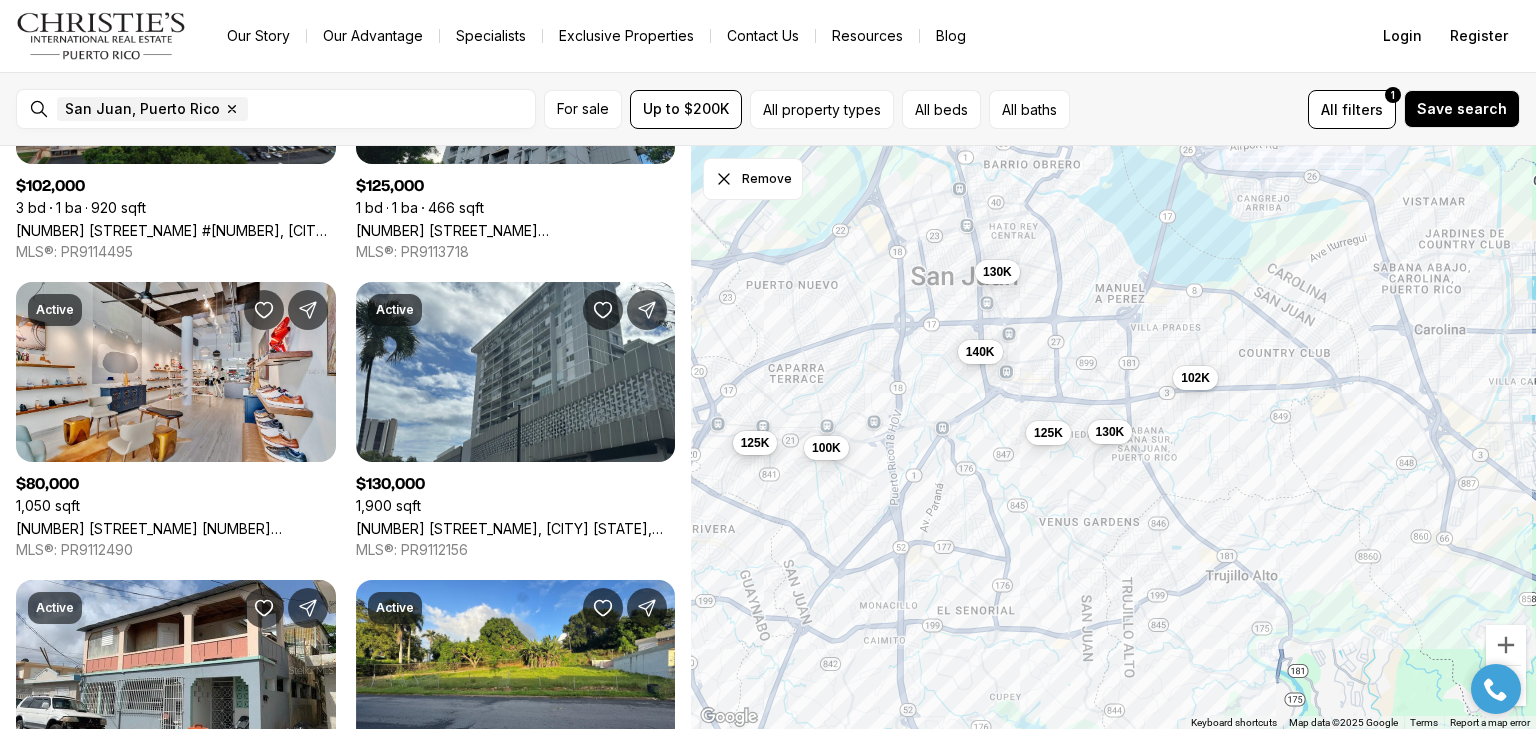click on "125K" at bounding box center (754, 443) 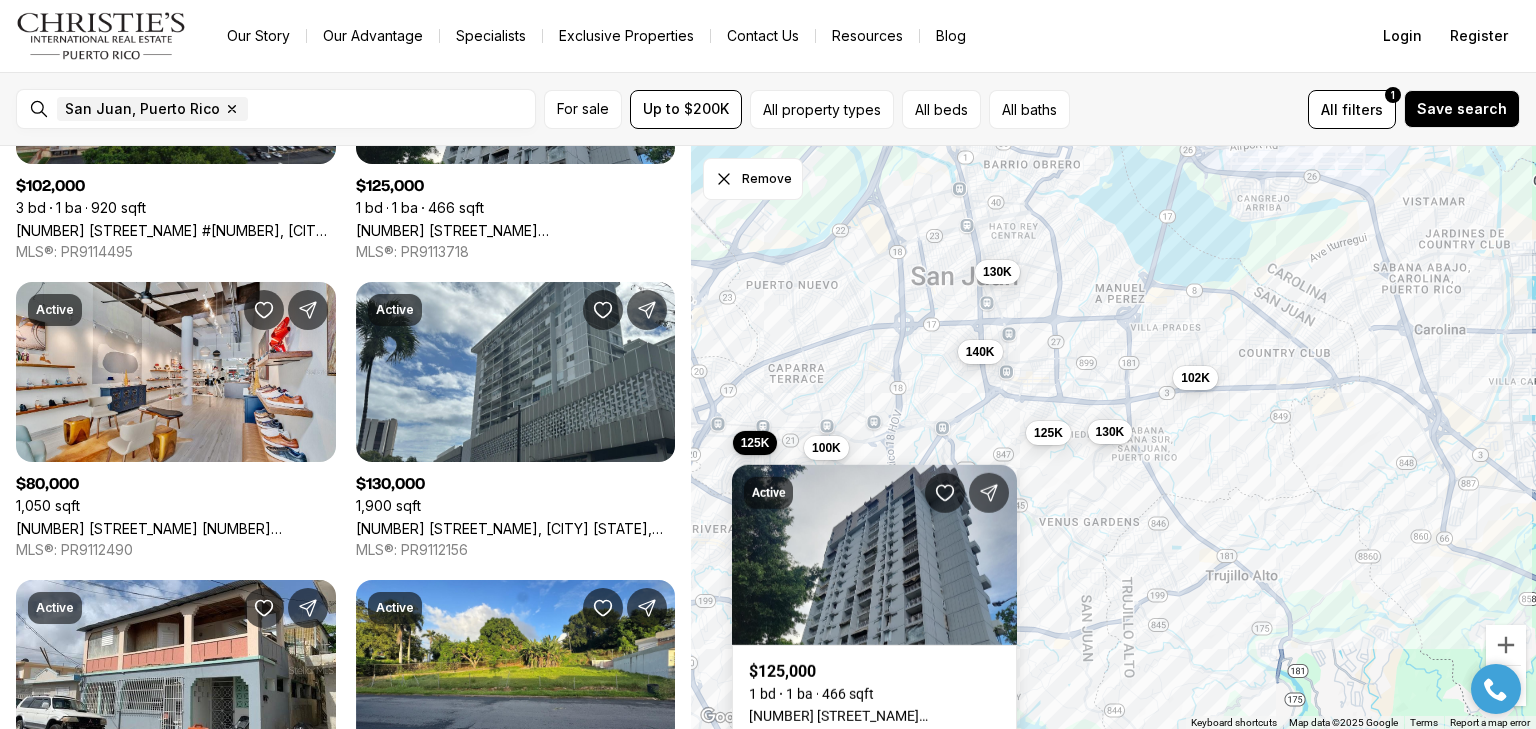 type 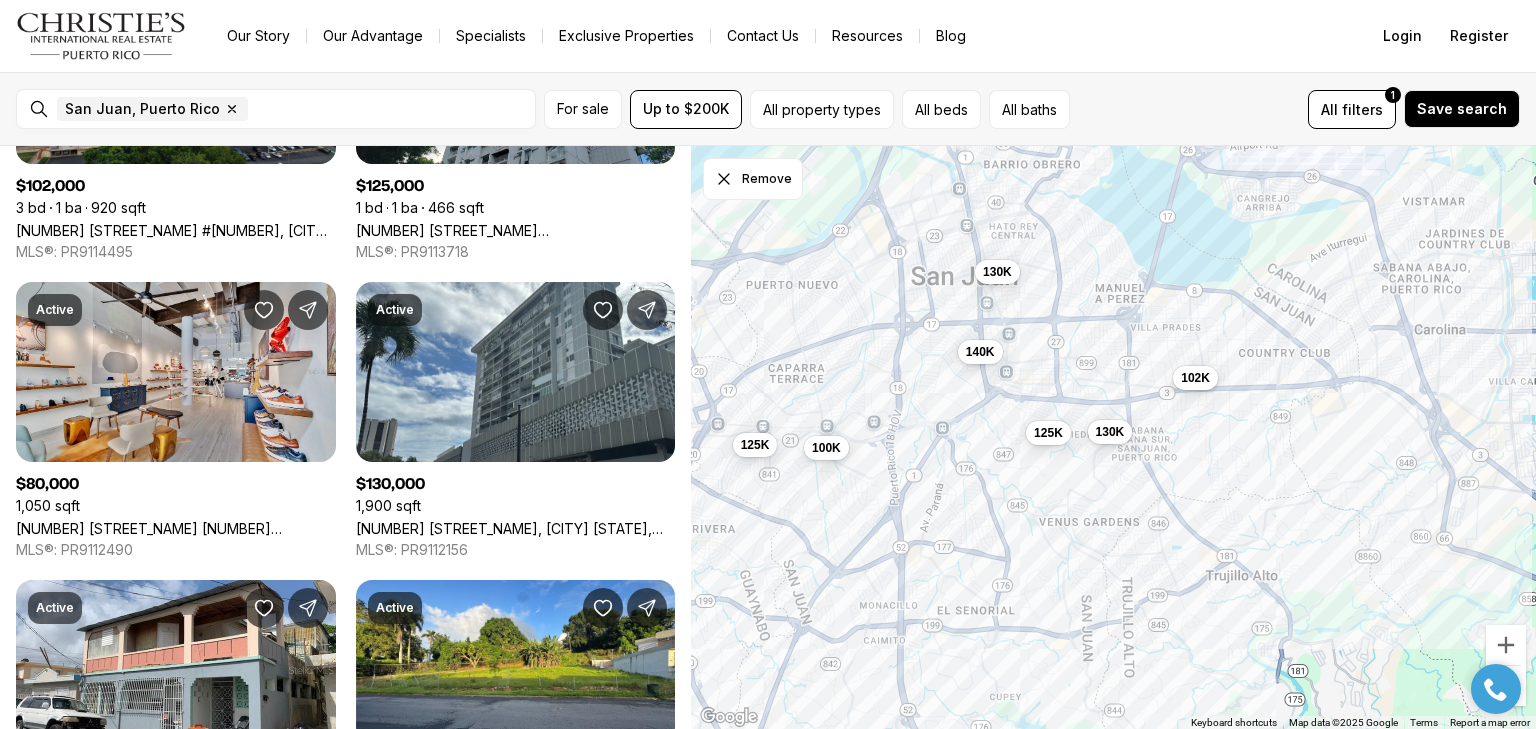 type 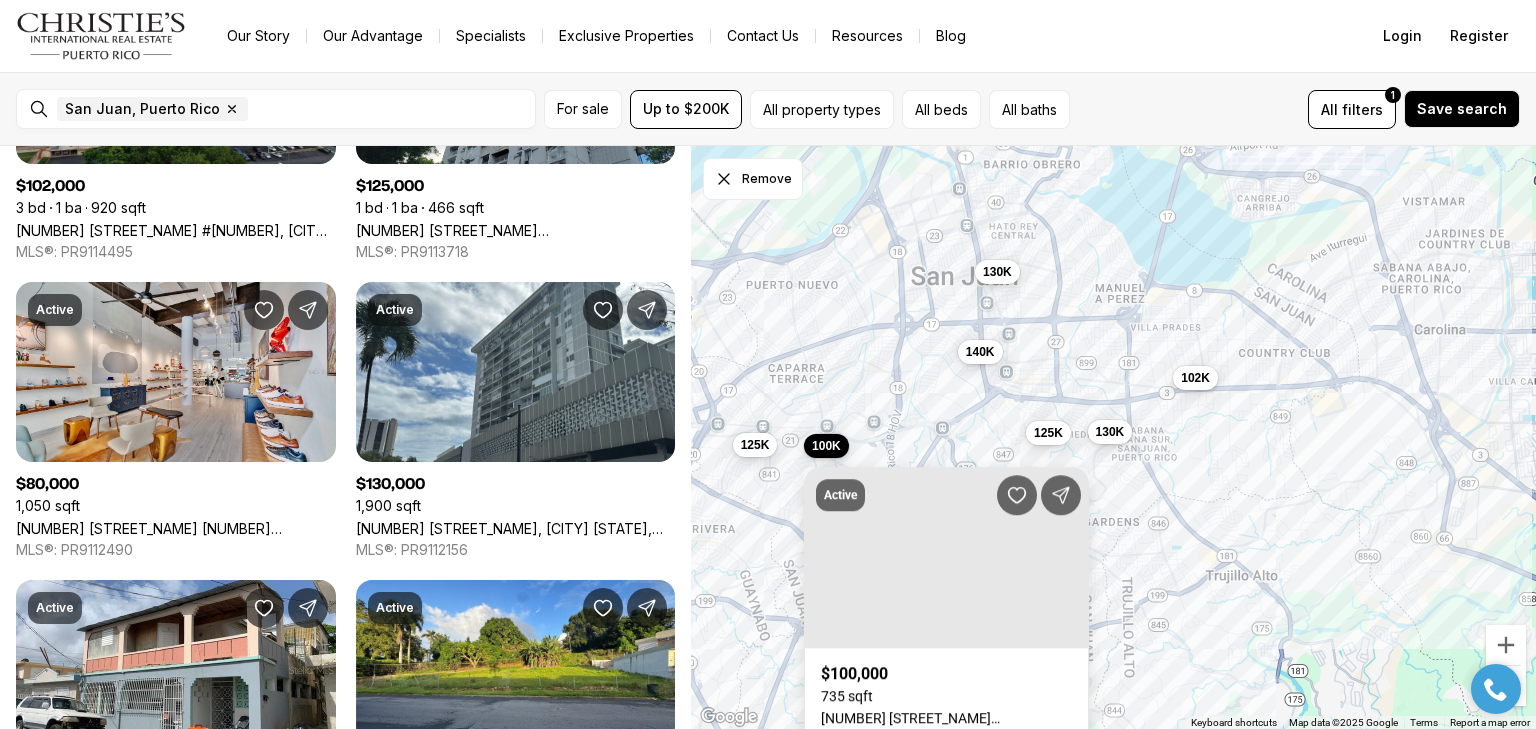 type 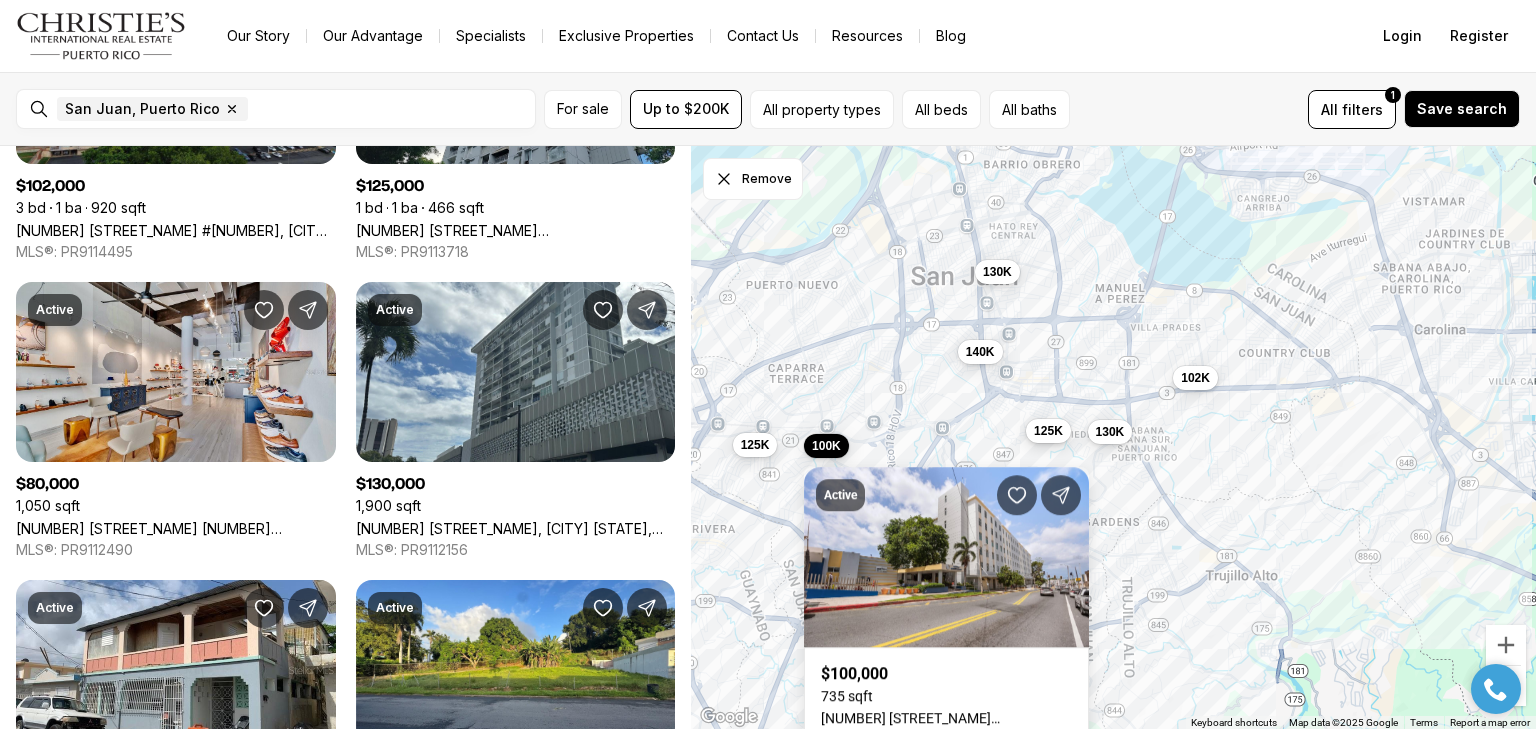 type 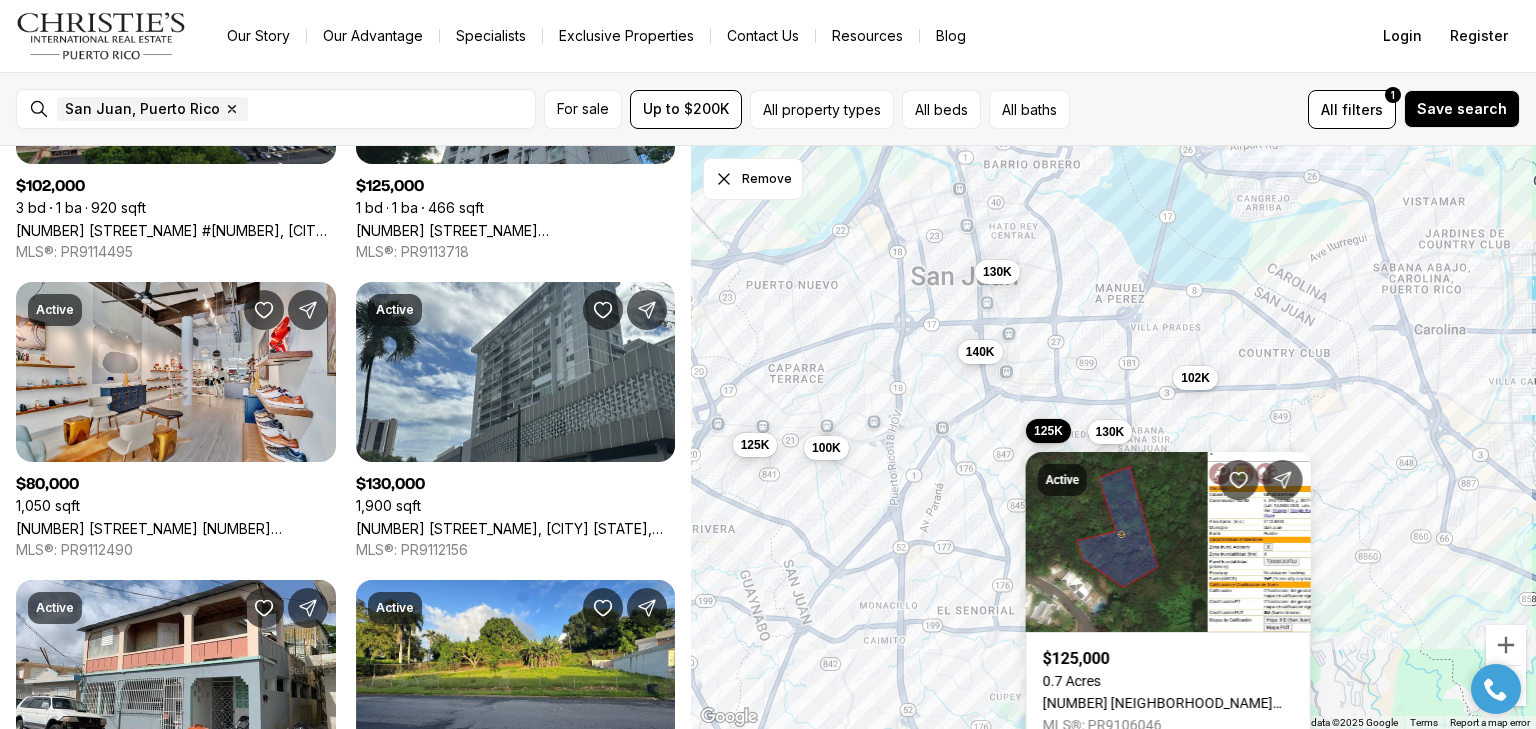 type 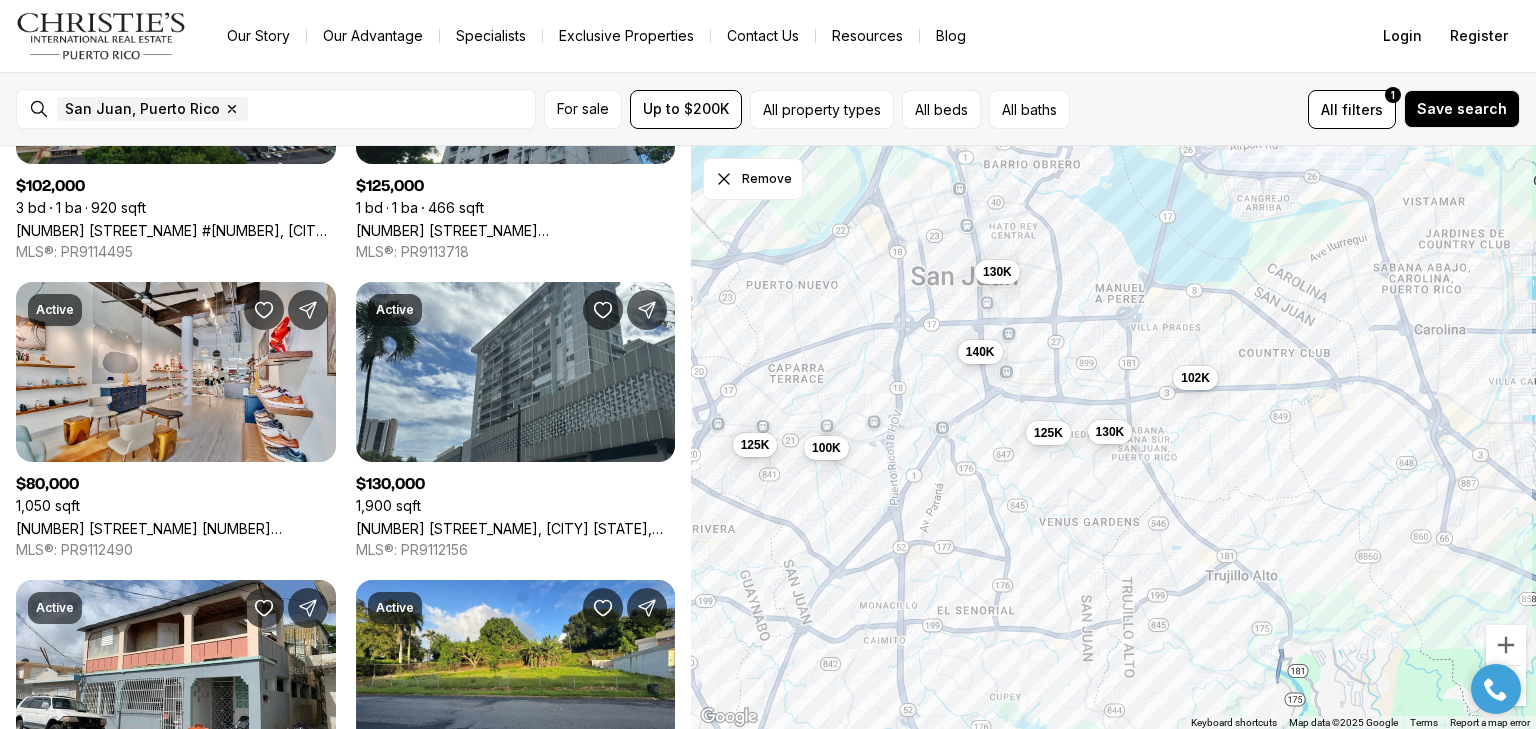 type 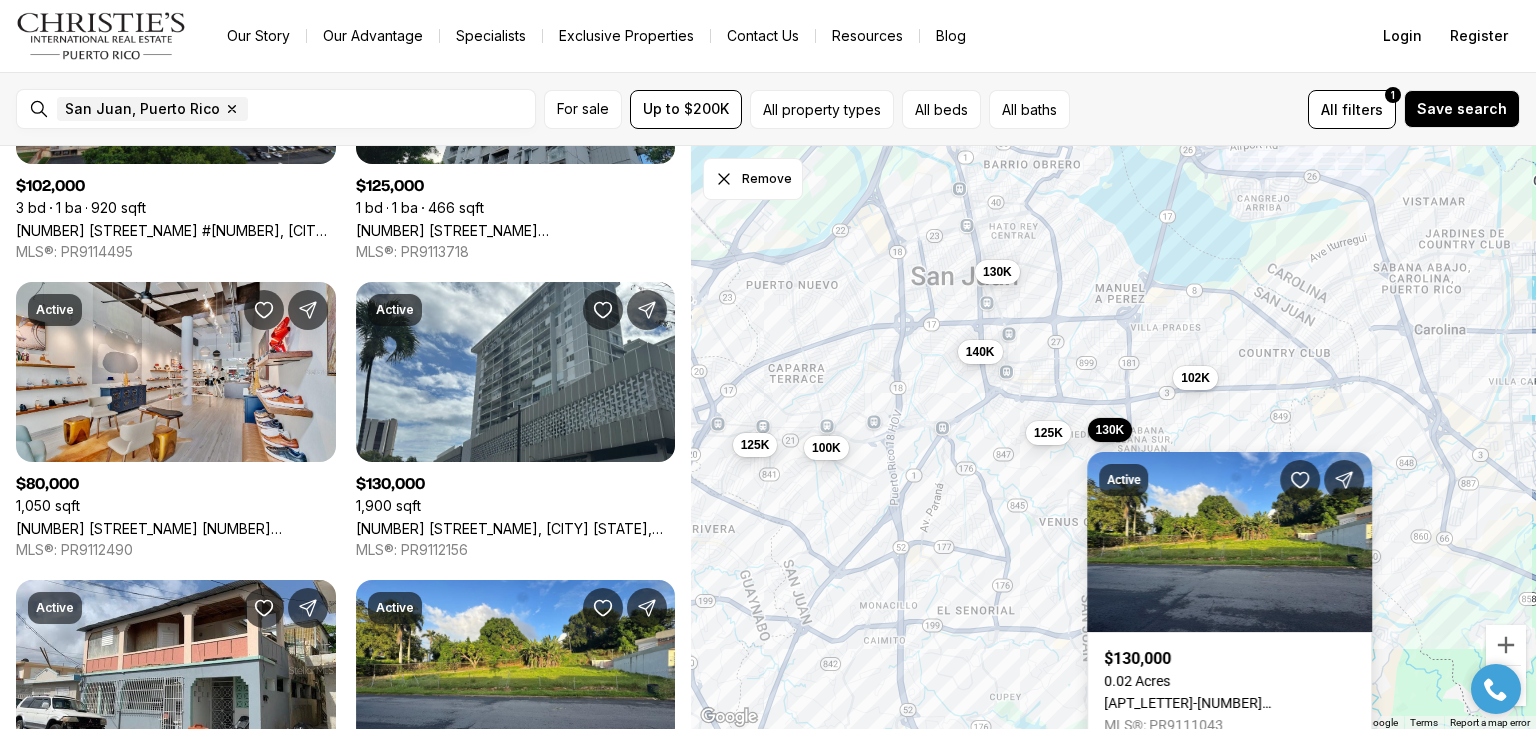 type 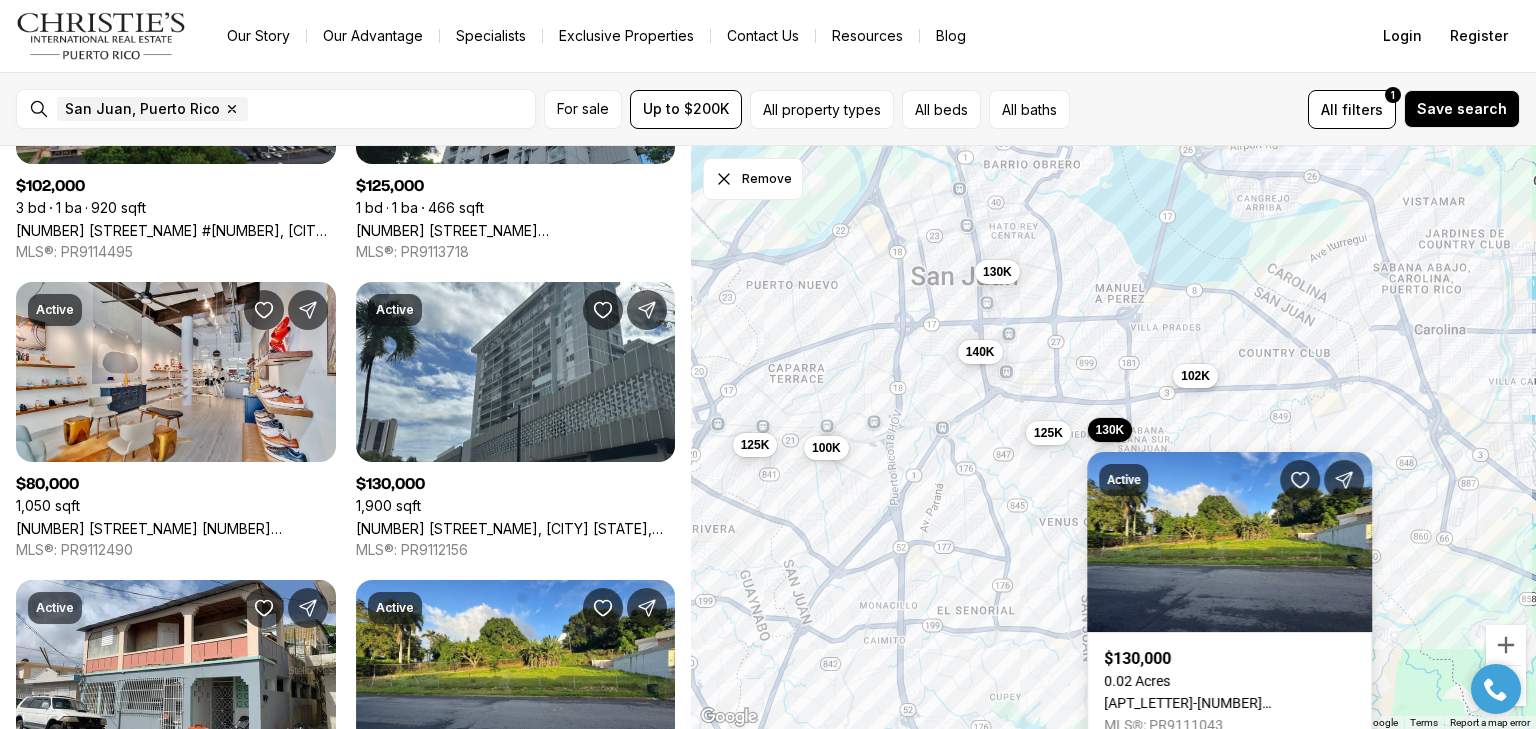 type 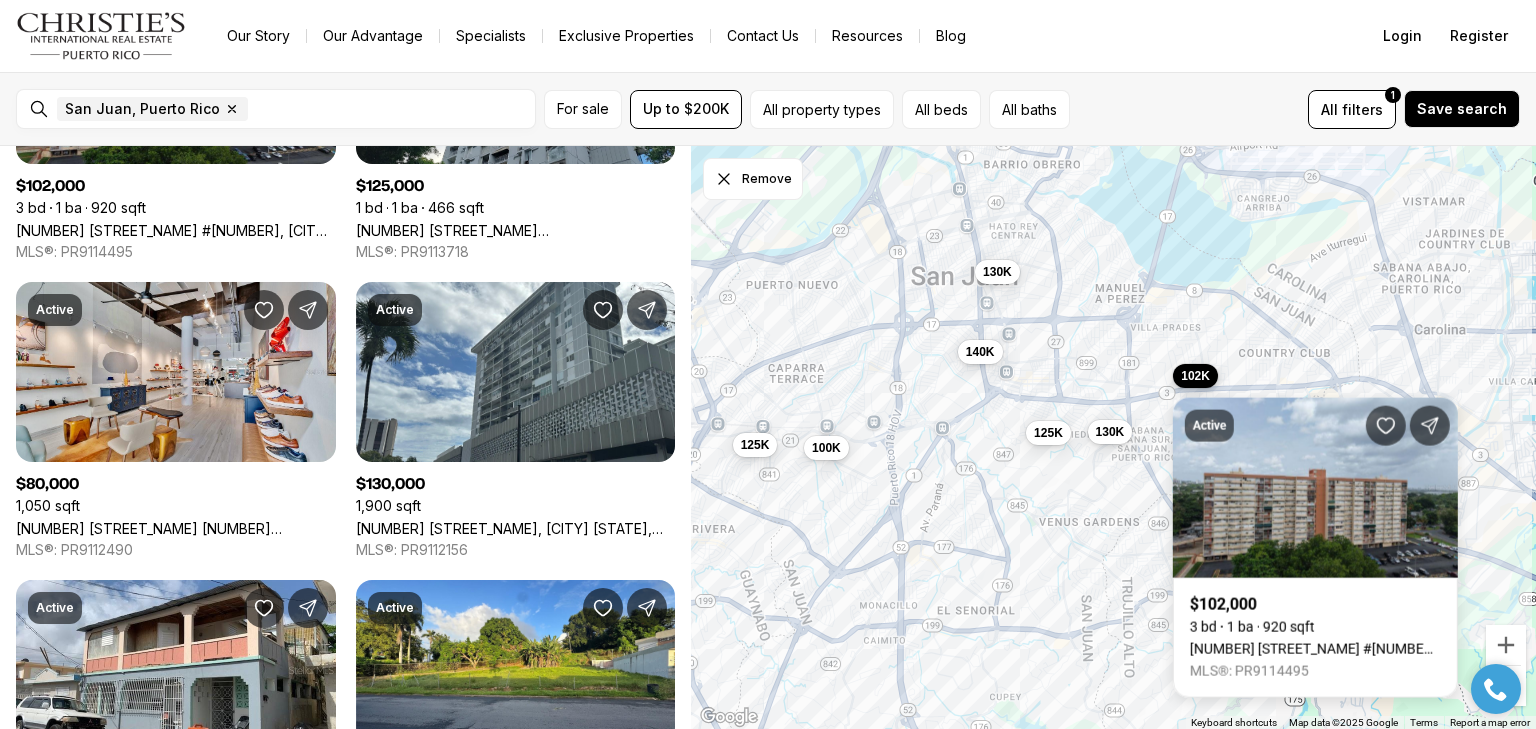 type 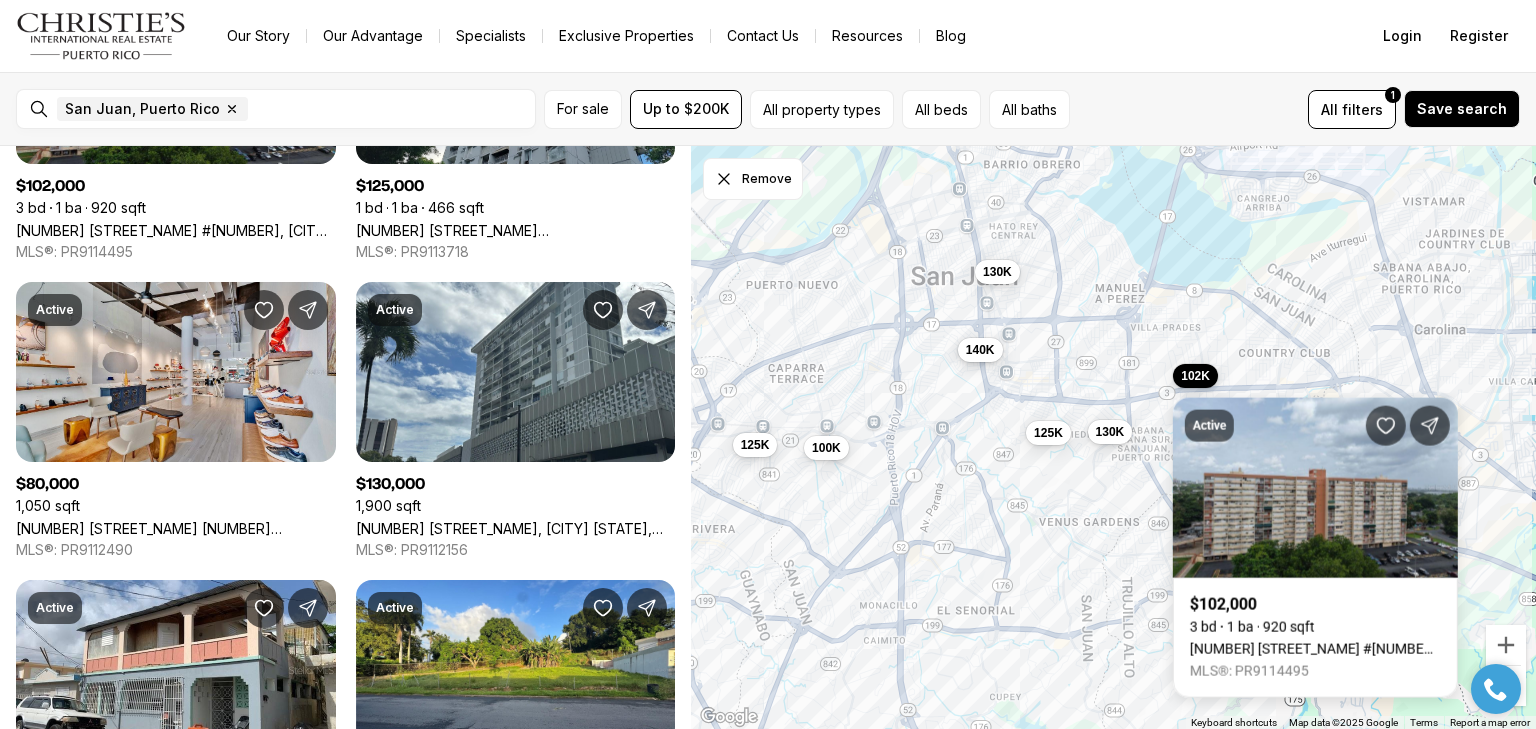 type 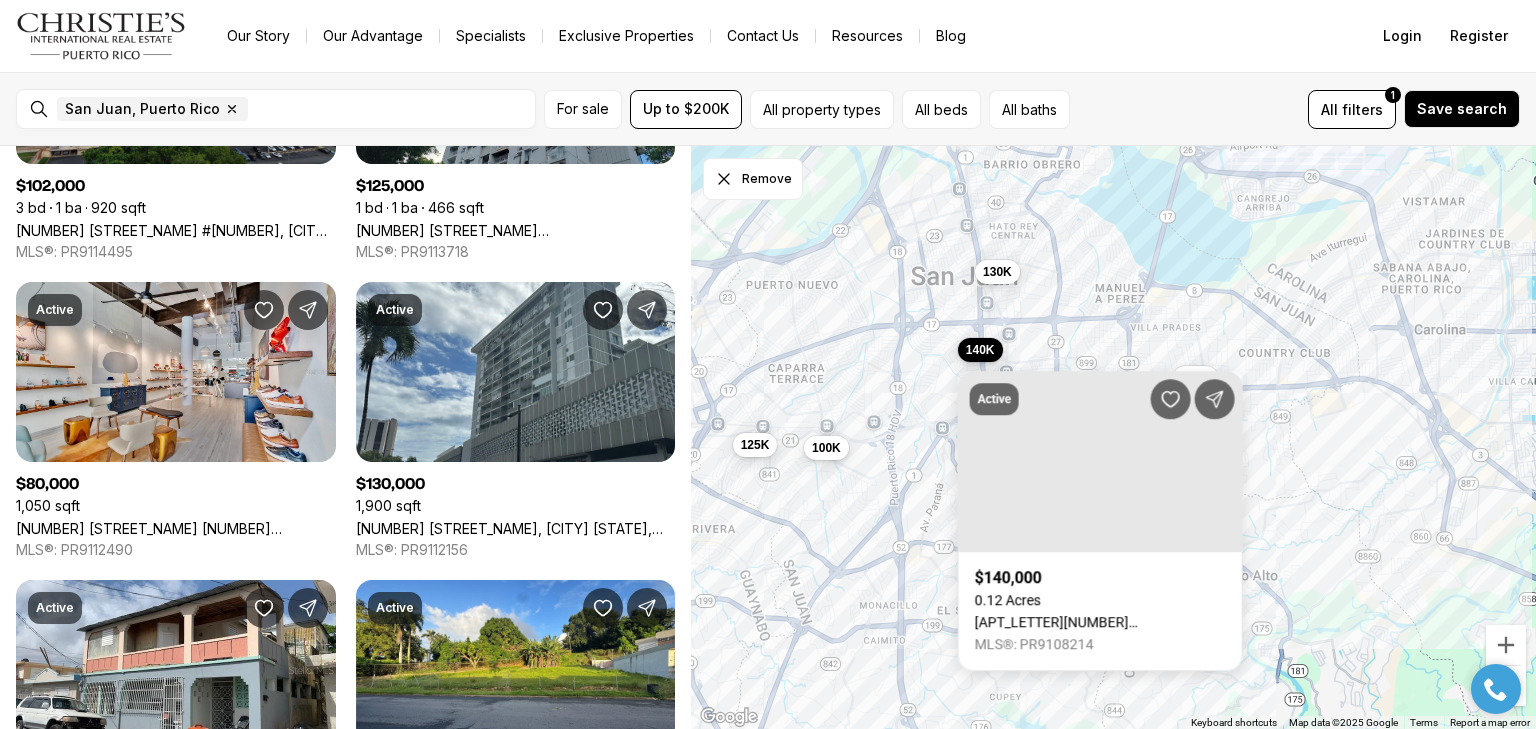 type 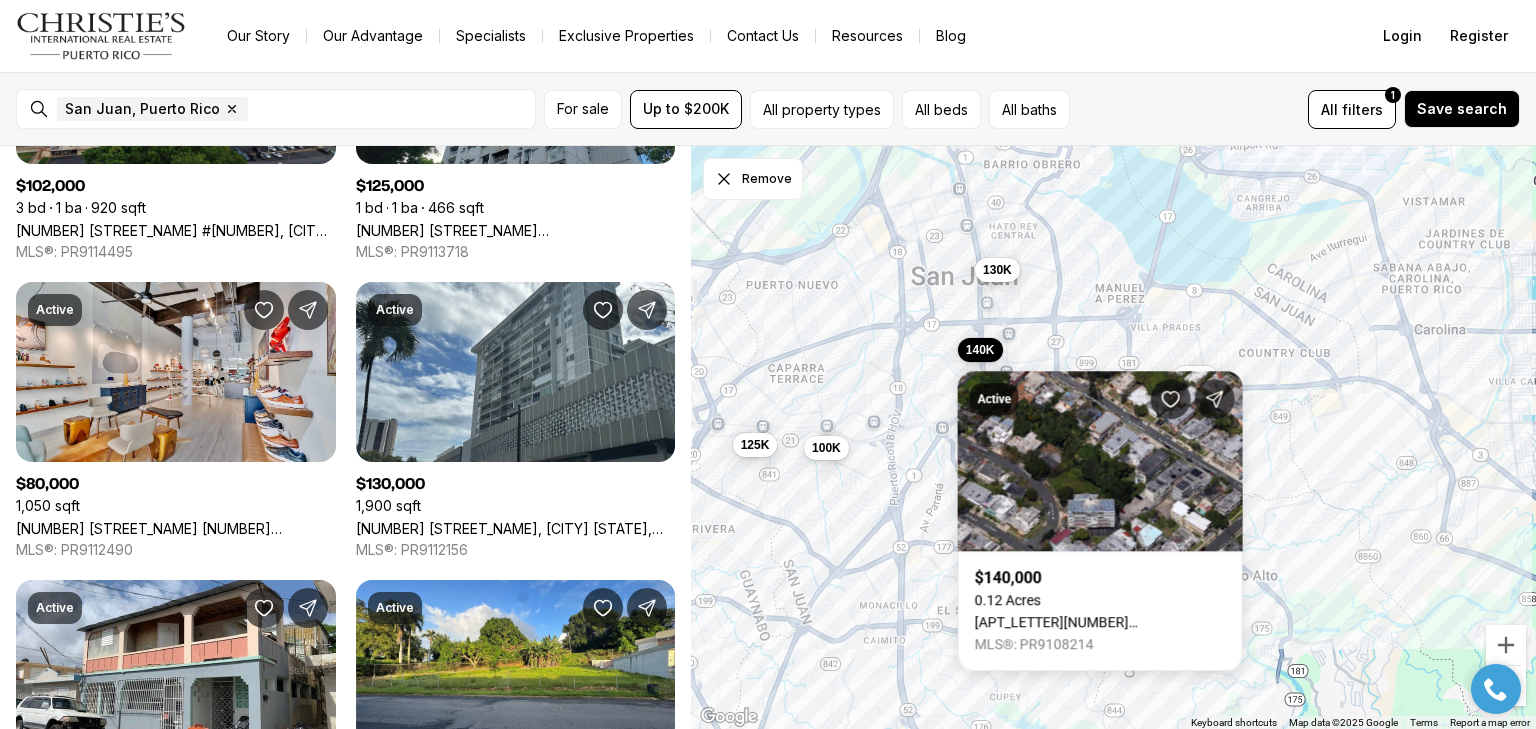 type 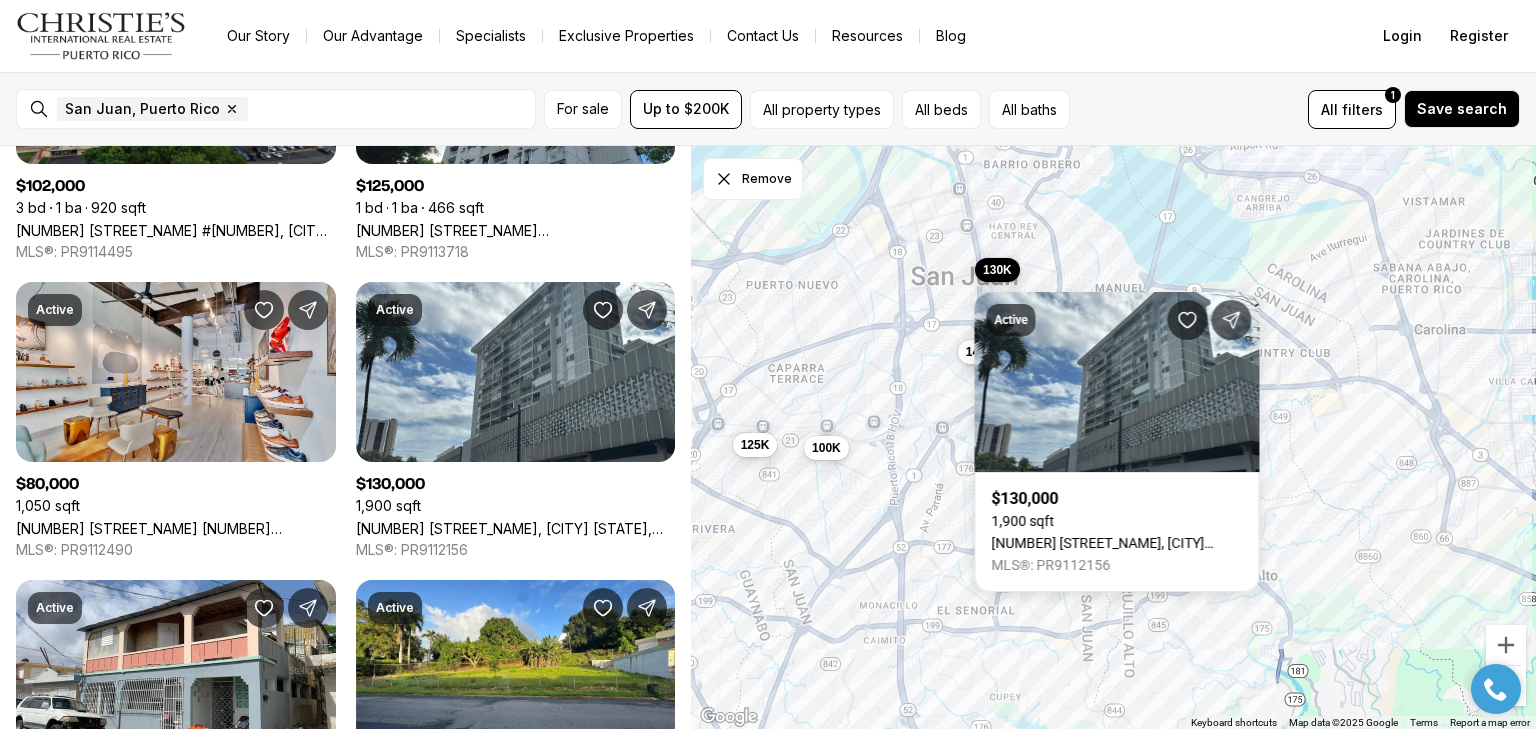 type 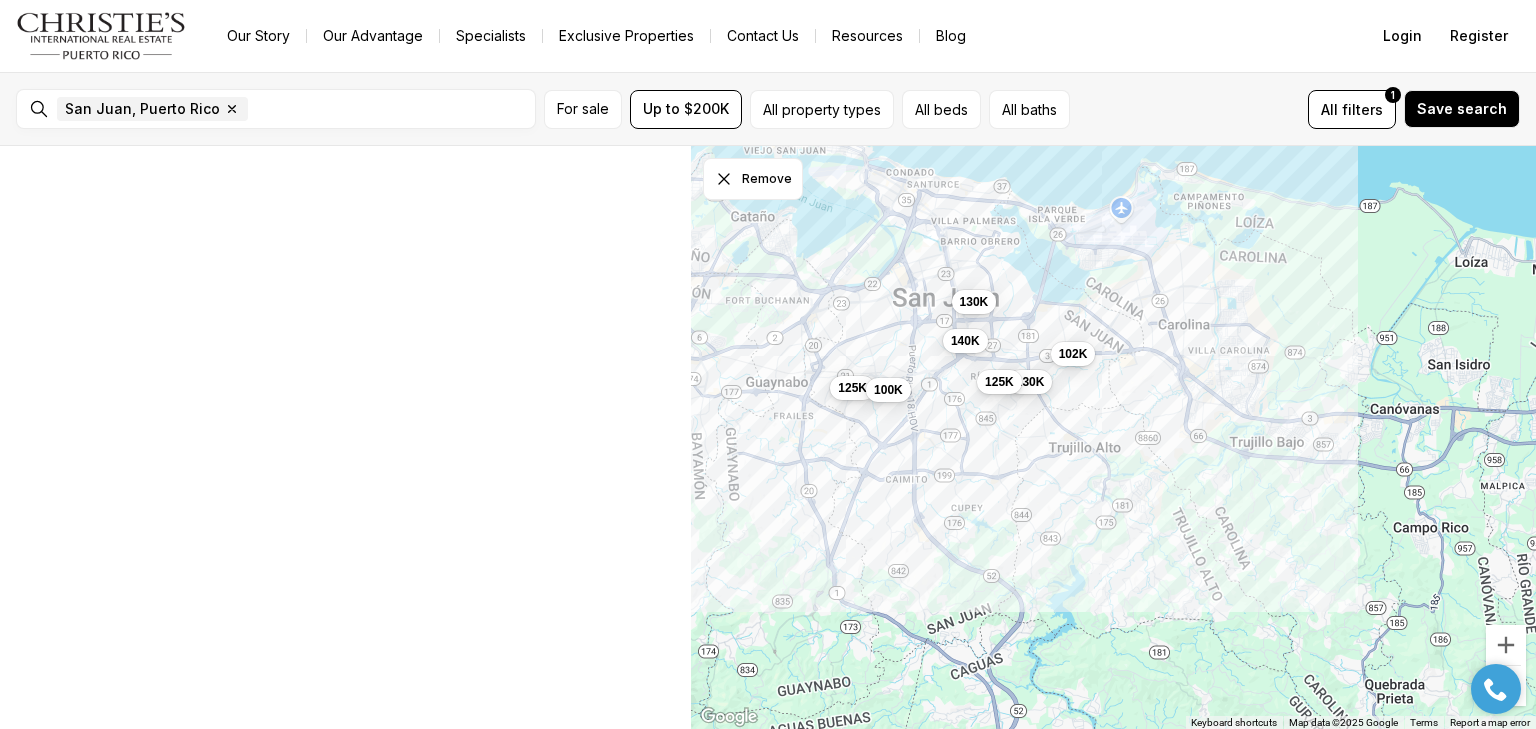 scroll, scrollTop: 0, scrollLeft: 0, axis: both 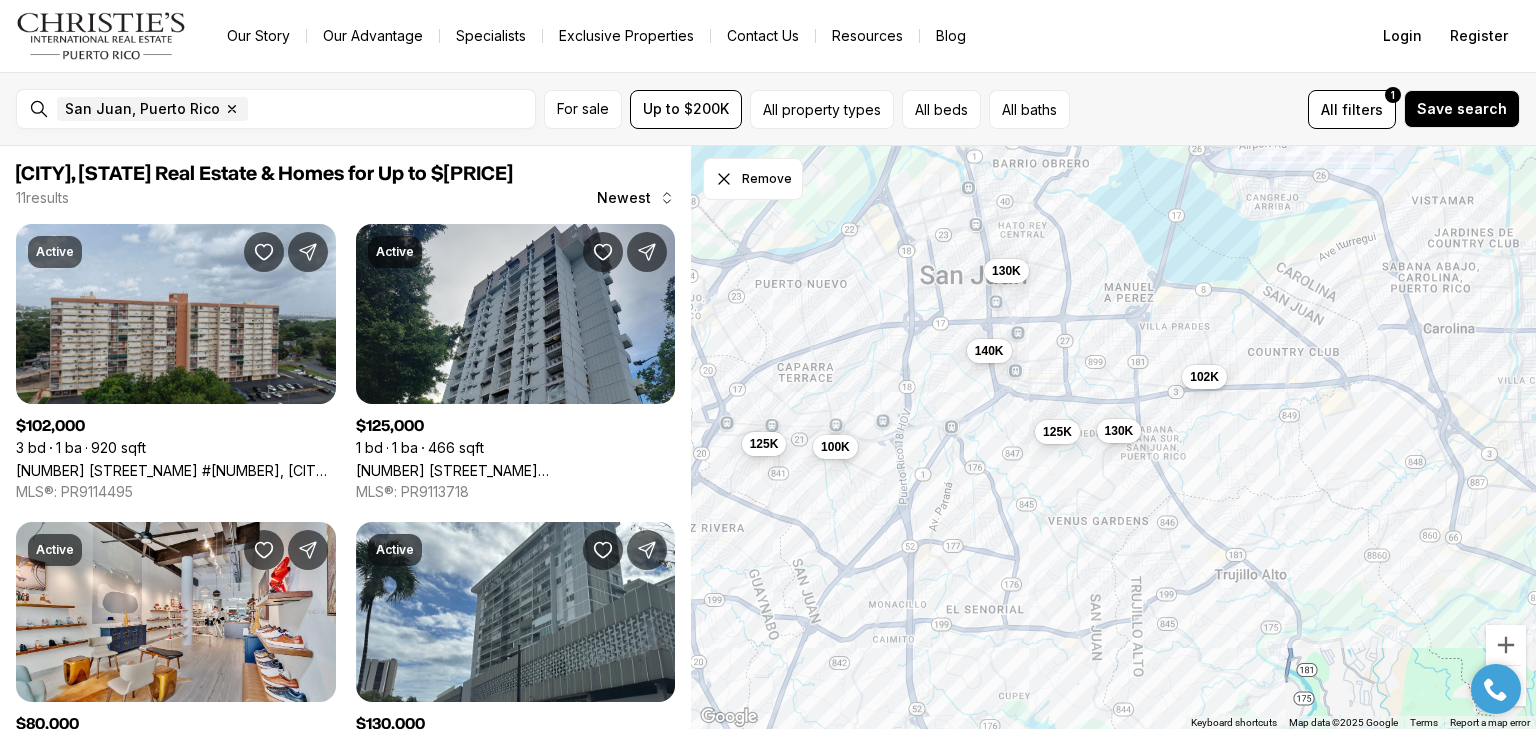 click on "All filters 1 Save search" at bounding box center [1299, 109] 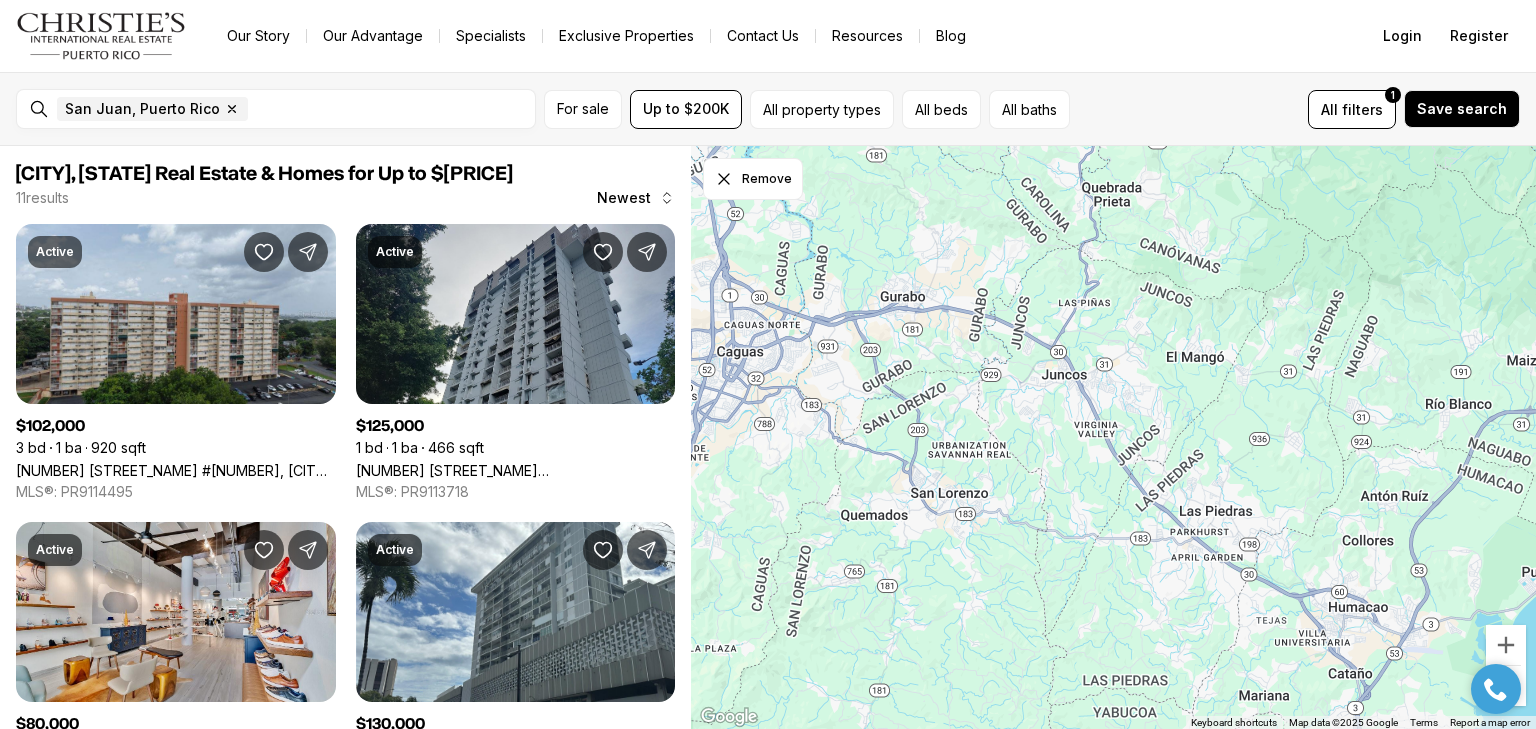 drag, startPoint x: 1061, startPoint y: 362, endPoint x: 915, endPoint y: 383, distance: 147.50255 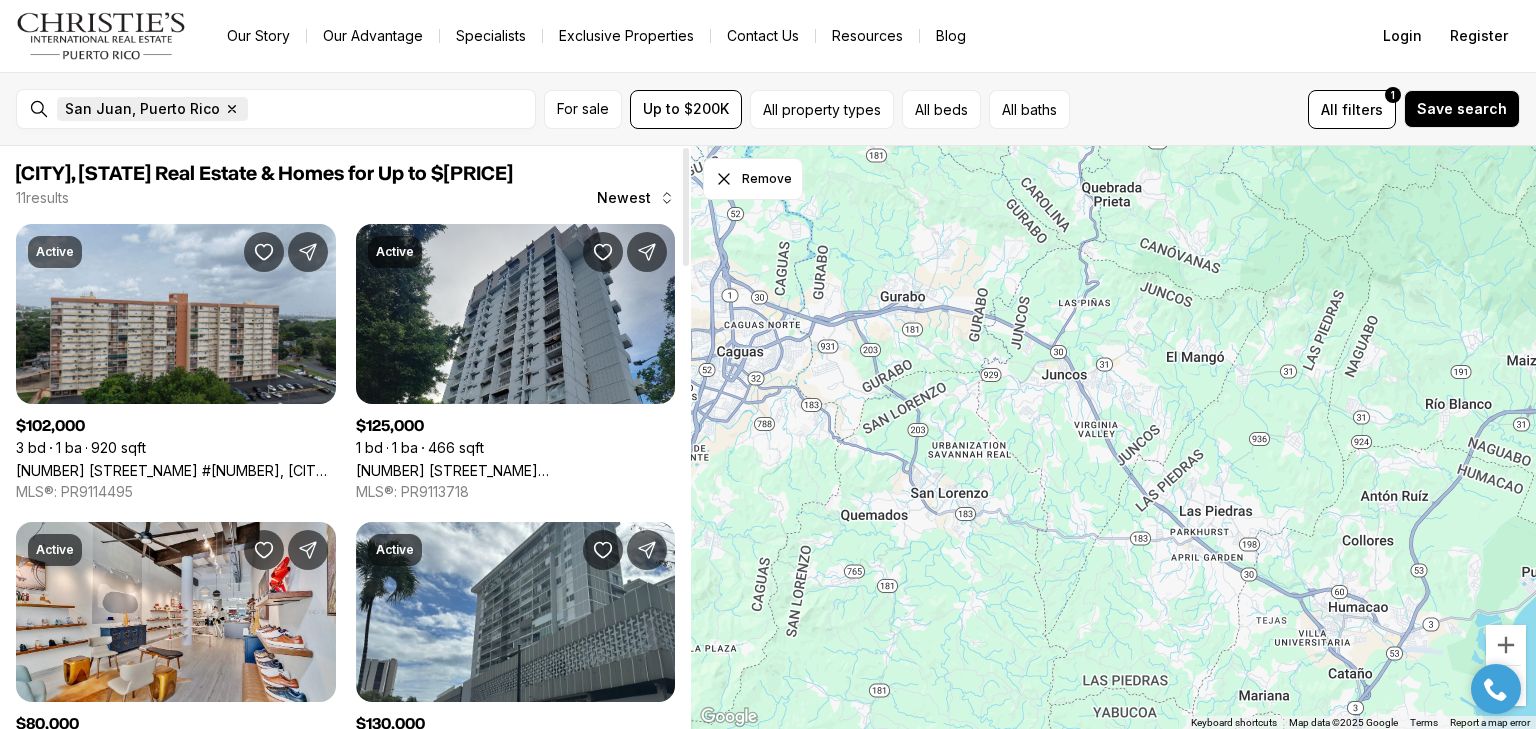click 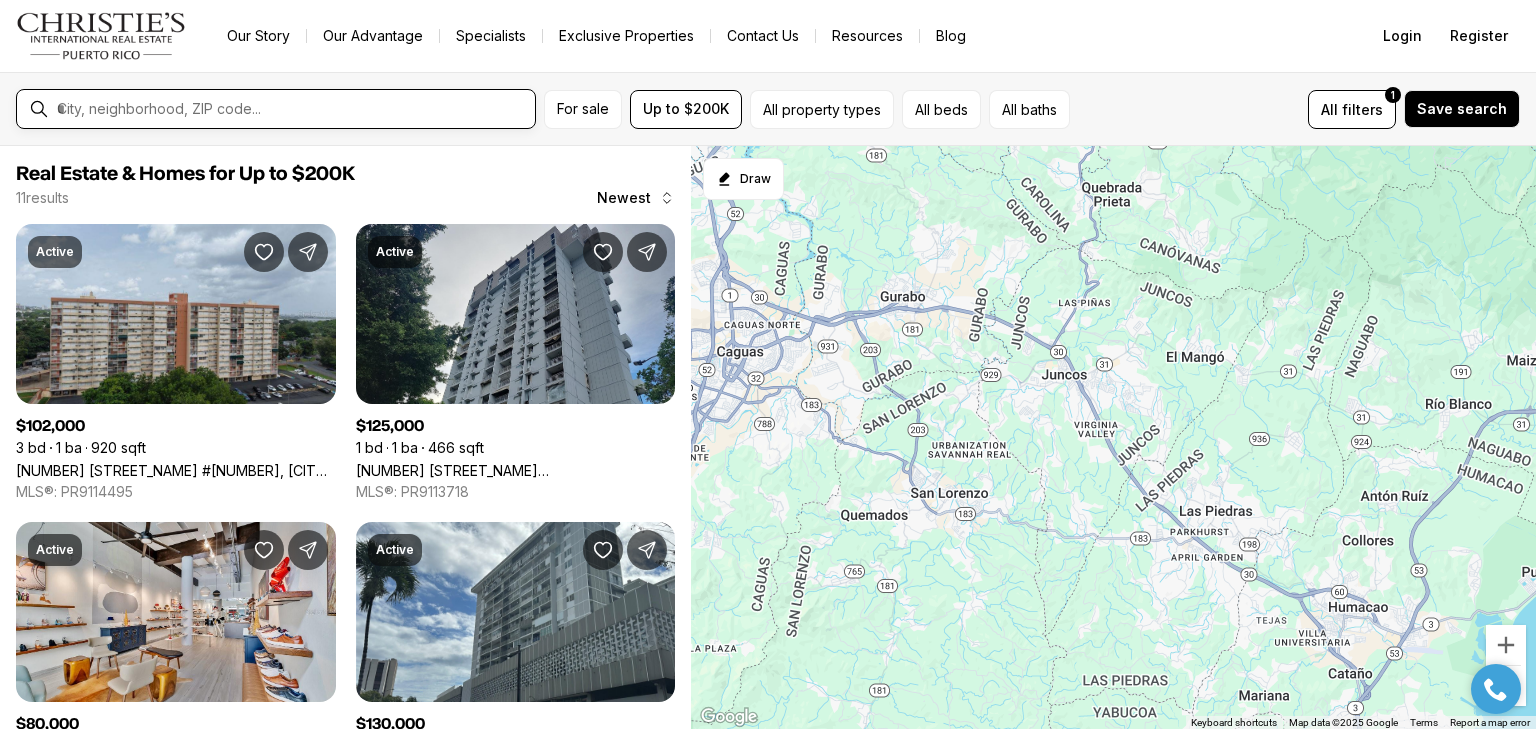 click at bounding box center (292, 109) 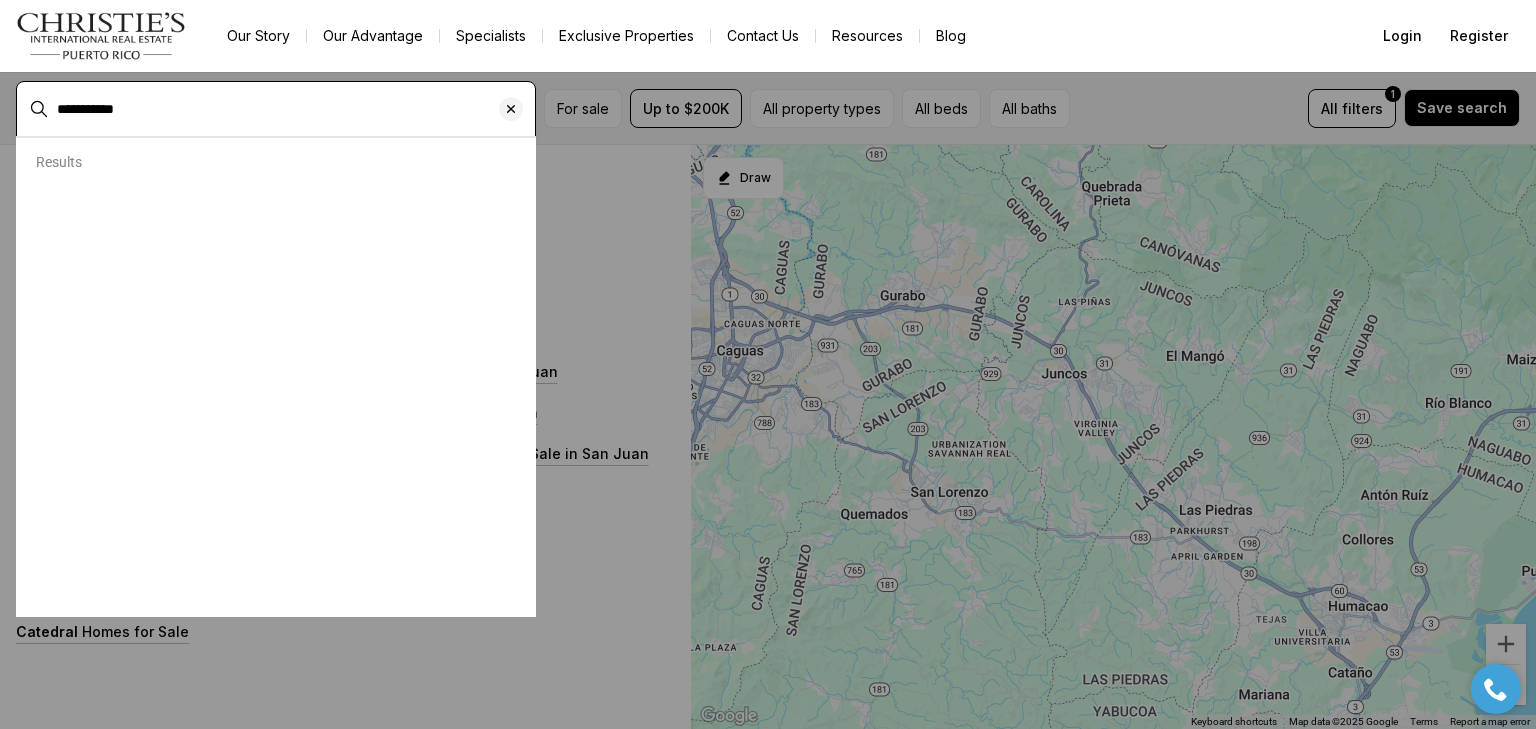type on "**********" 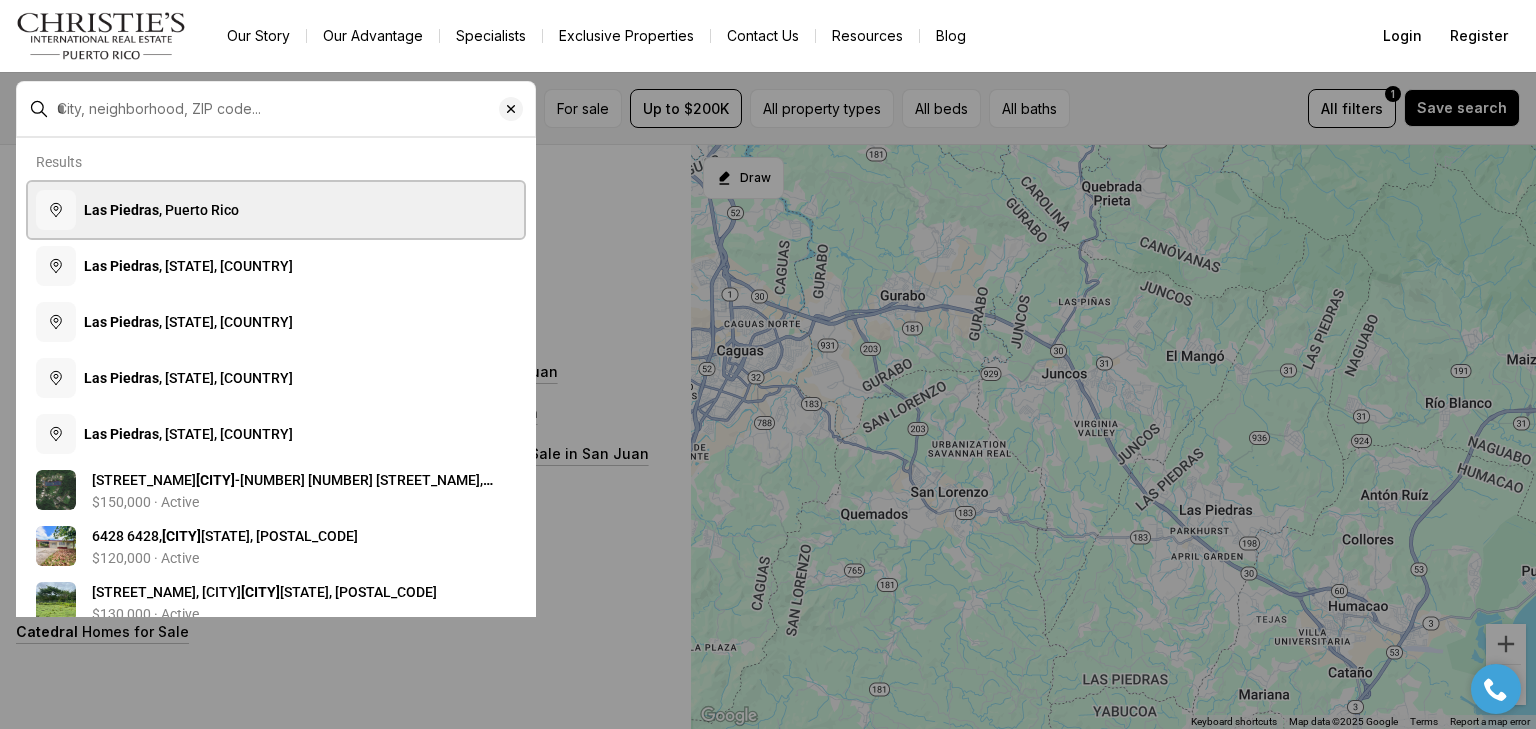 click on "Las Piedras , Puerto Rico" at bounding box center [276, 210] 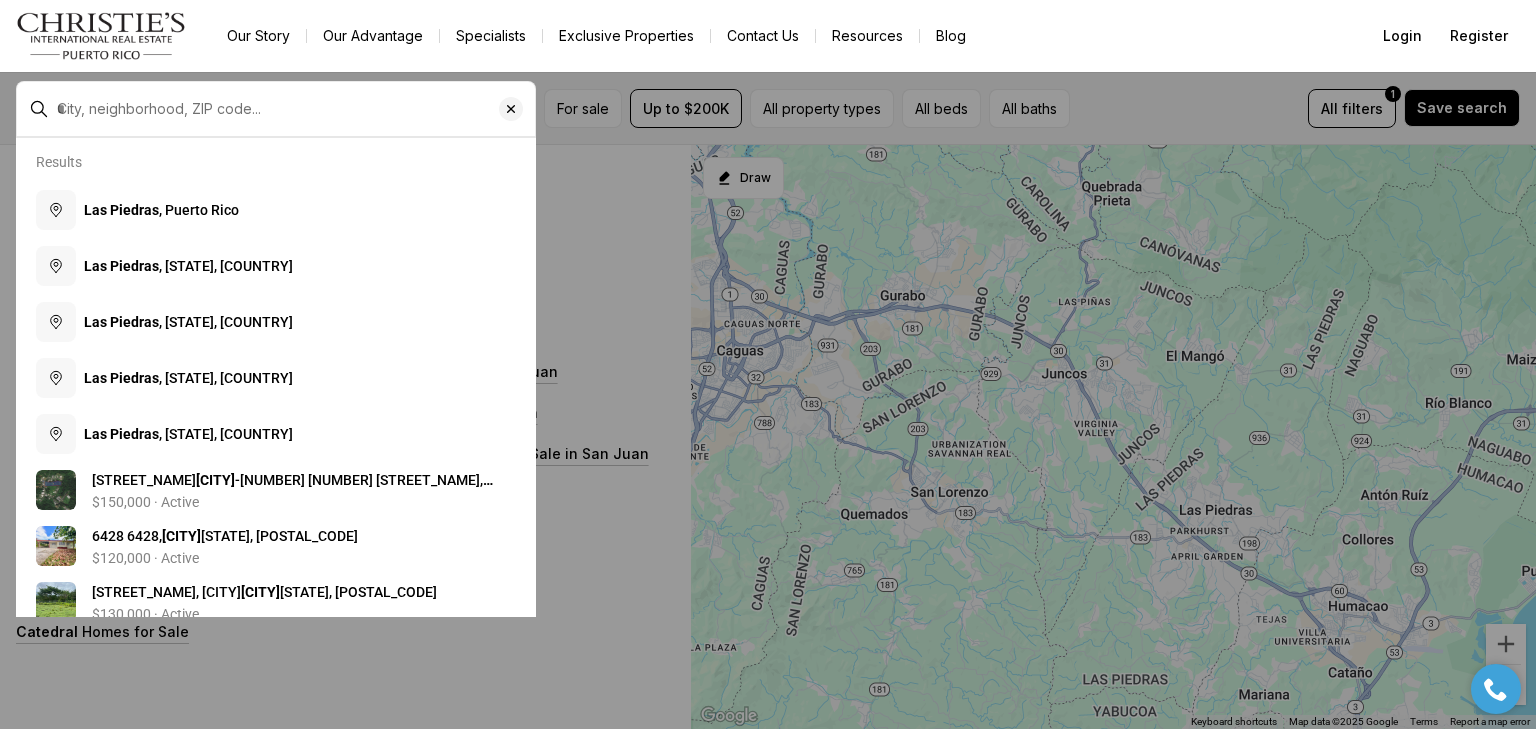 type on "**********" 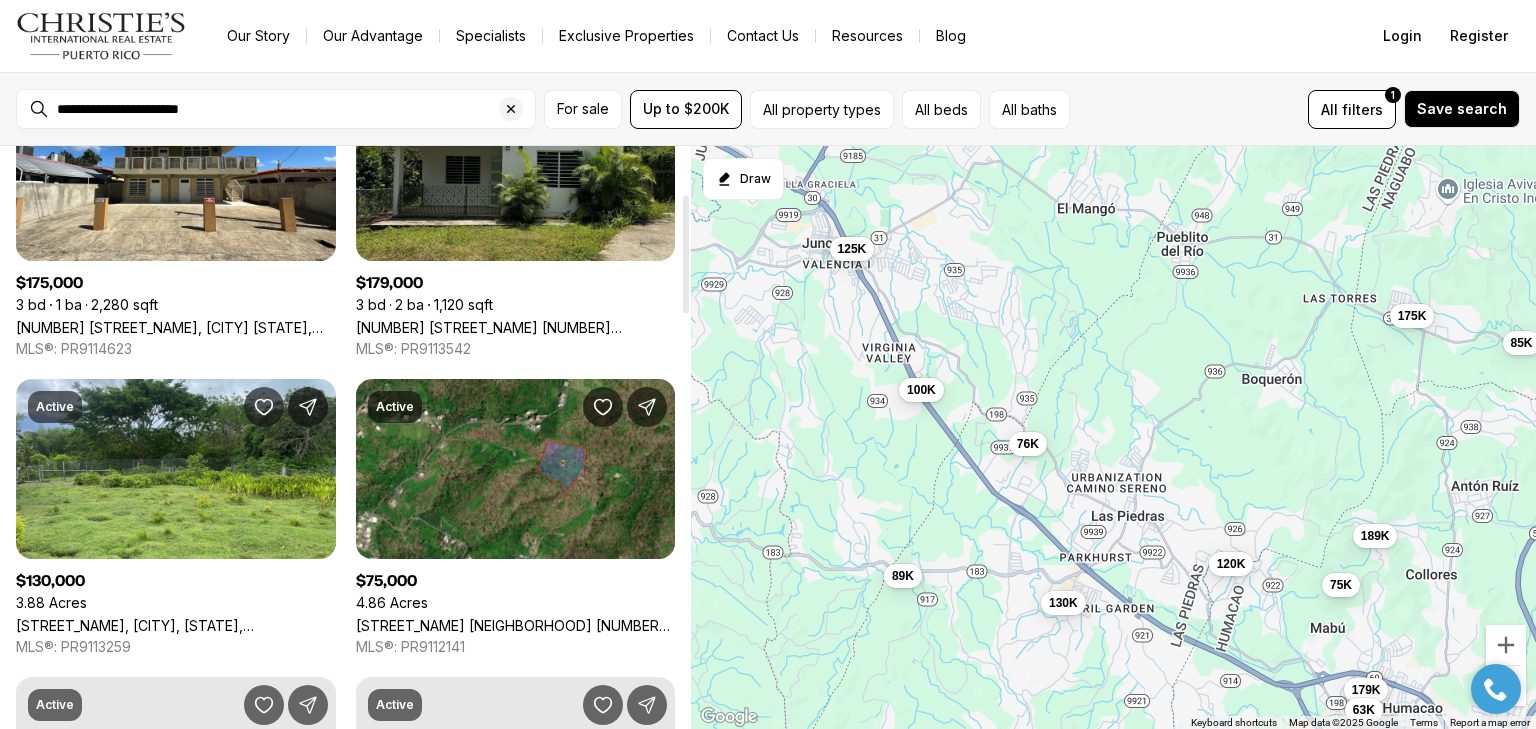 scroll, scrollTop: 0, scrollLeft: 0, axis: both 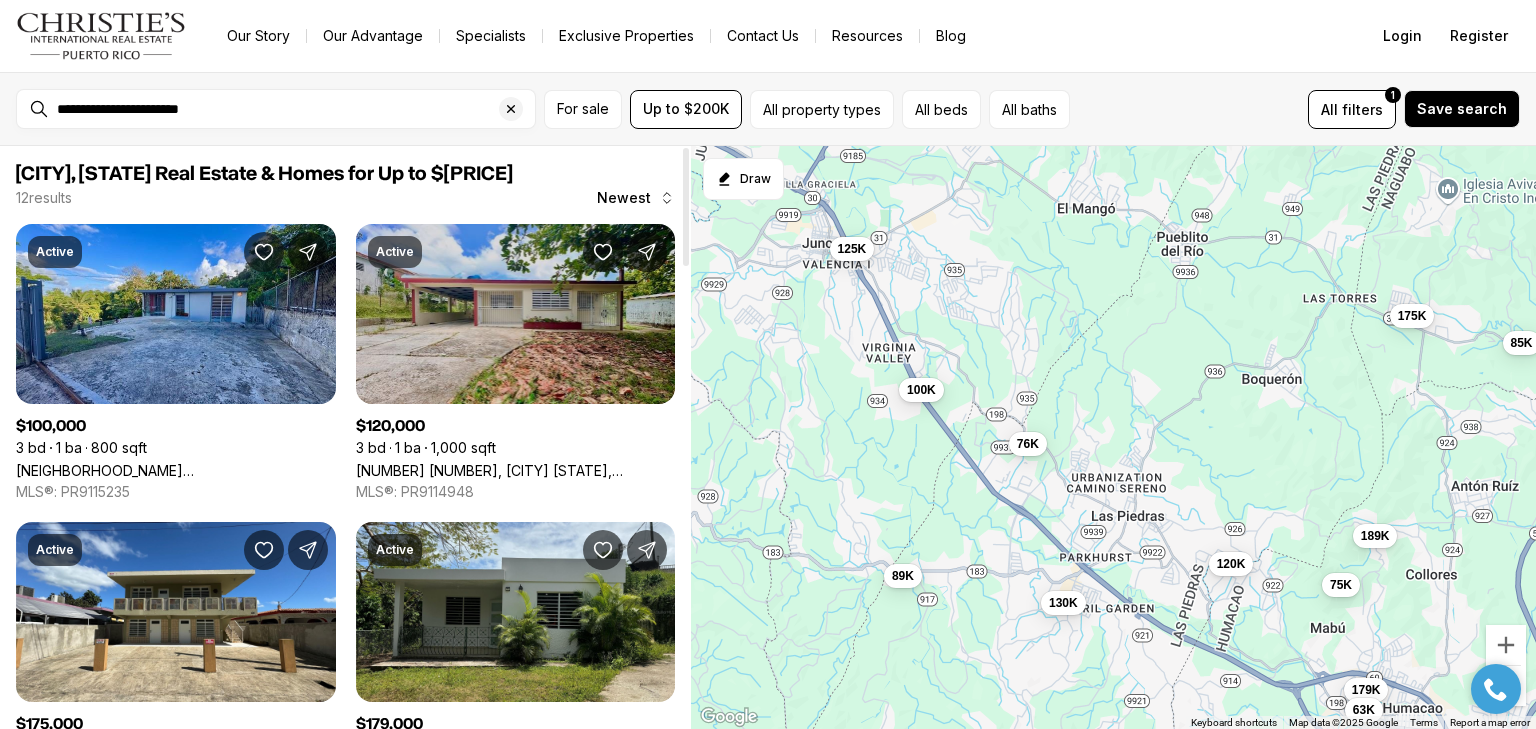 click on "6428 6428, LAS PIEDRAS PR, 00771" at bounding box center (516, 470) 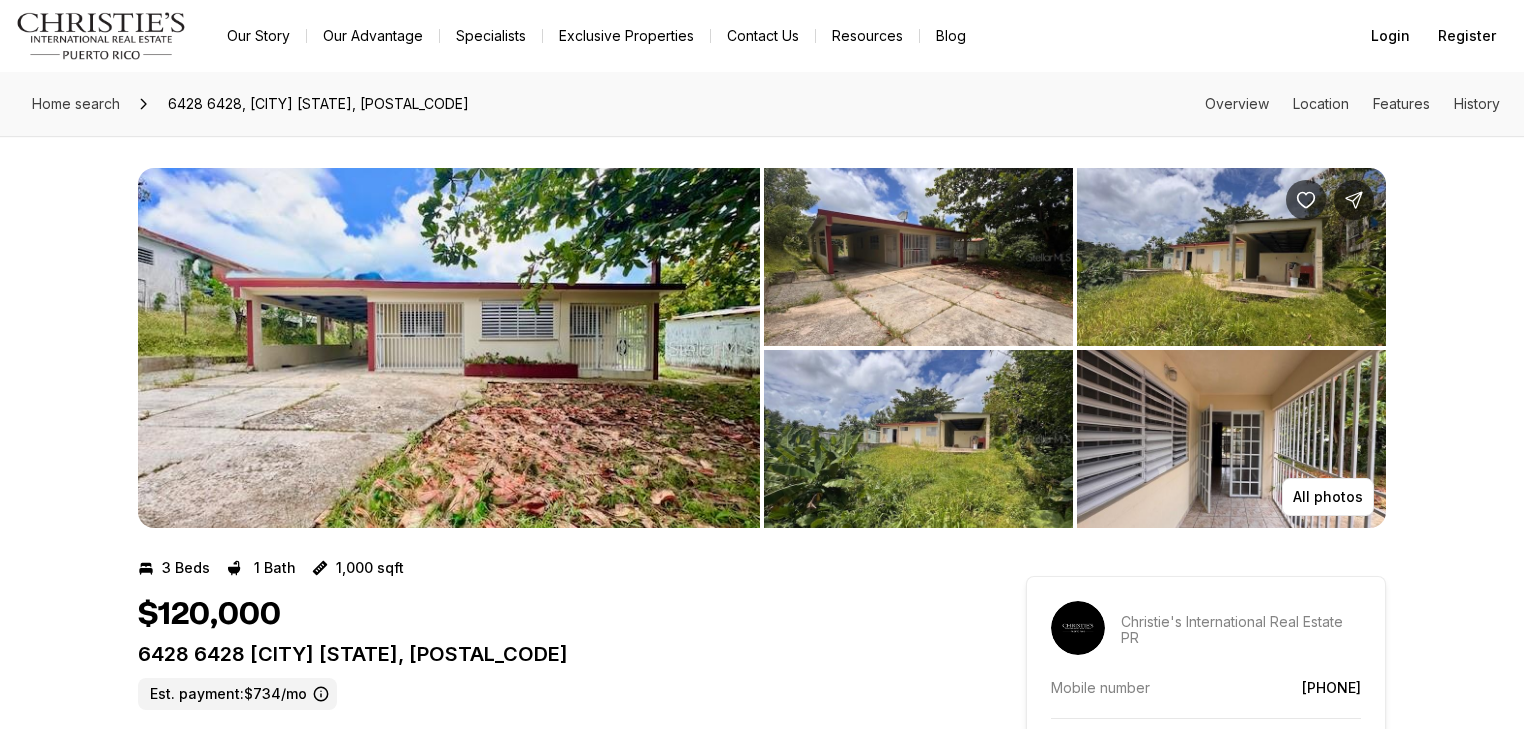 scroll, scrollTop: 0, scrollLeft: 0, axis: both 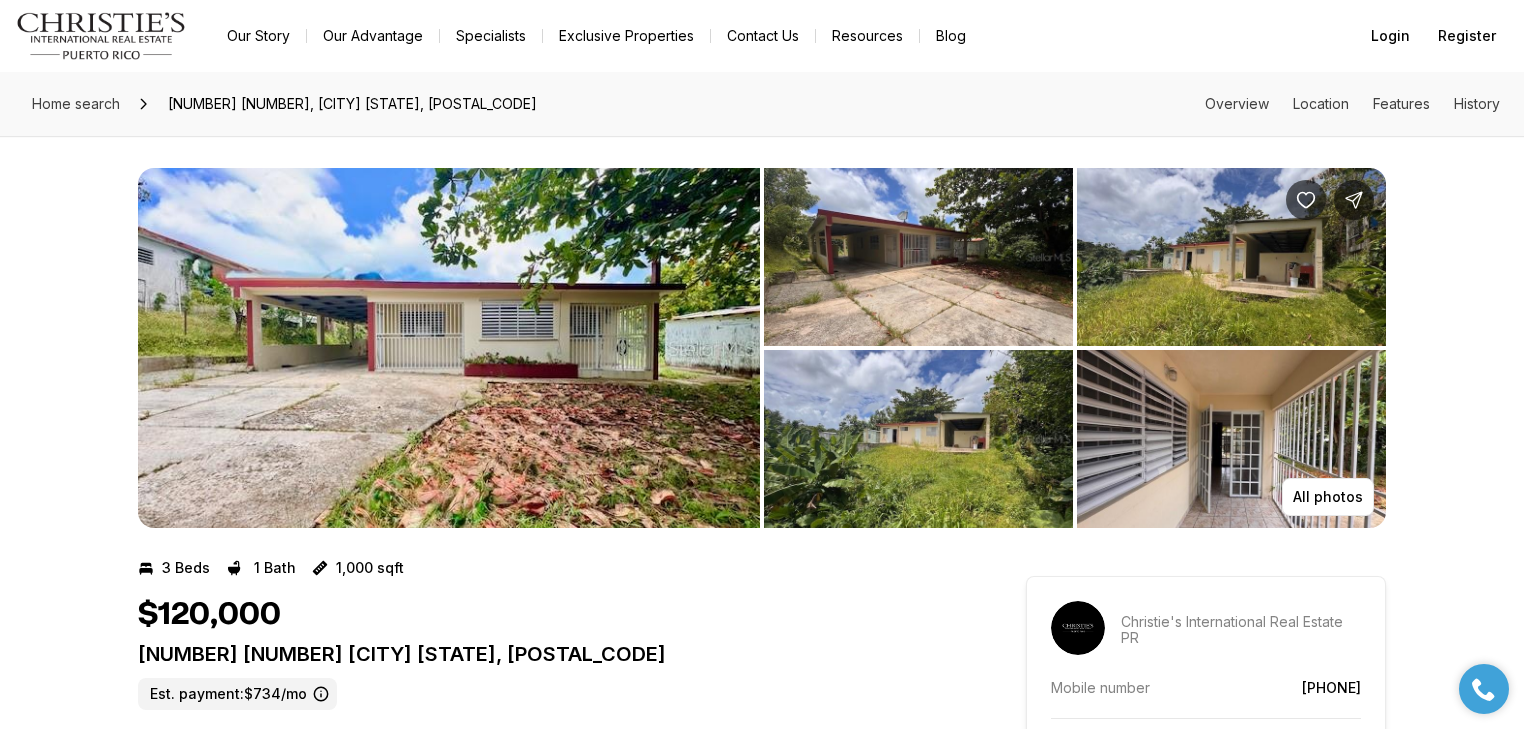 click at bounding box center (449, 348) 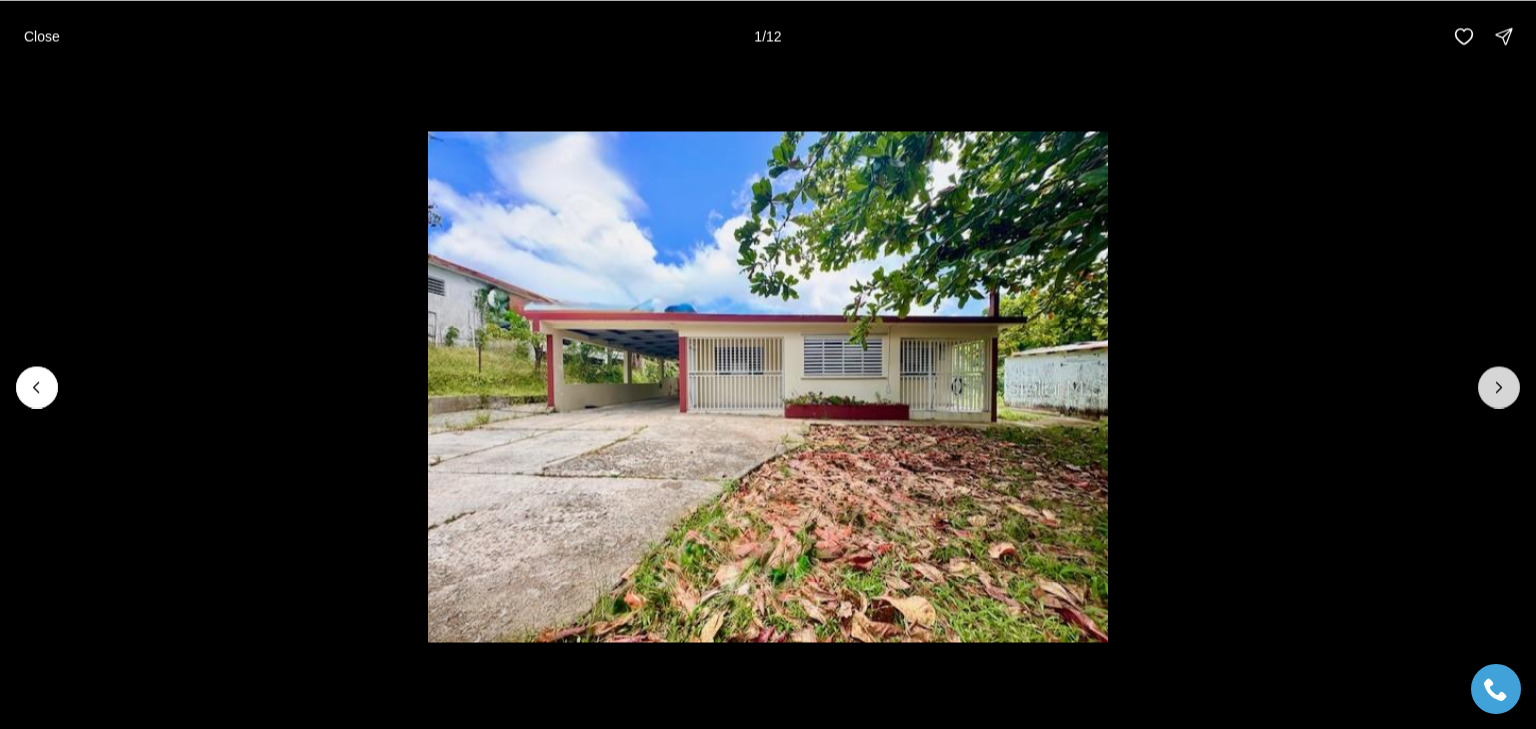 click 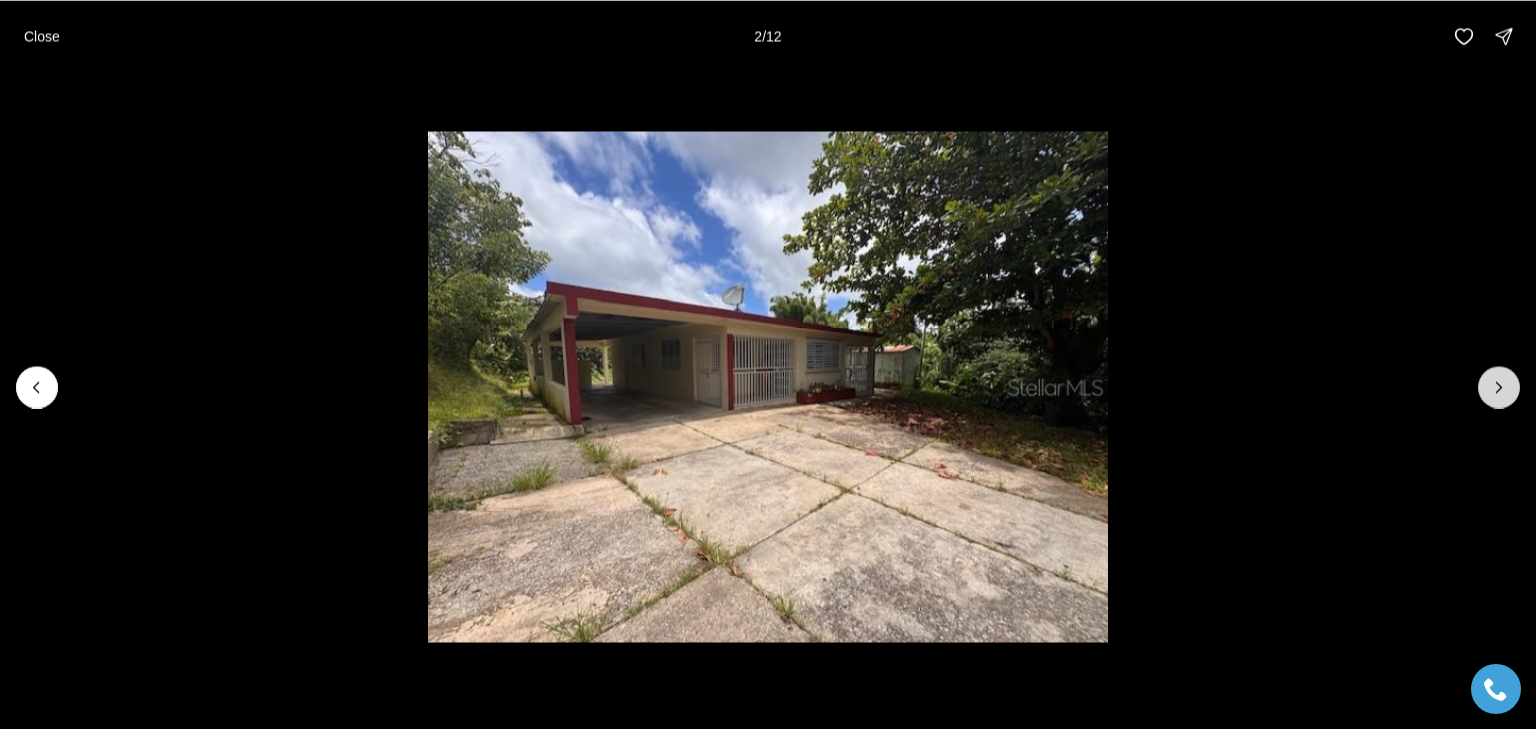click 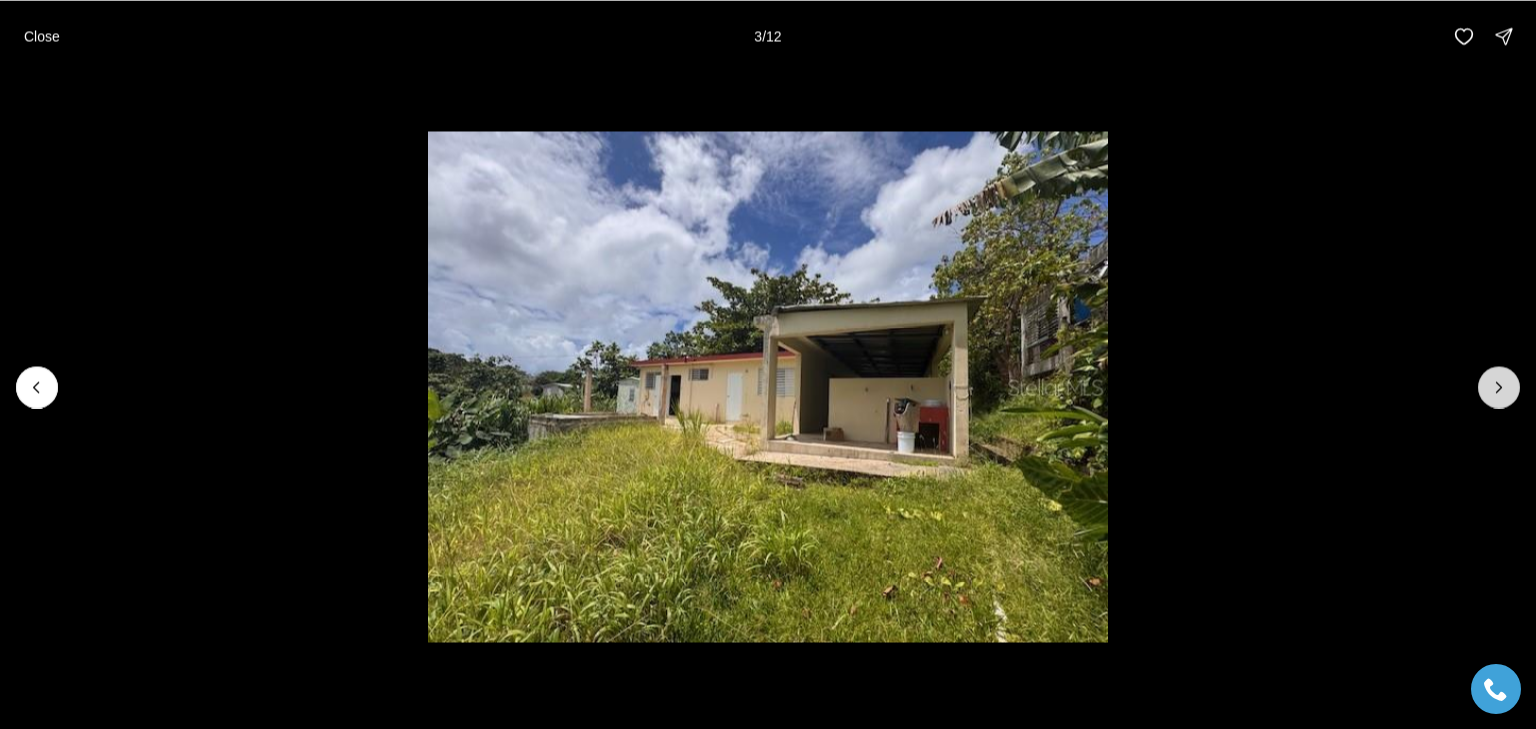 click 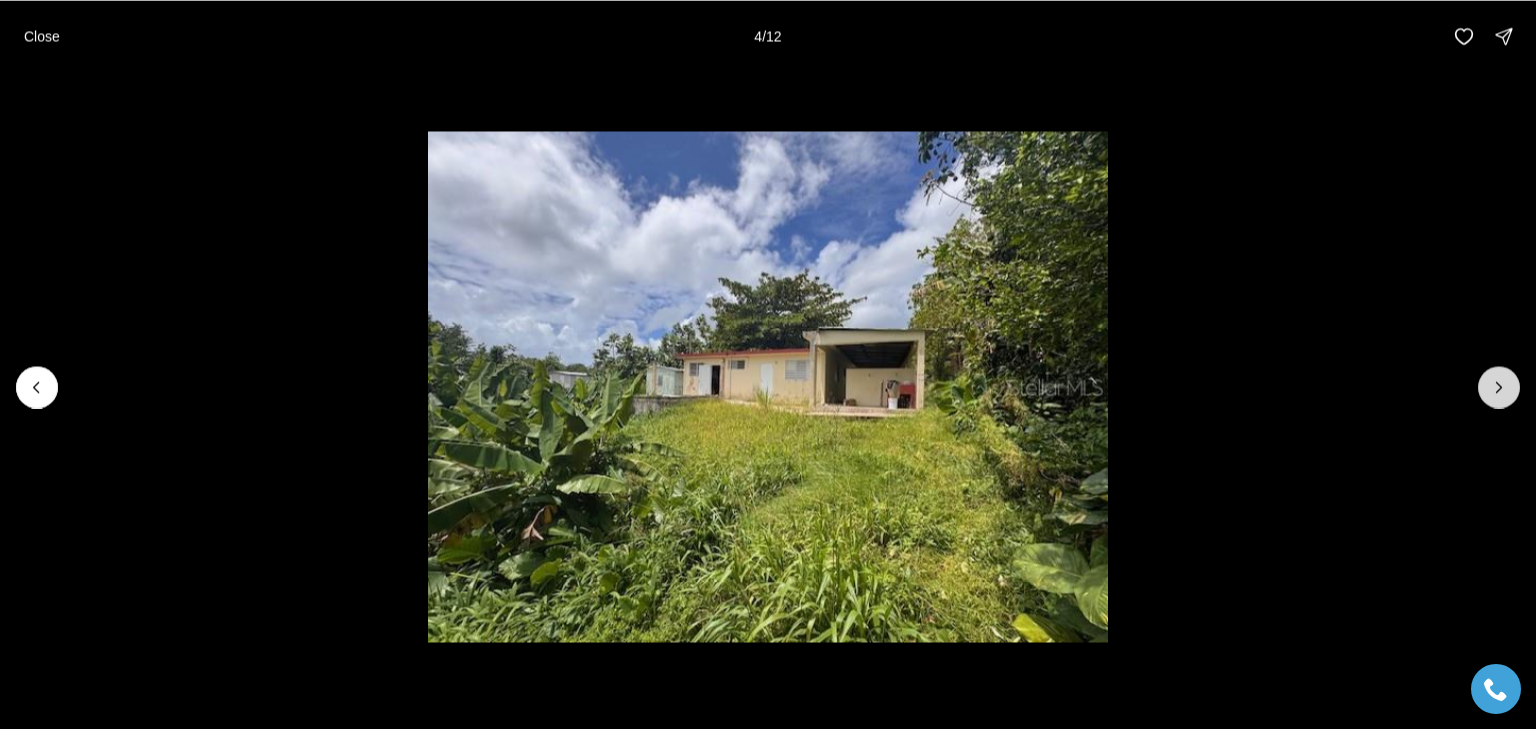 click 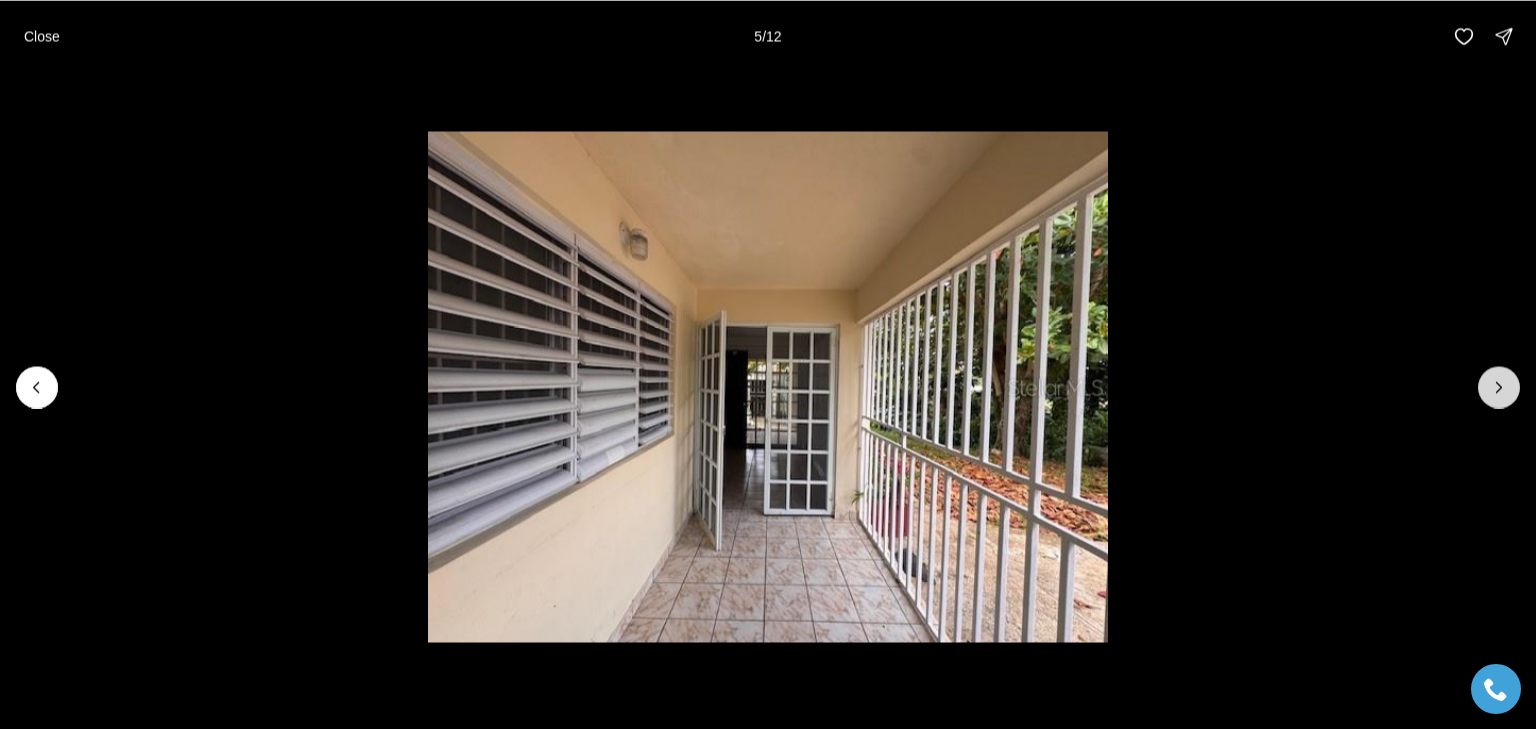 click 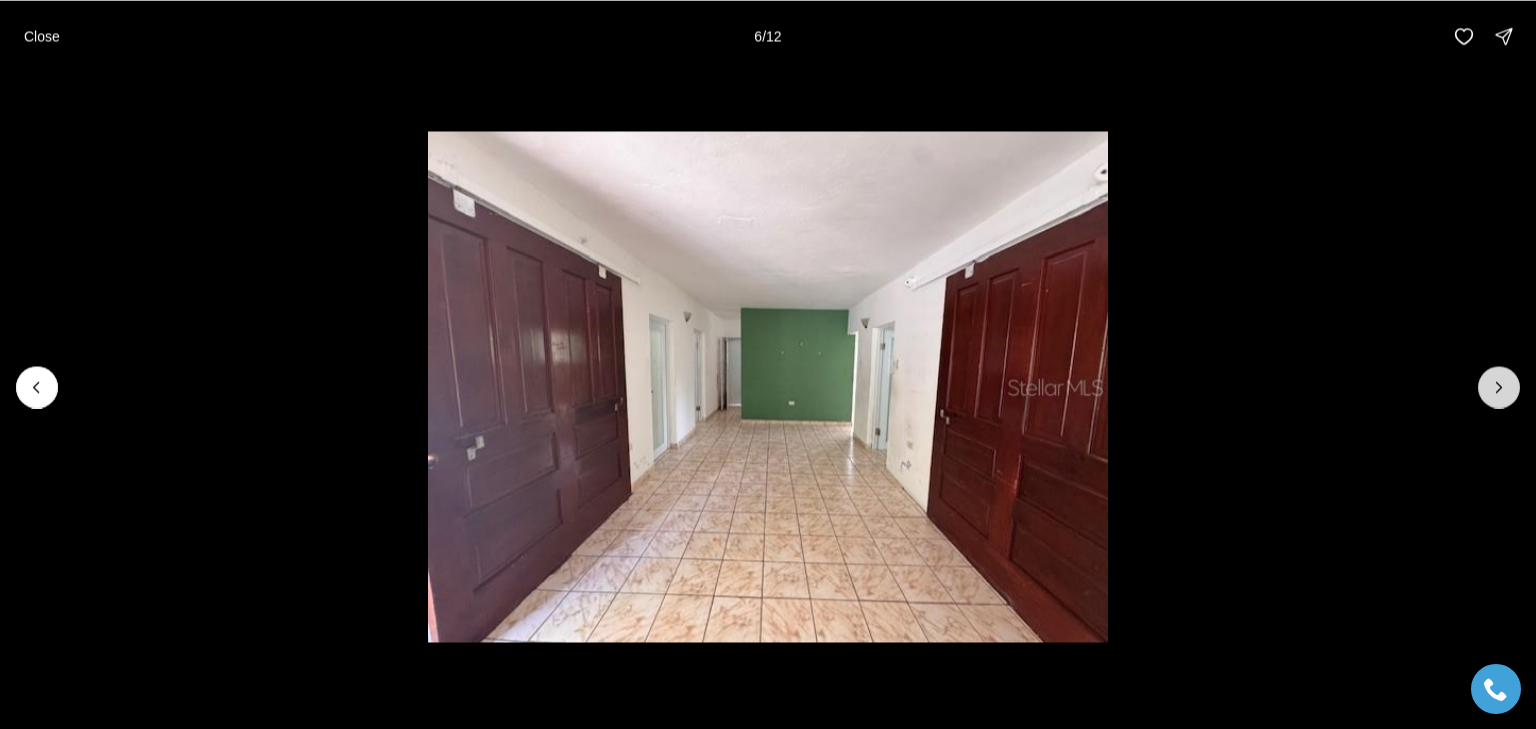 click 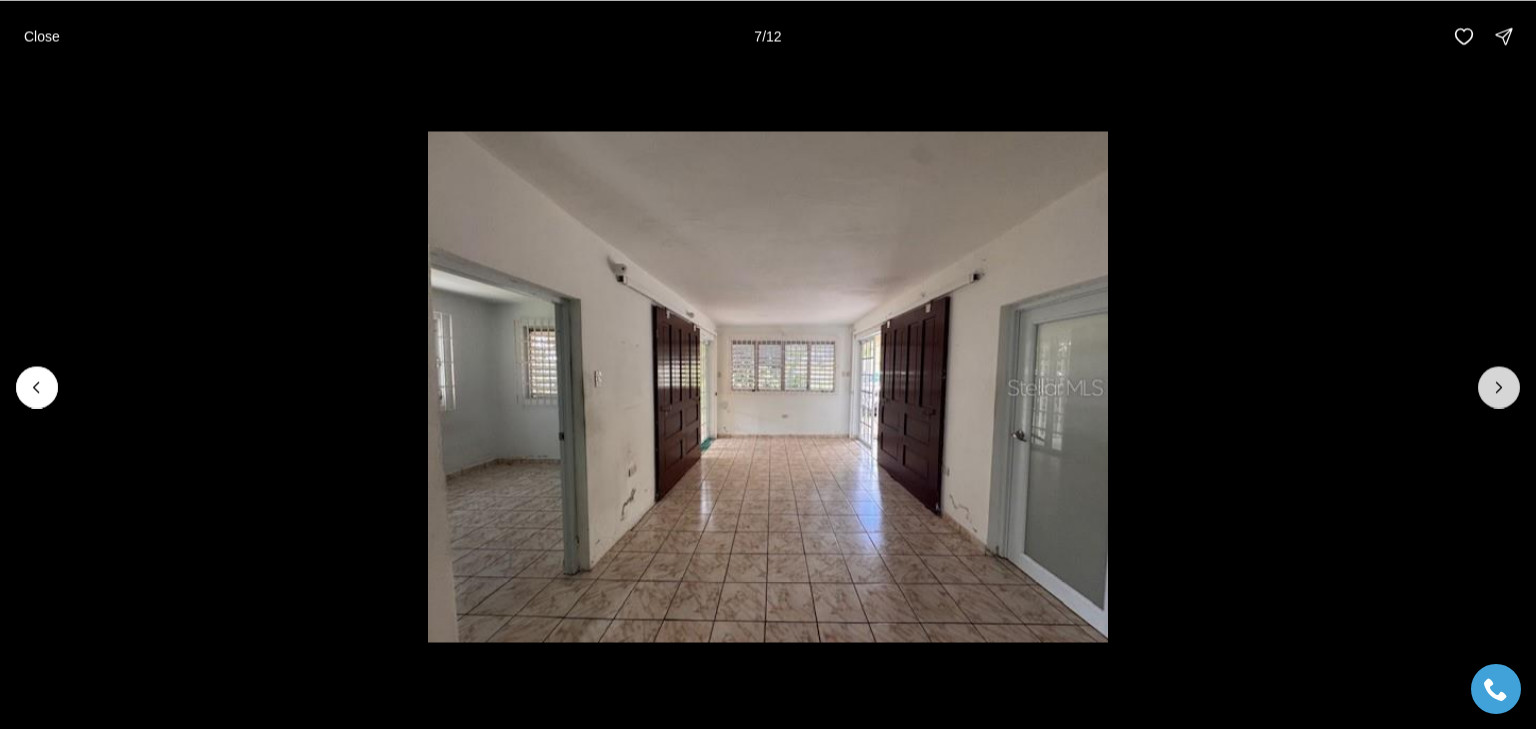 click 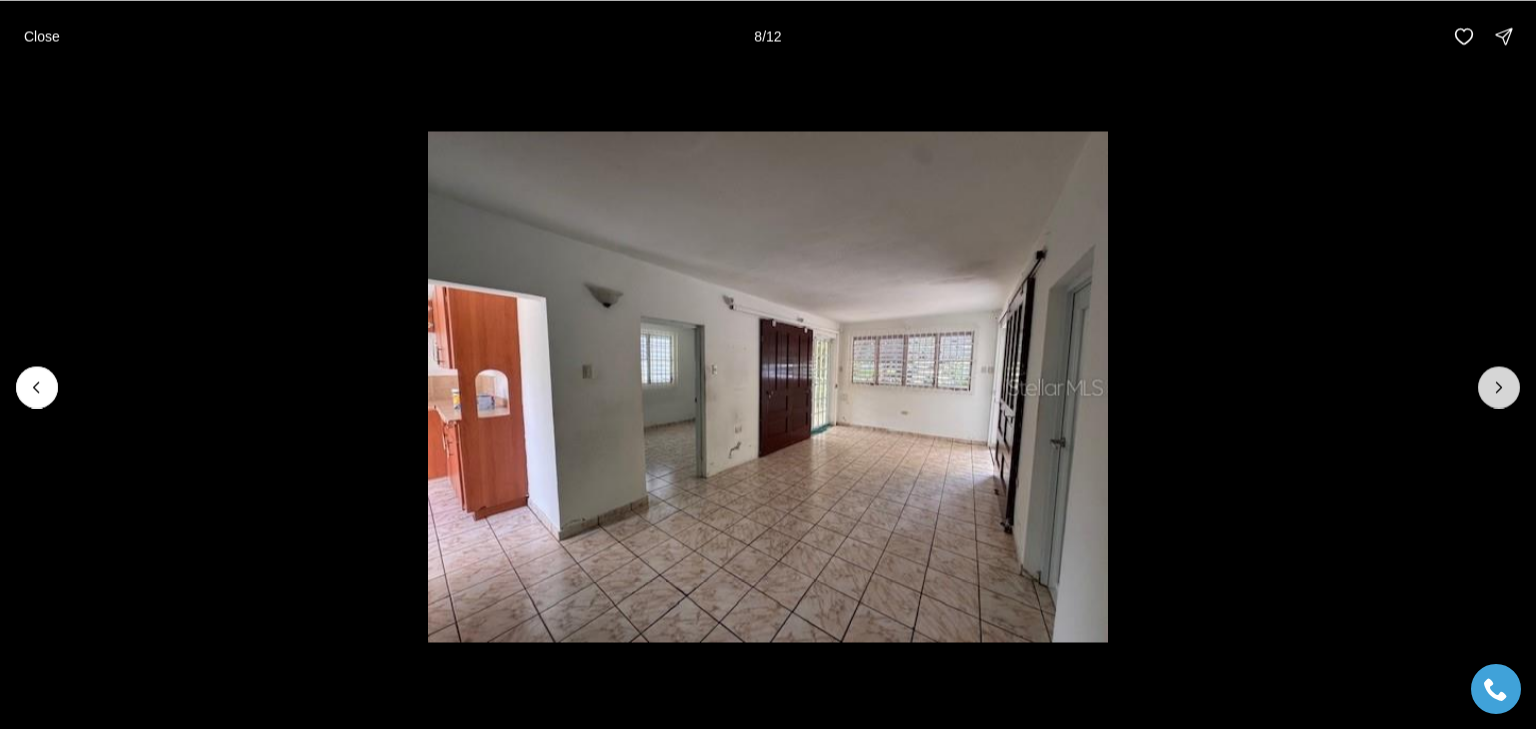 click at bounding box center (1499, 387) 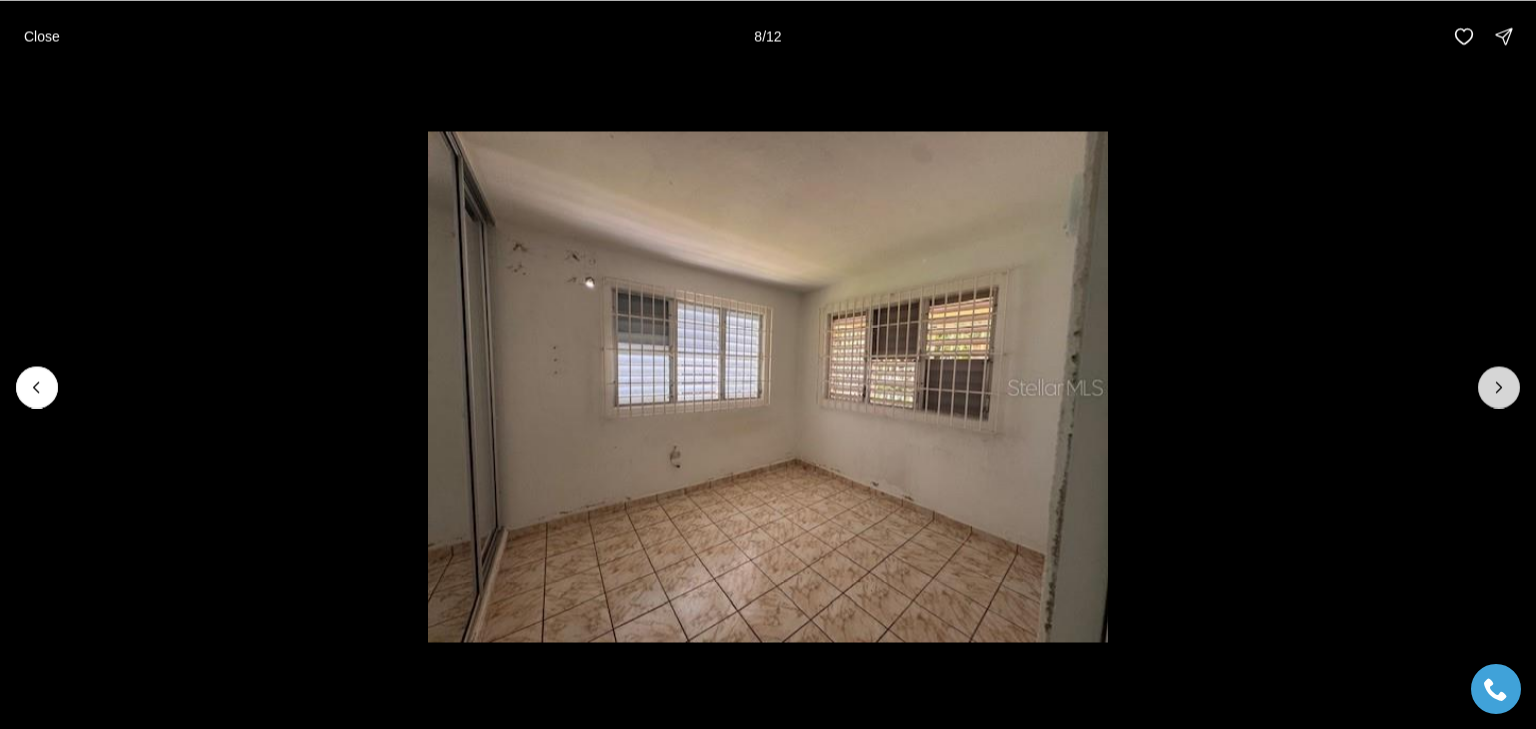 click at bounding box center [1499, 387] 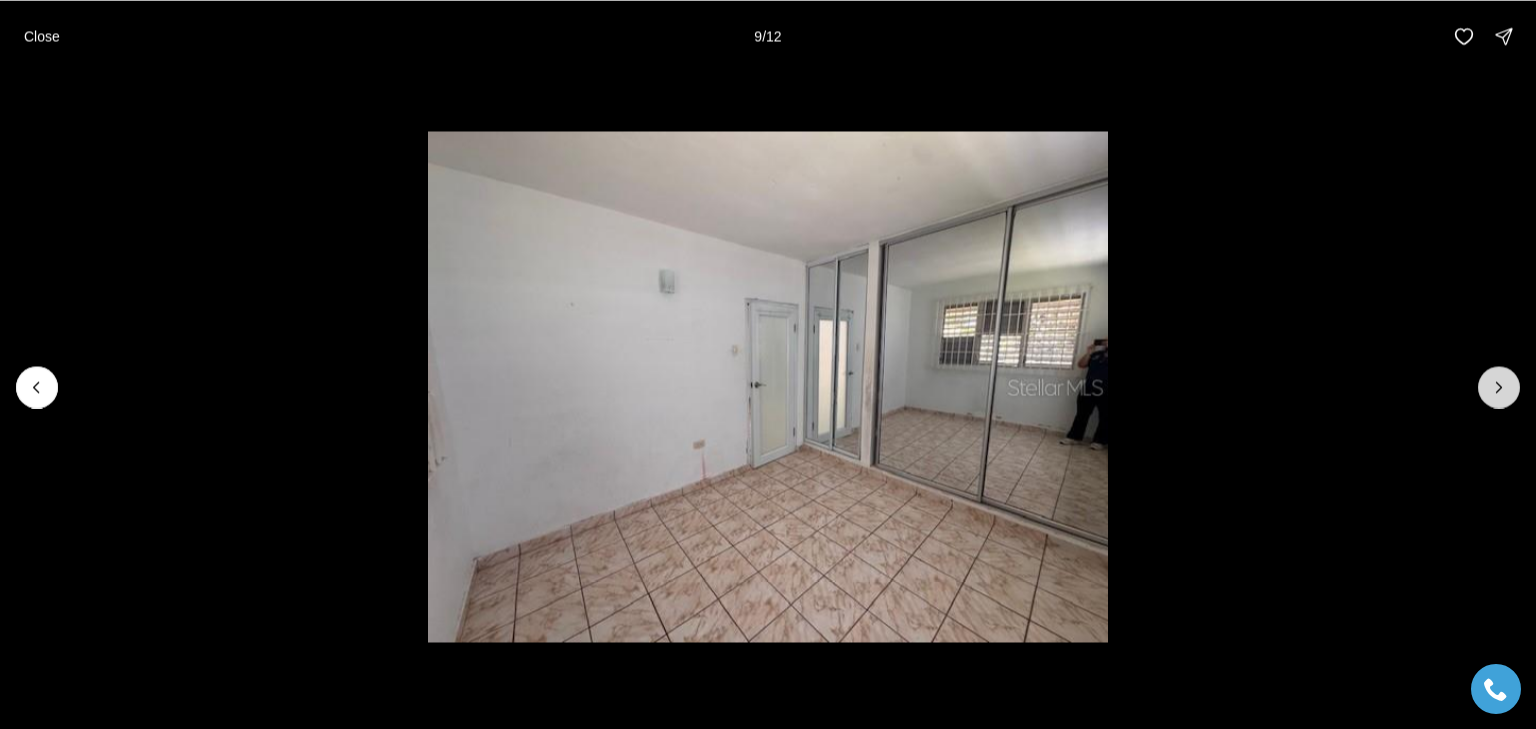 click at bounding box center (1499, 387) 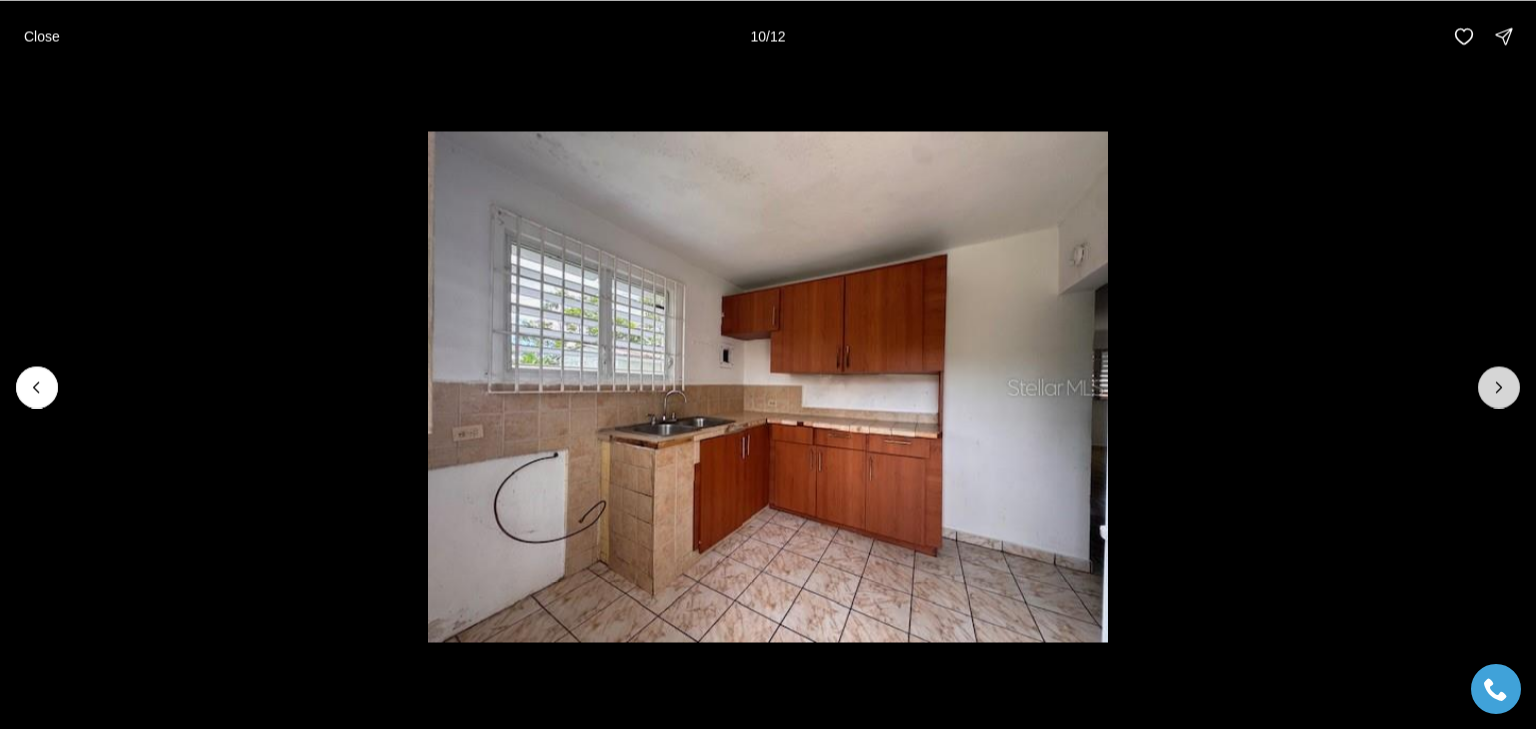 click at bounding box center [1499, 387] 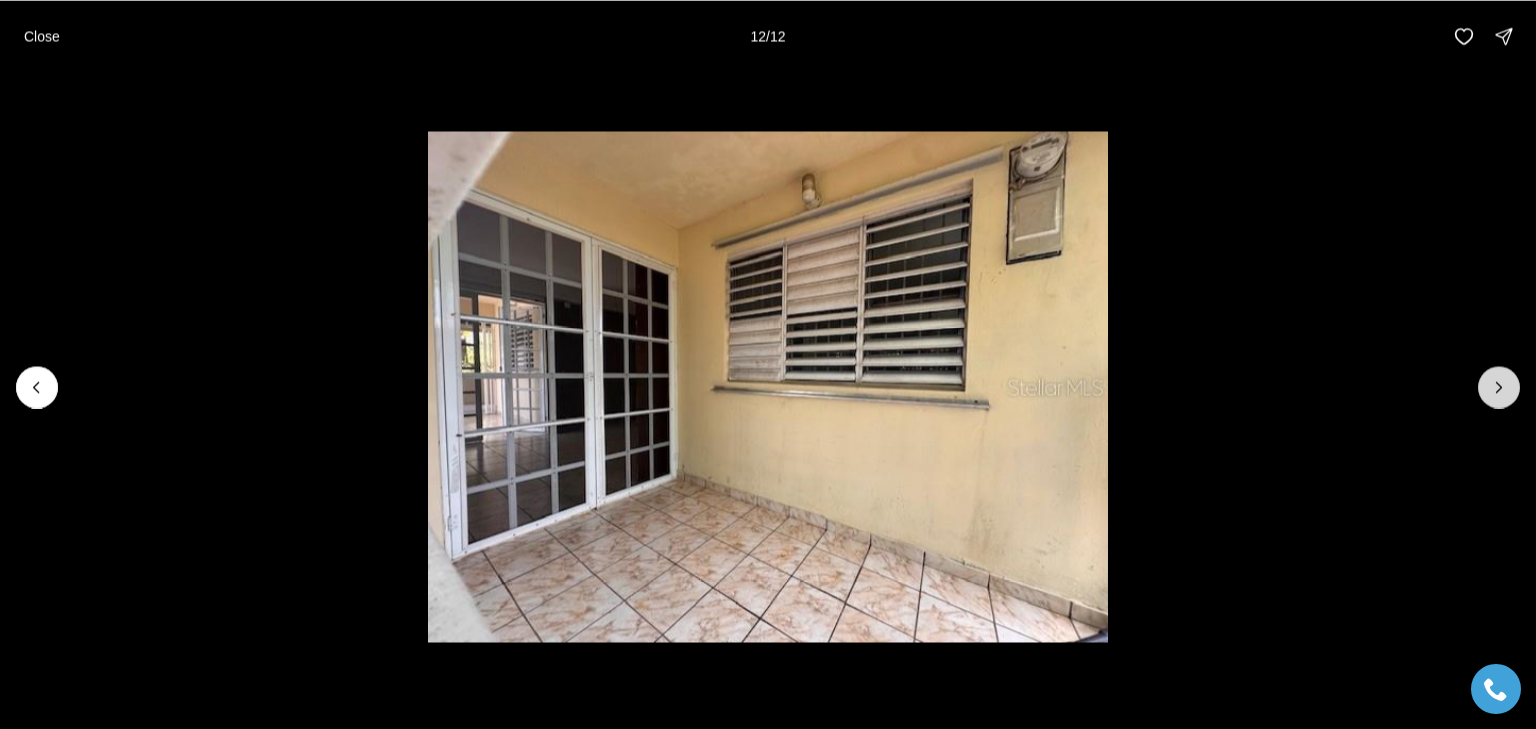 click at bounding box center [1499, 387] 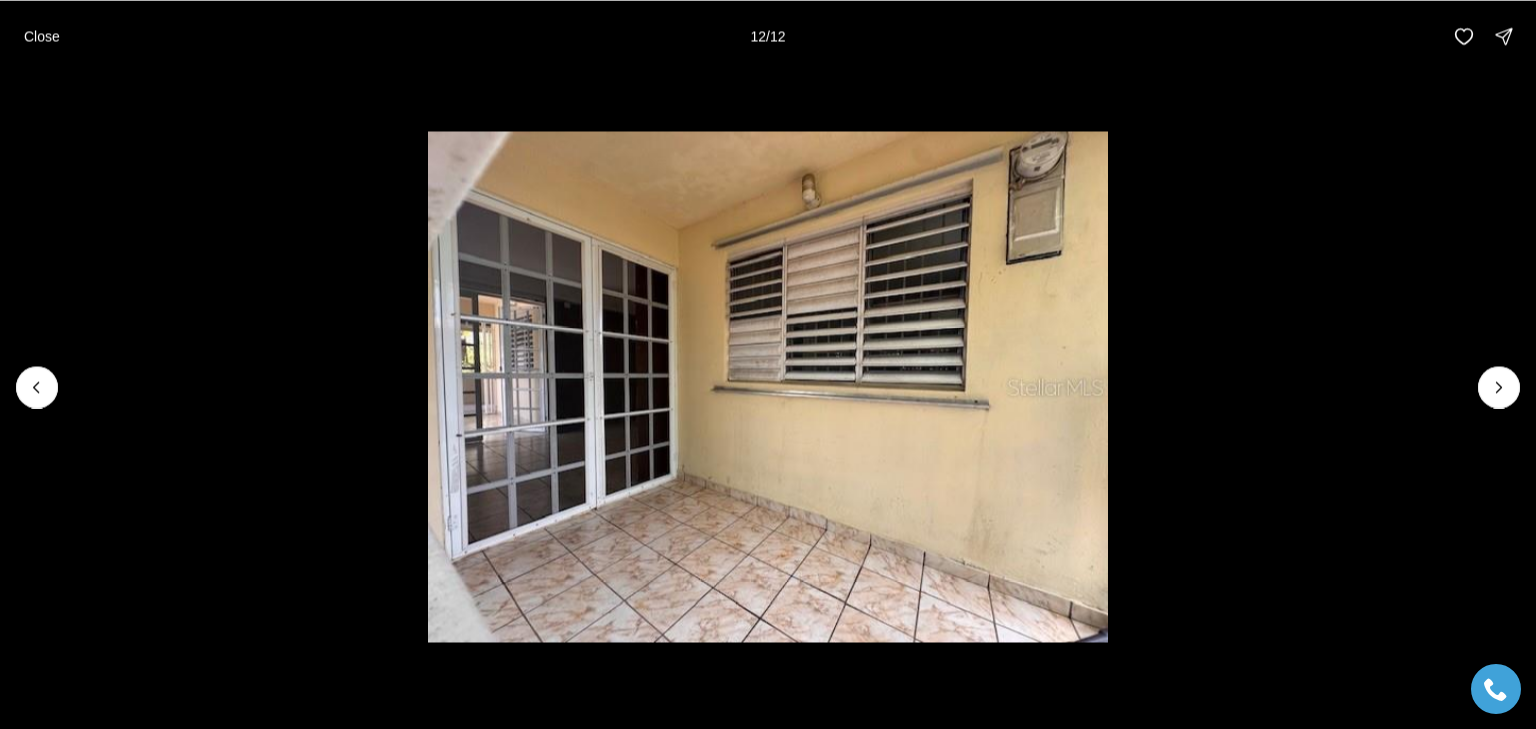 click at bounding box center (1499, 387) 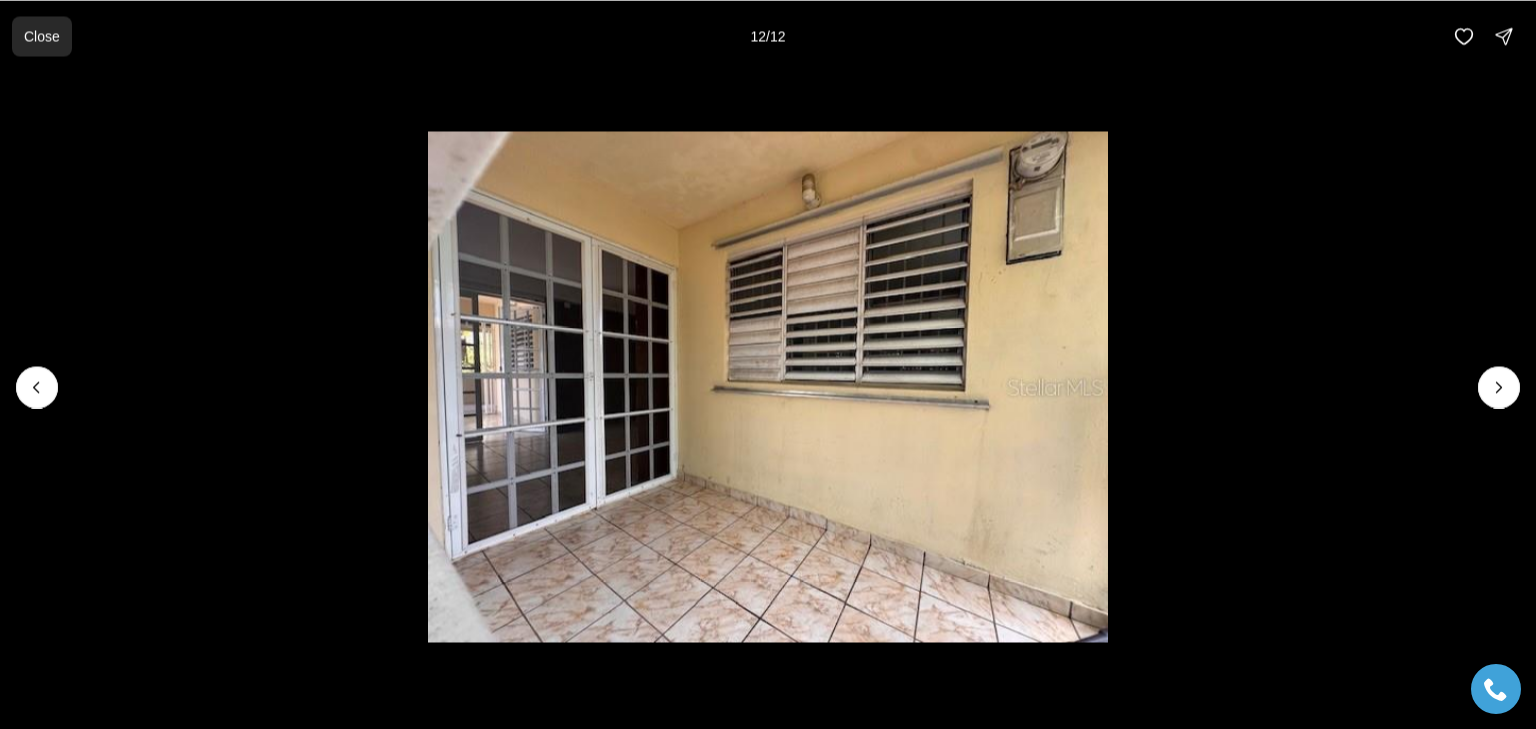 click on "Close" at bounding box center [42, 36] 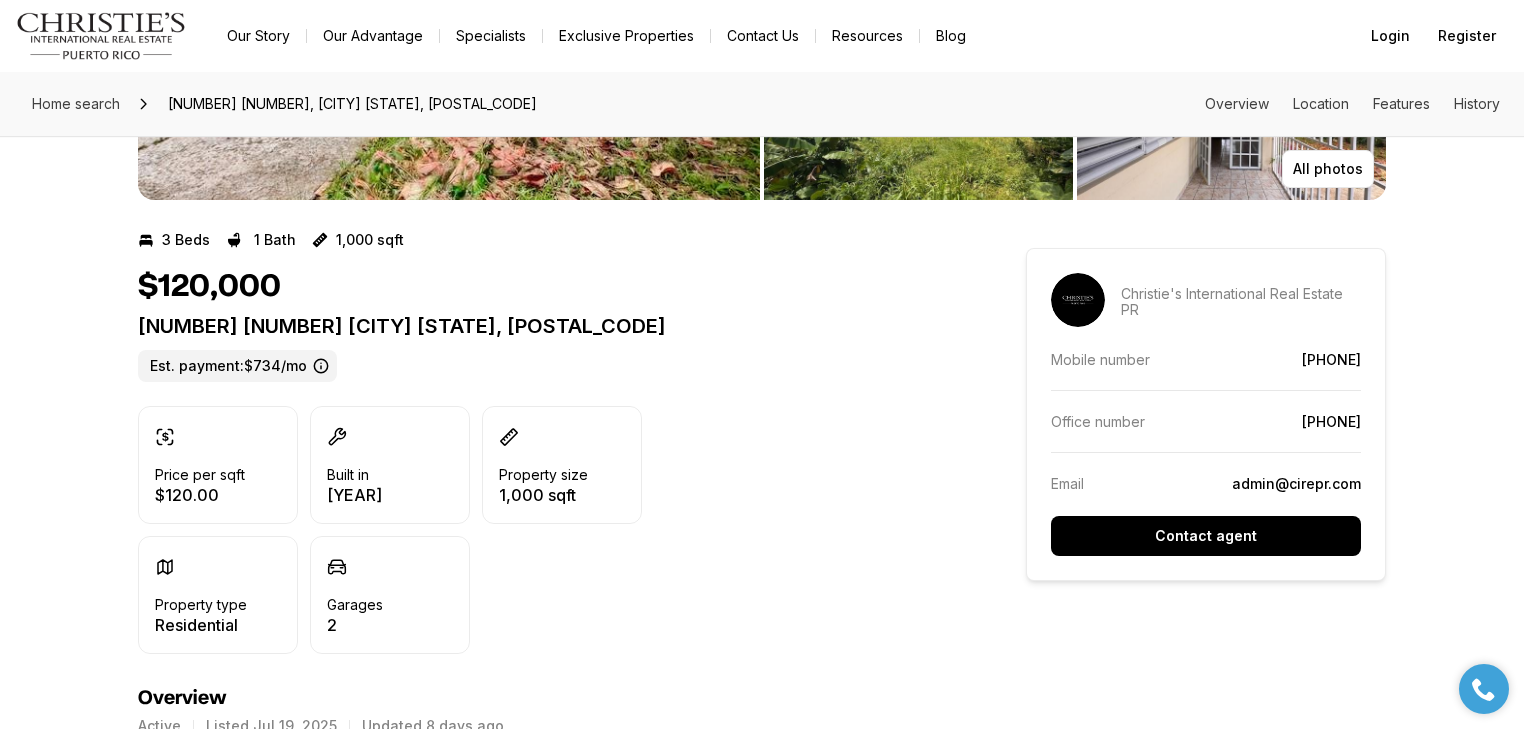 scroll, scrollTop: 0, scrollLeft: 0, axis: both 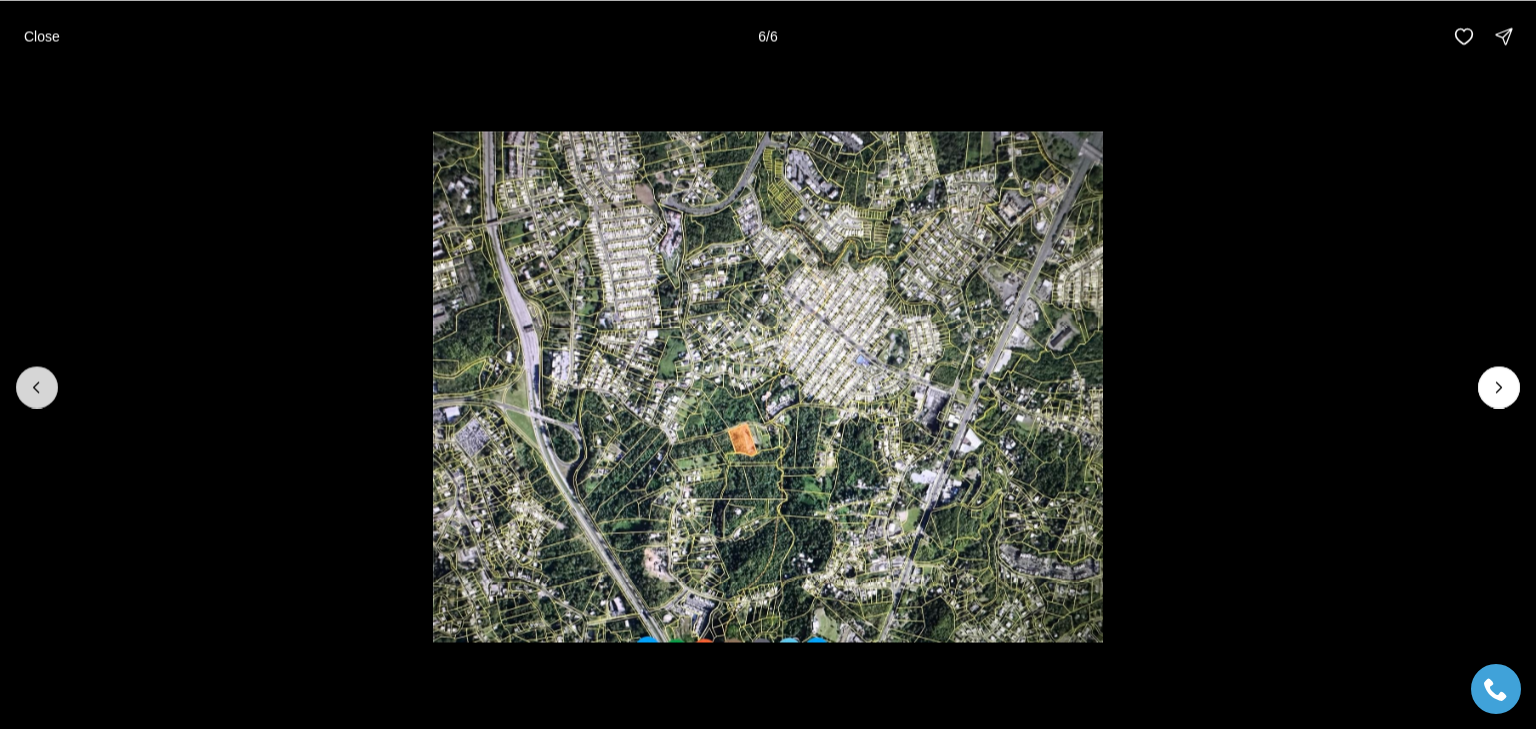 click at bounding box center (37, 387) 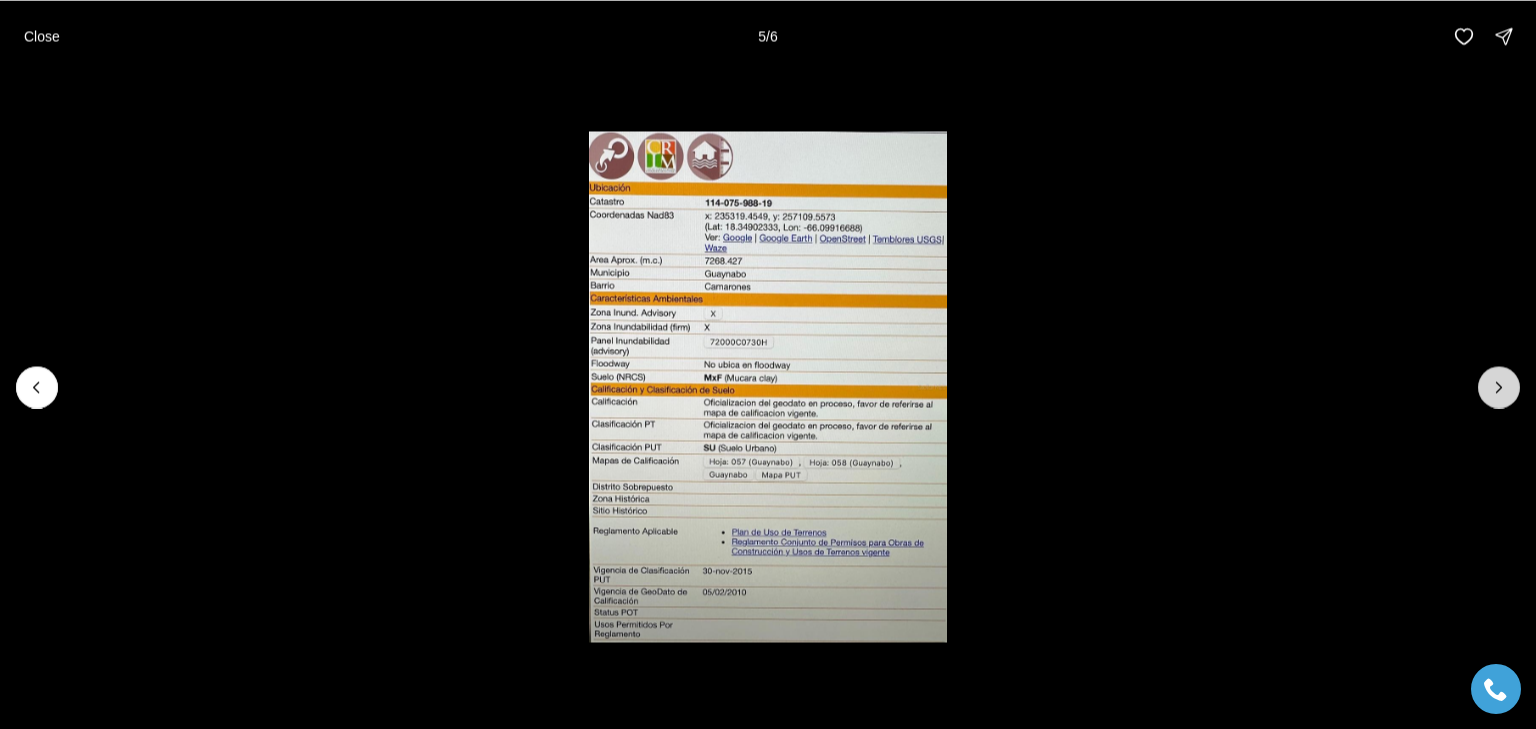 click 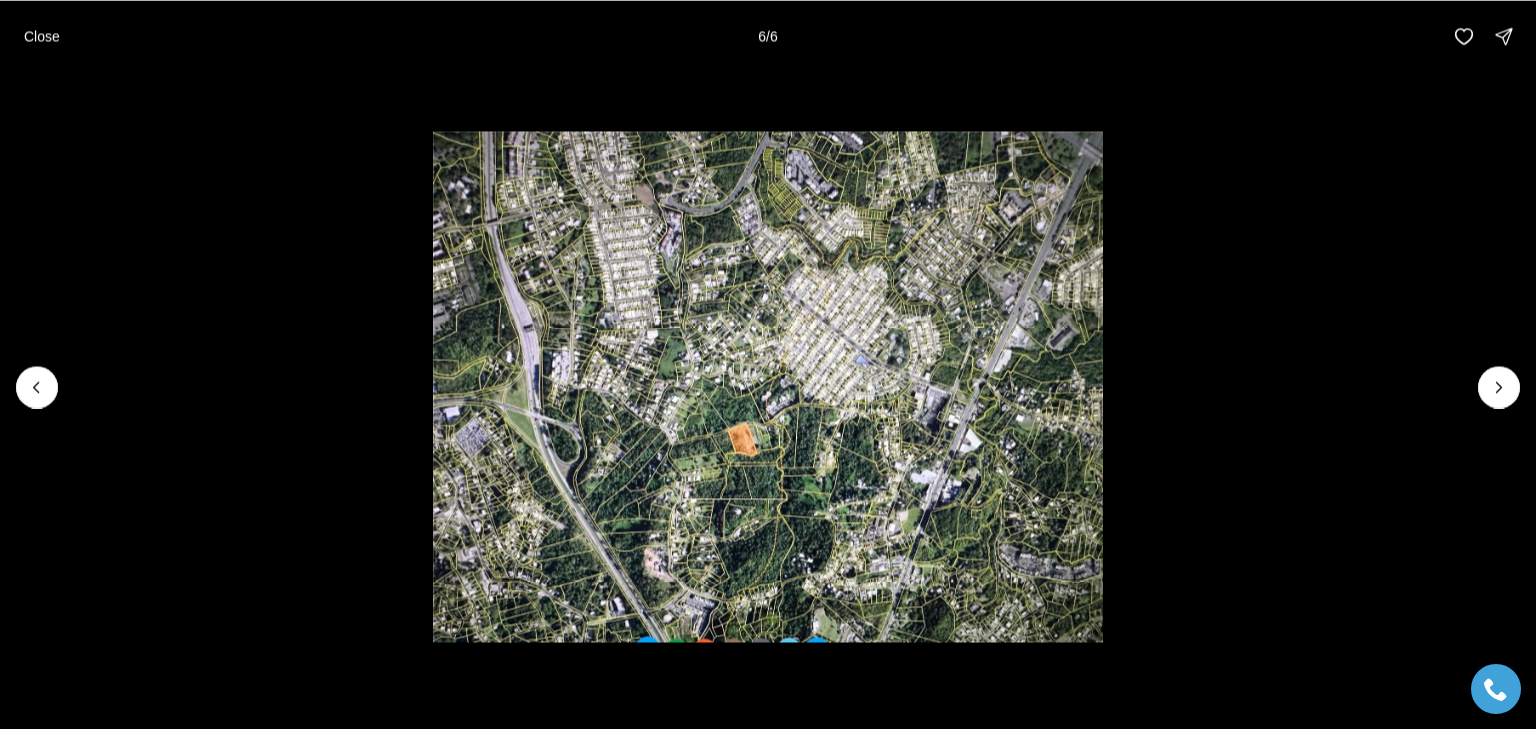 click on "Close" at bounding box center [42, 36] 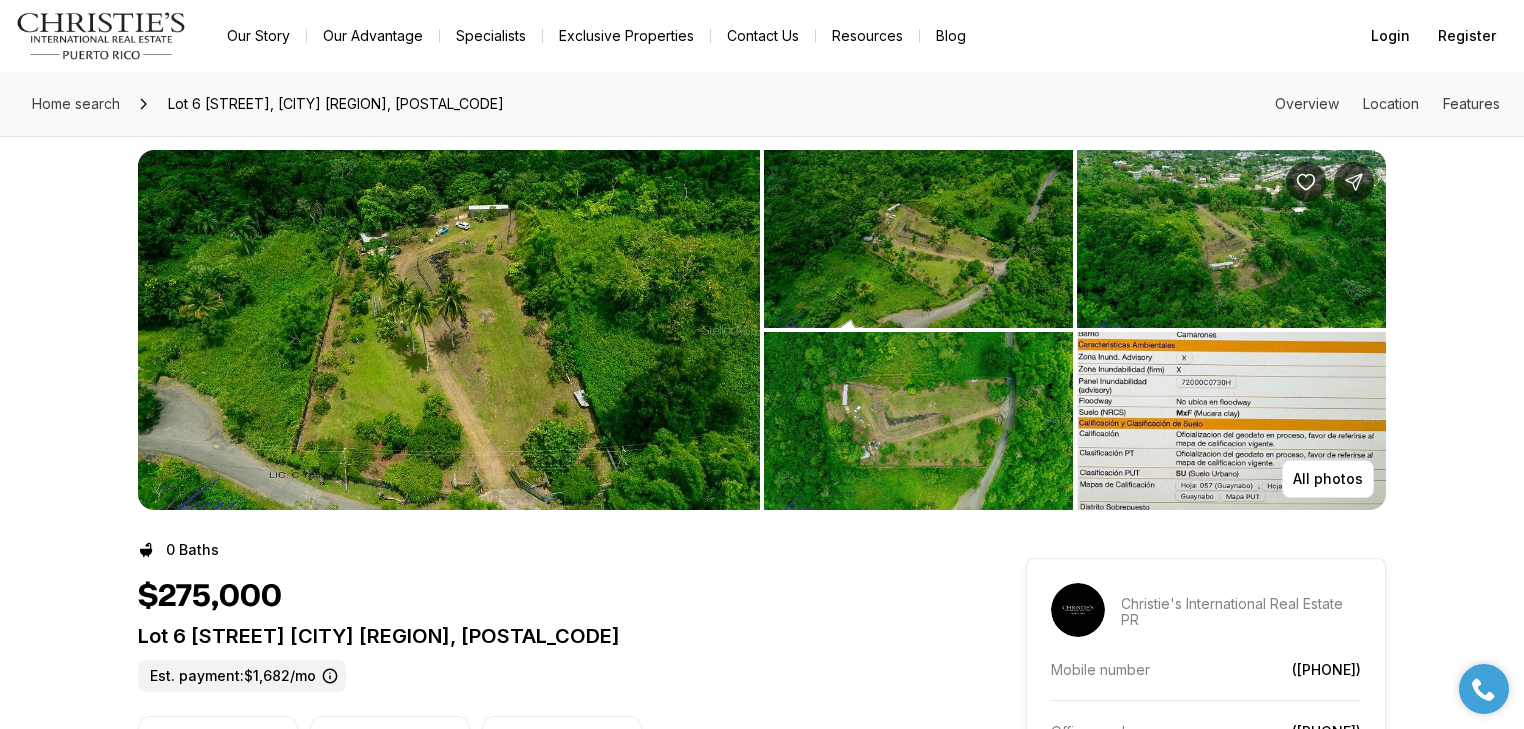 scroll, scrollTop: 0, scrollLeft: 0, axis: both 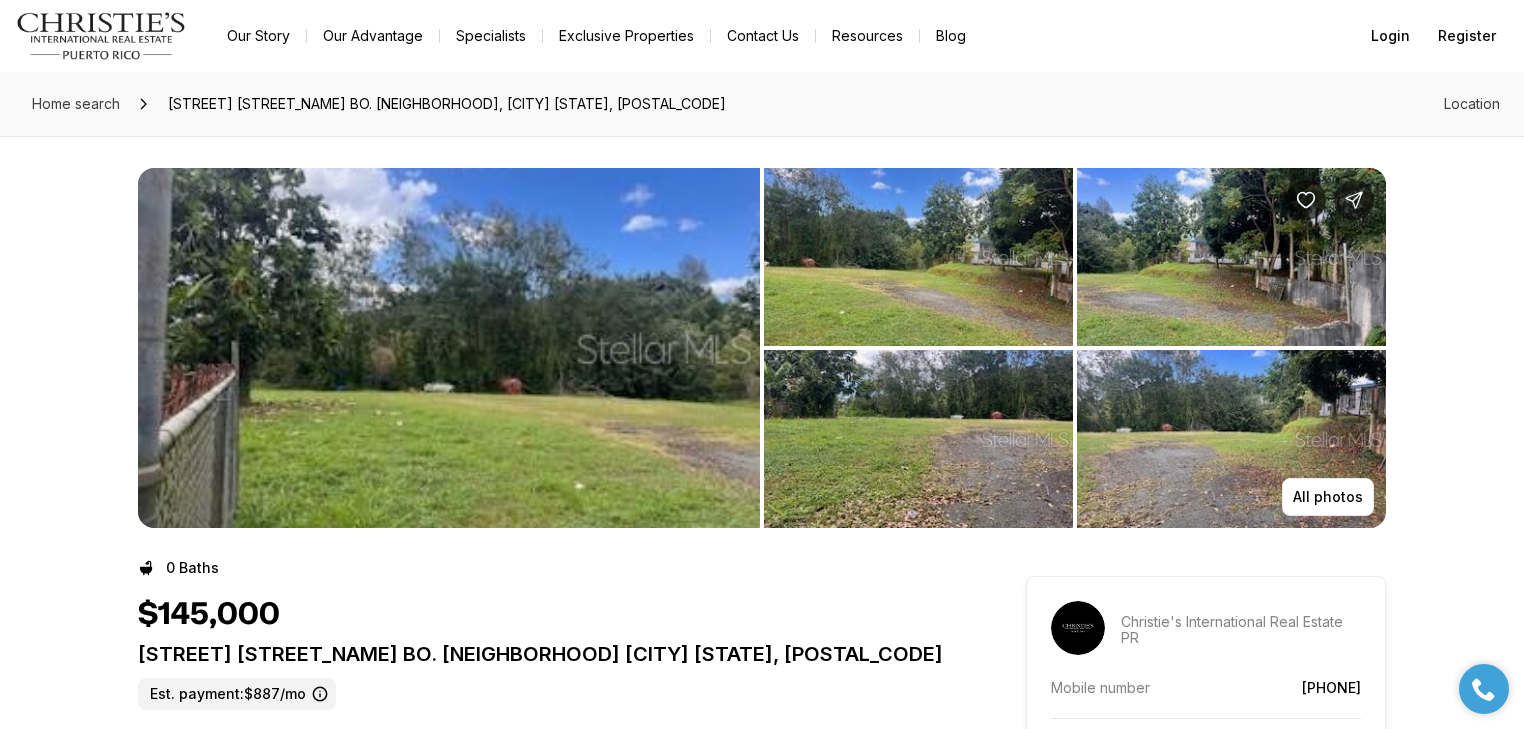 click at bounding box center (449, 348) 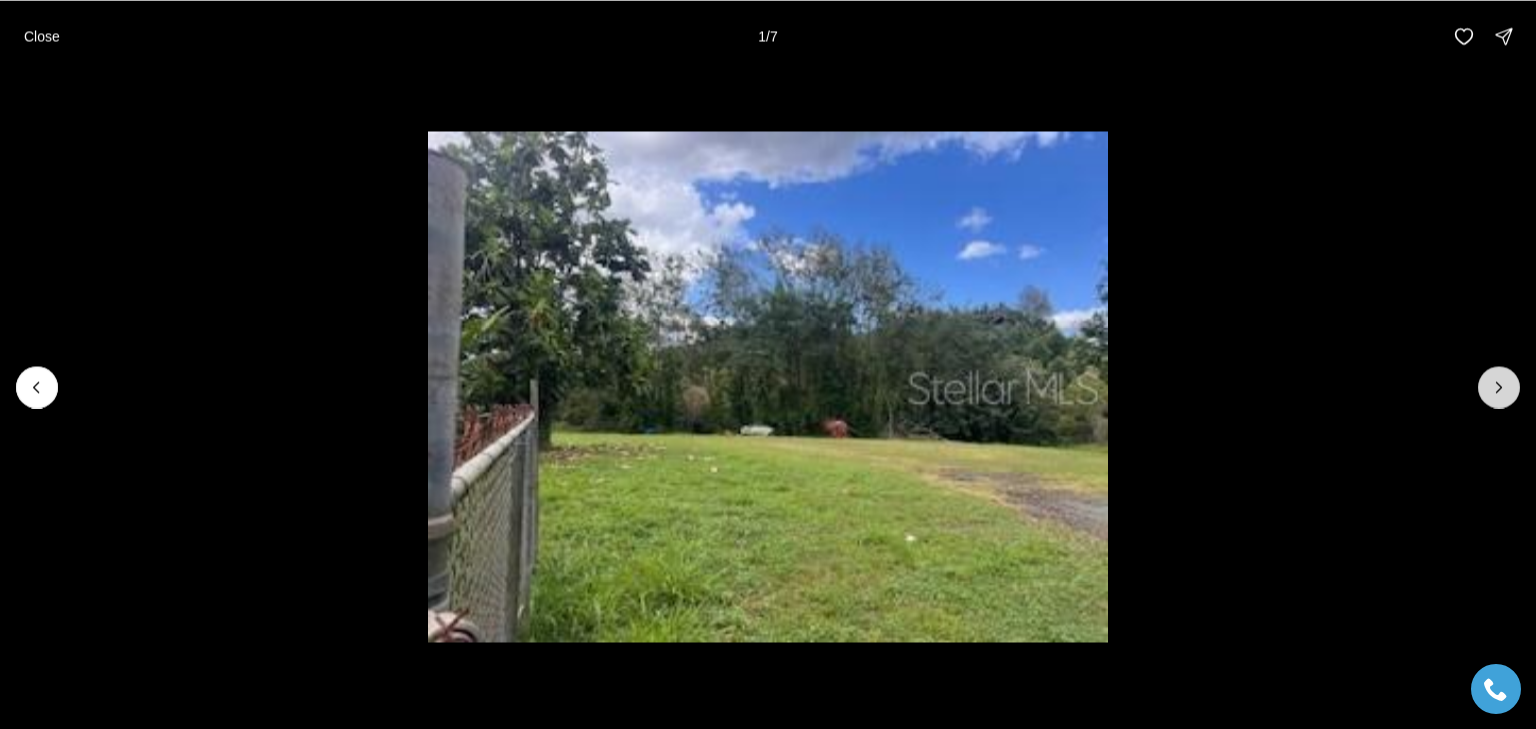 click 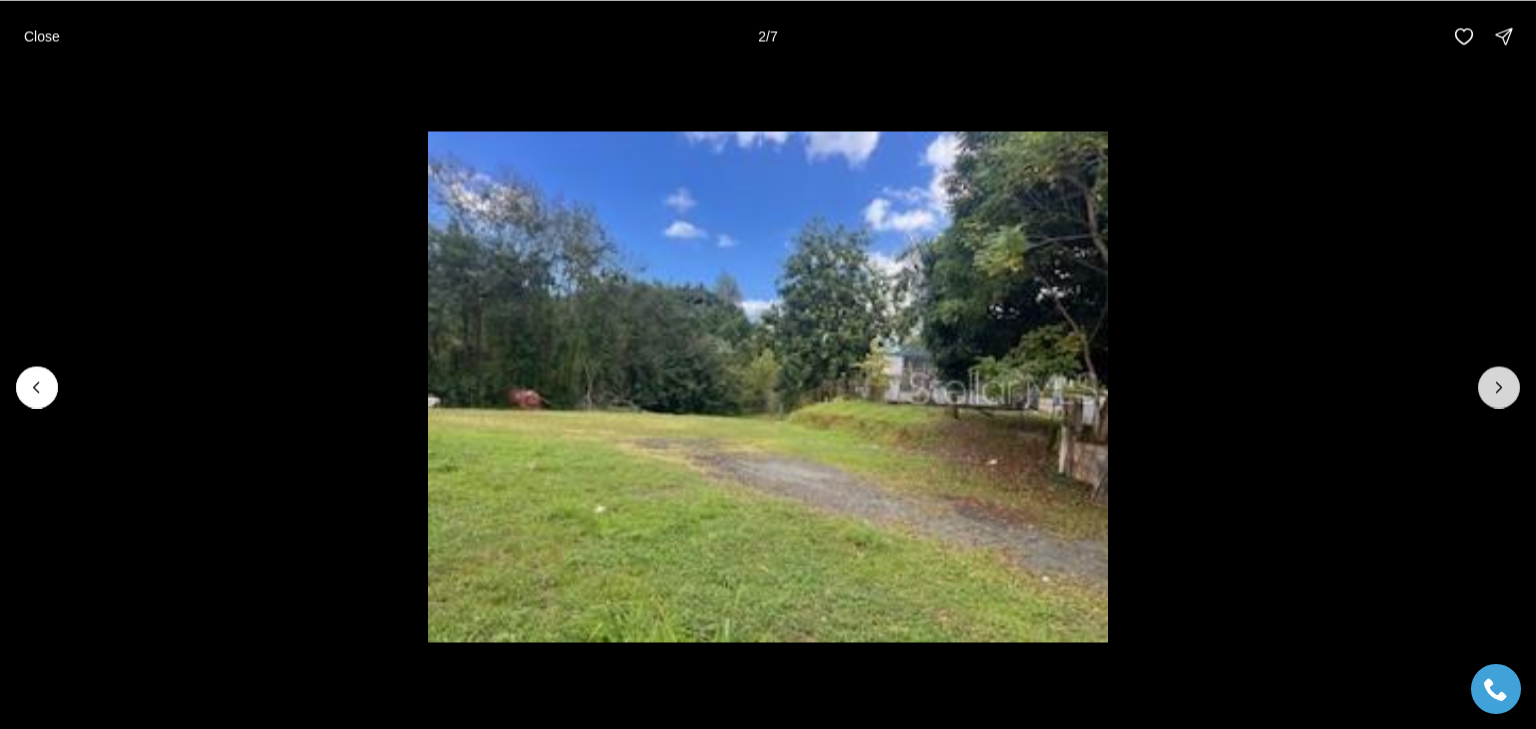 click 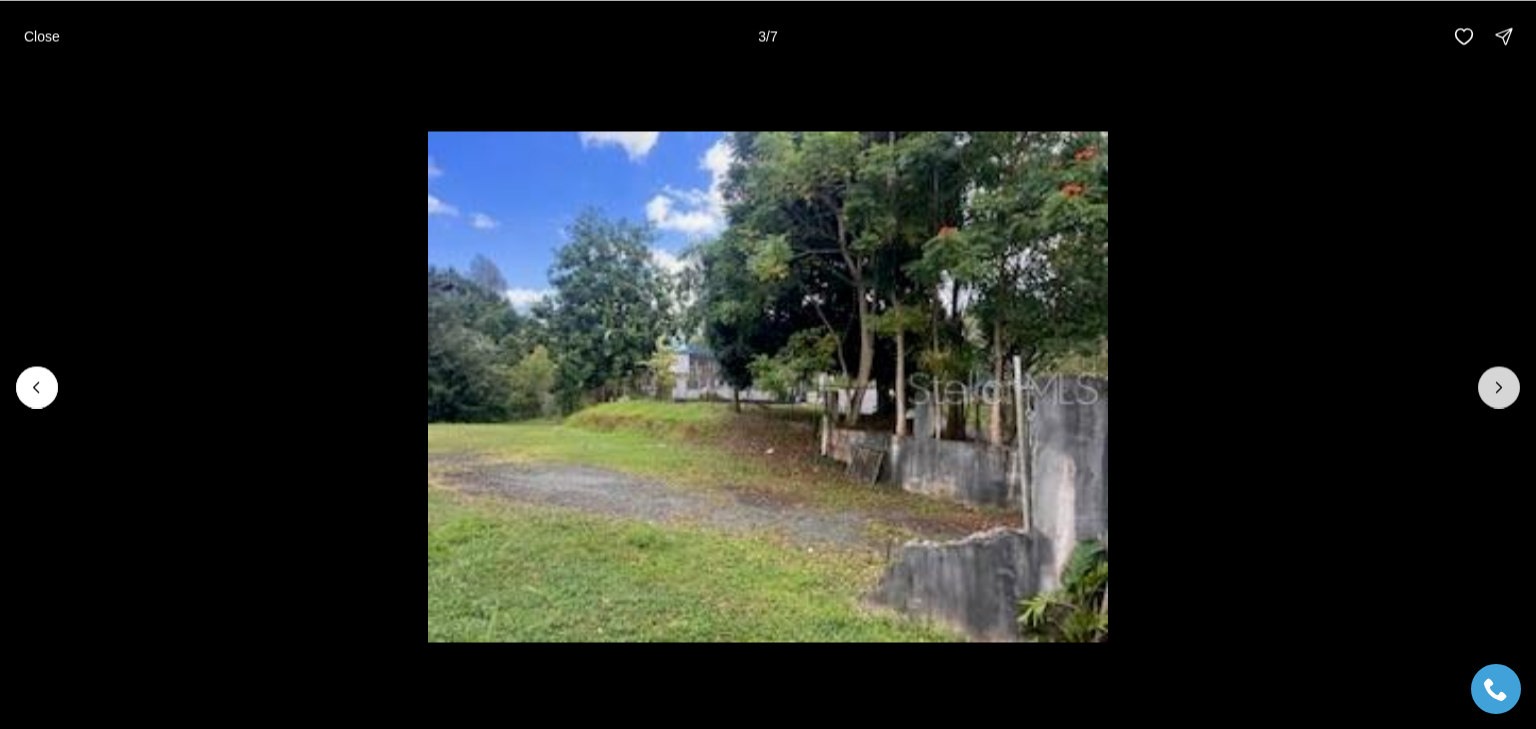 click 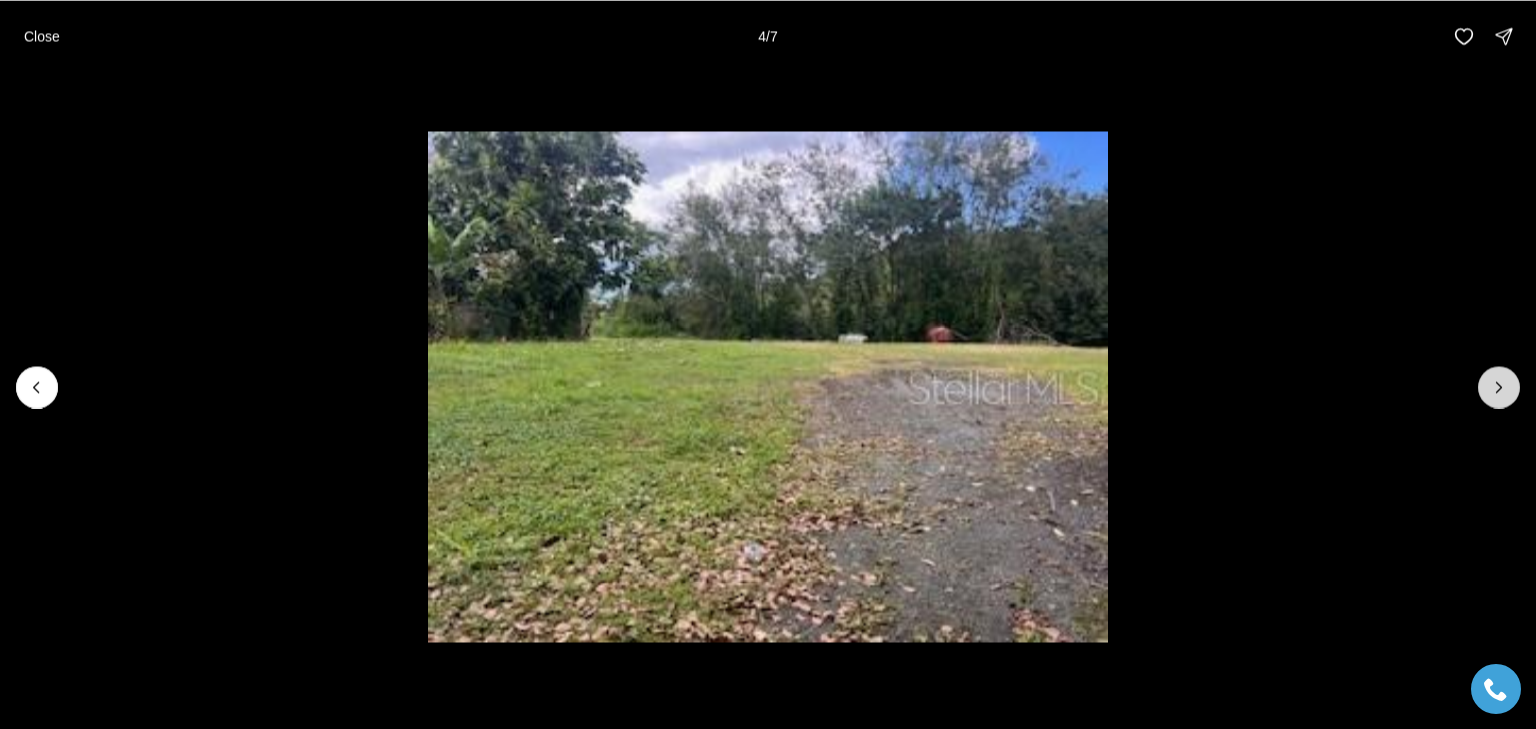 click 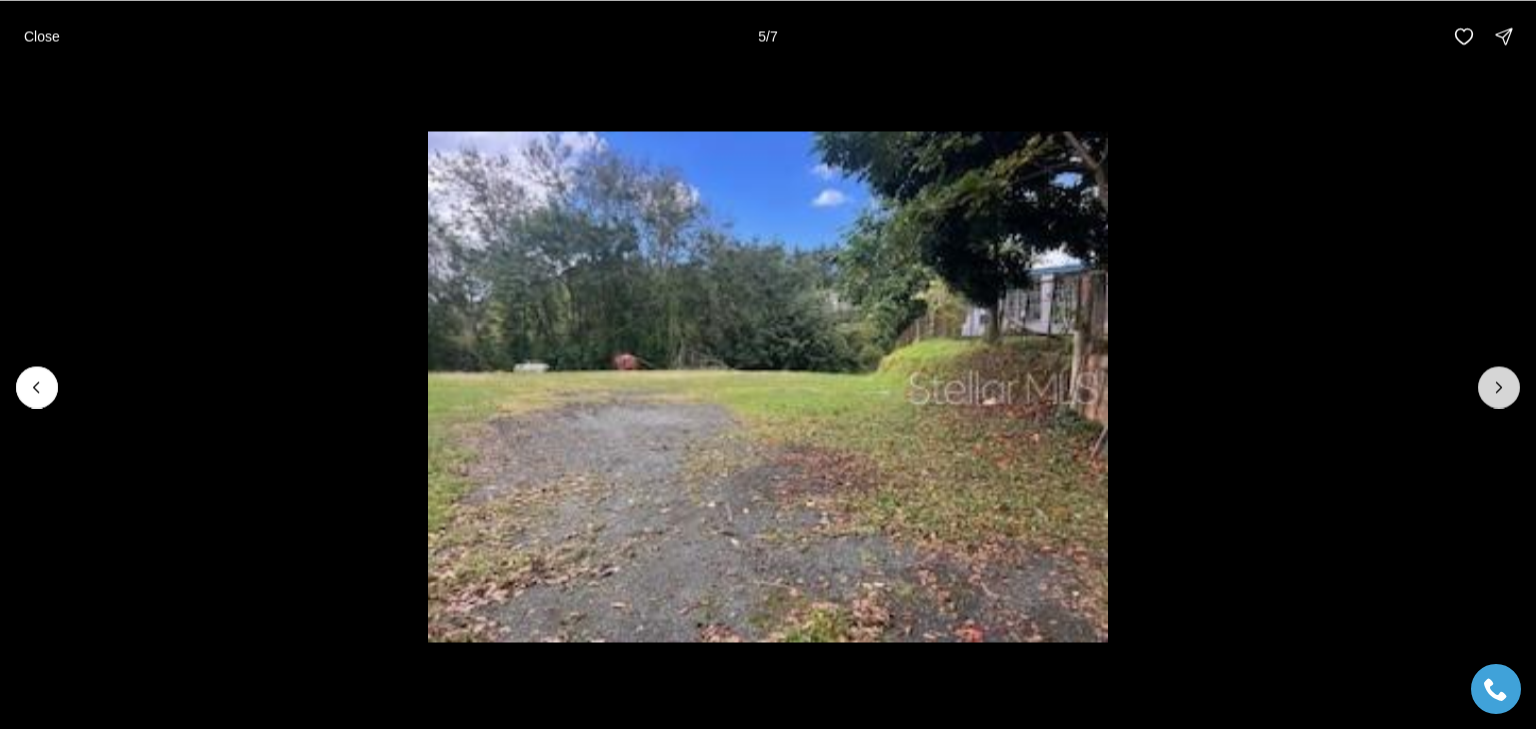 click 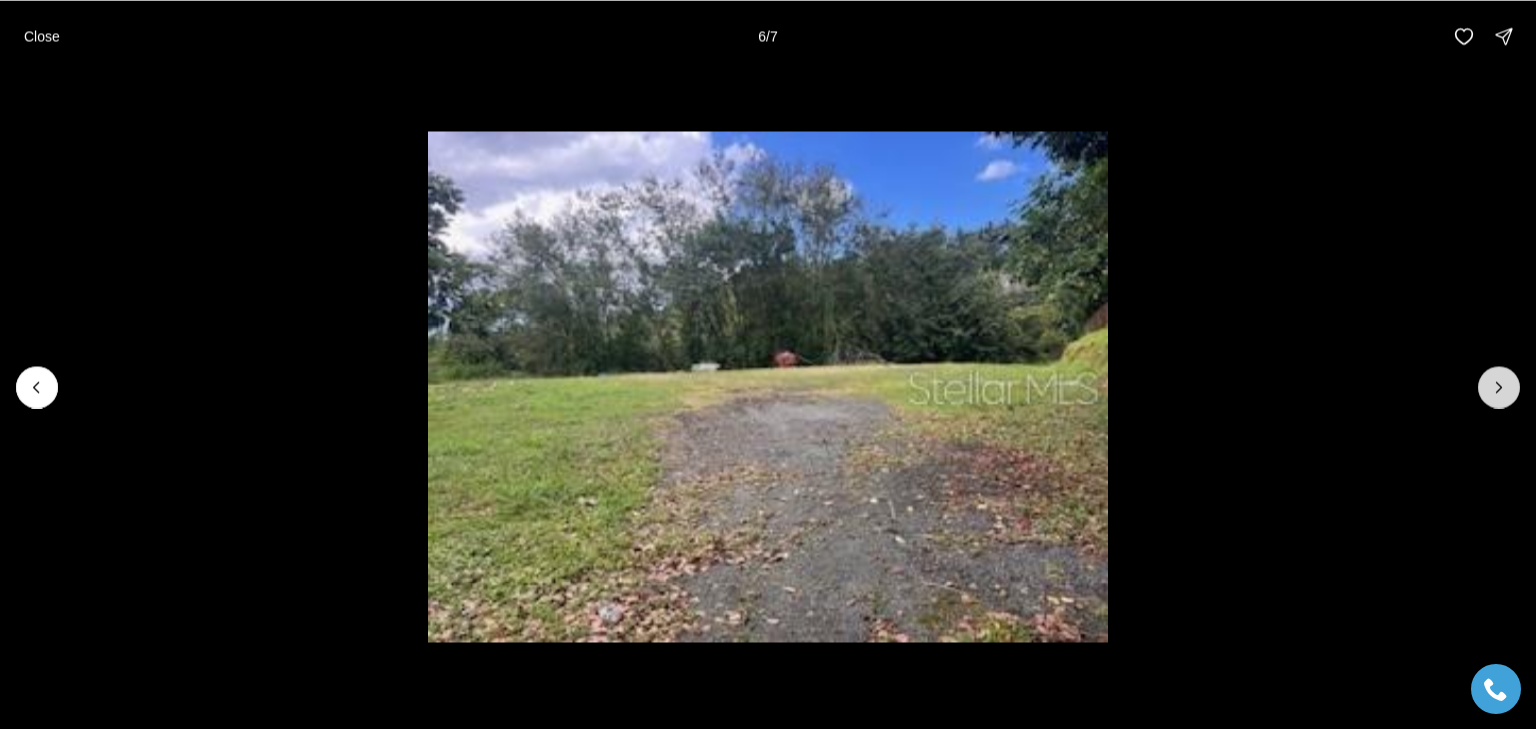 click 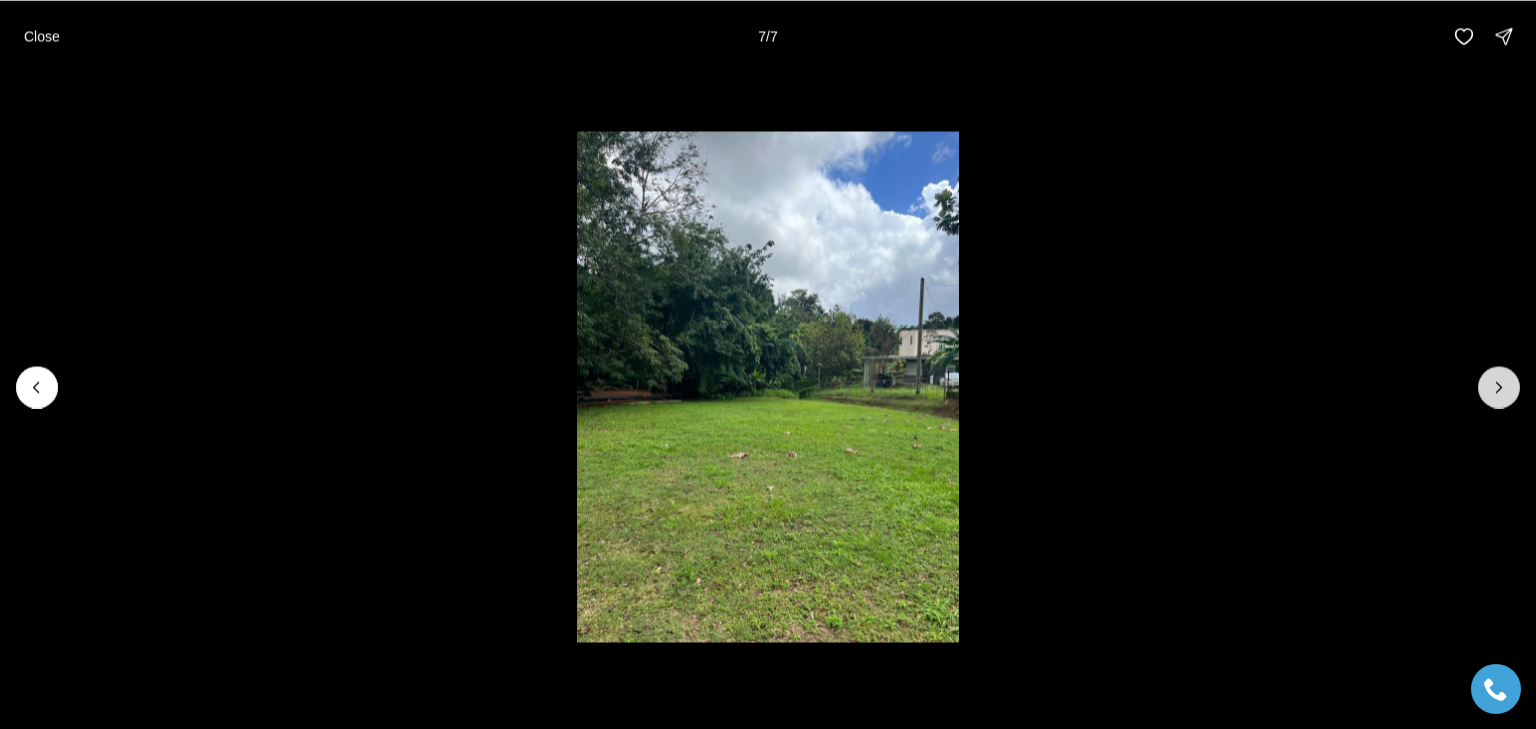 click at bounding box center (1499, 387) 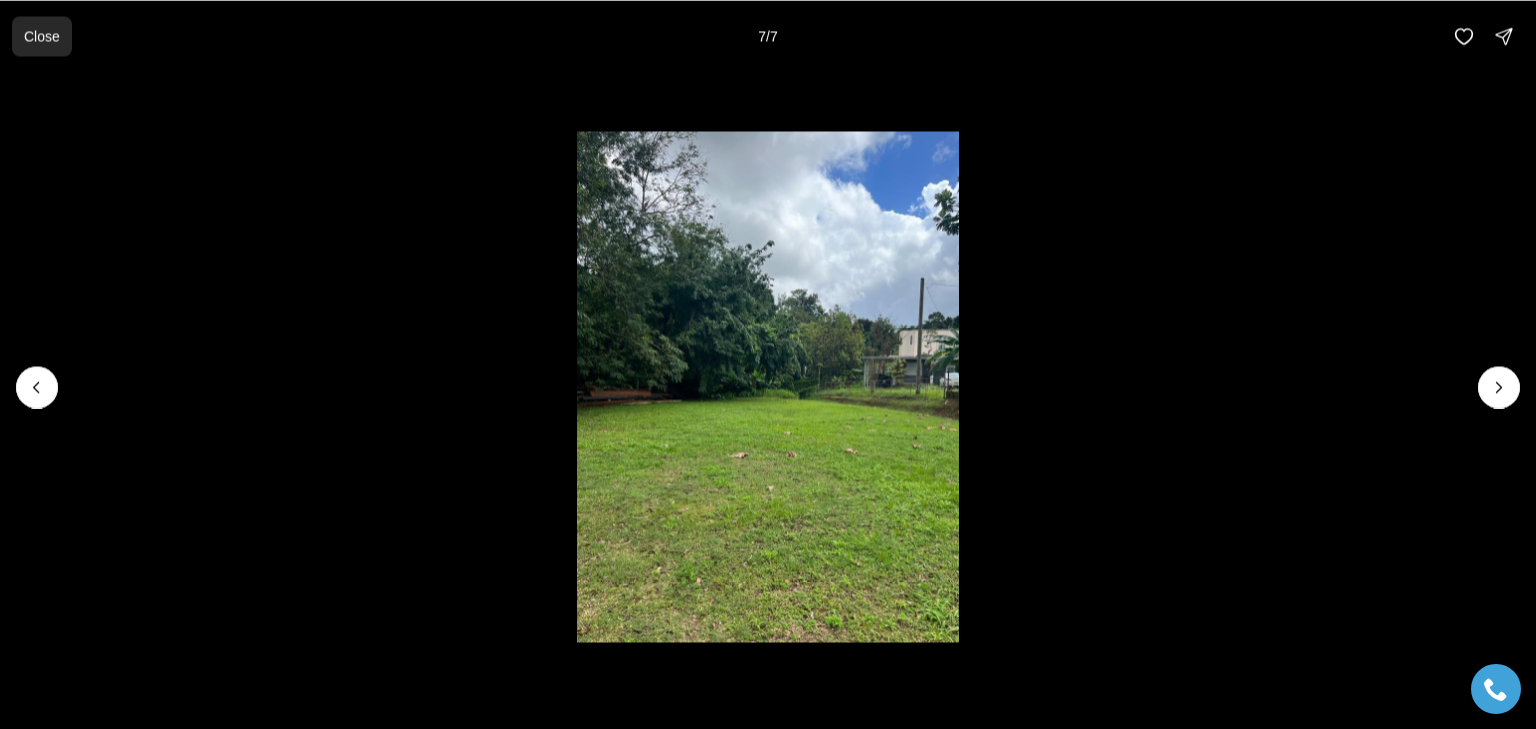 click on "Close" at bounding box center (42, 36) 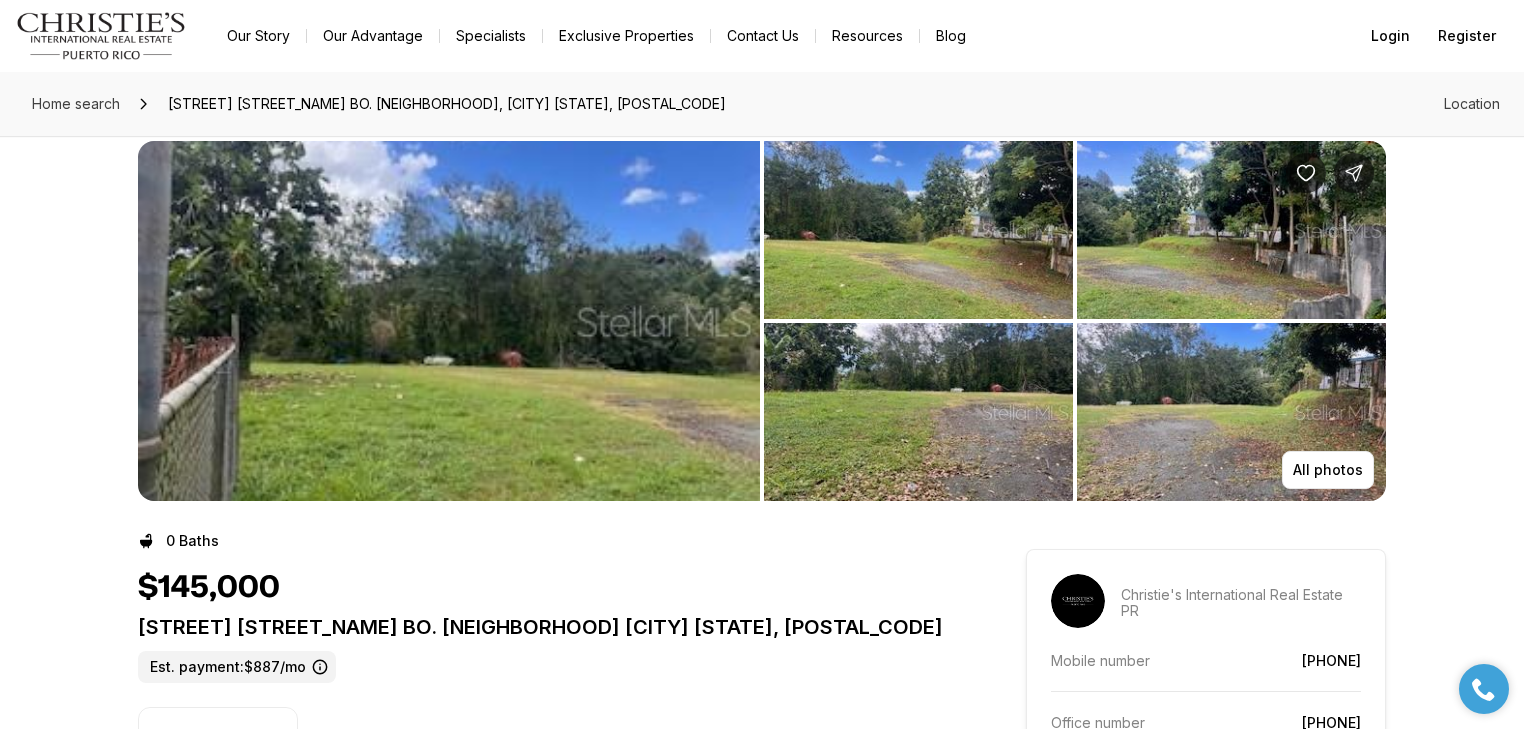scroll, scrollTop: 0, scrollLeft: 0, axis: both 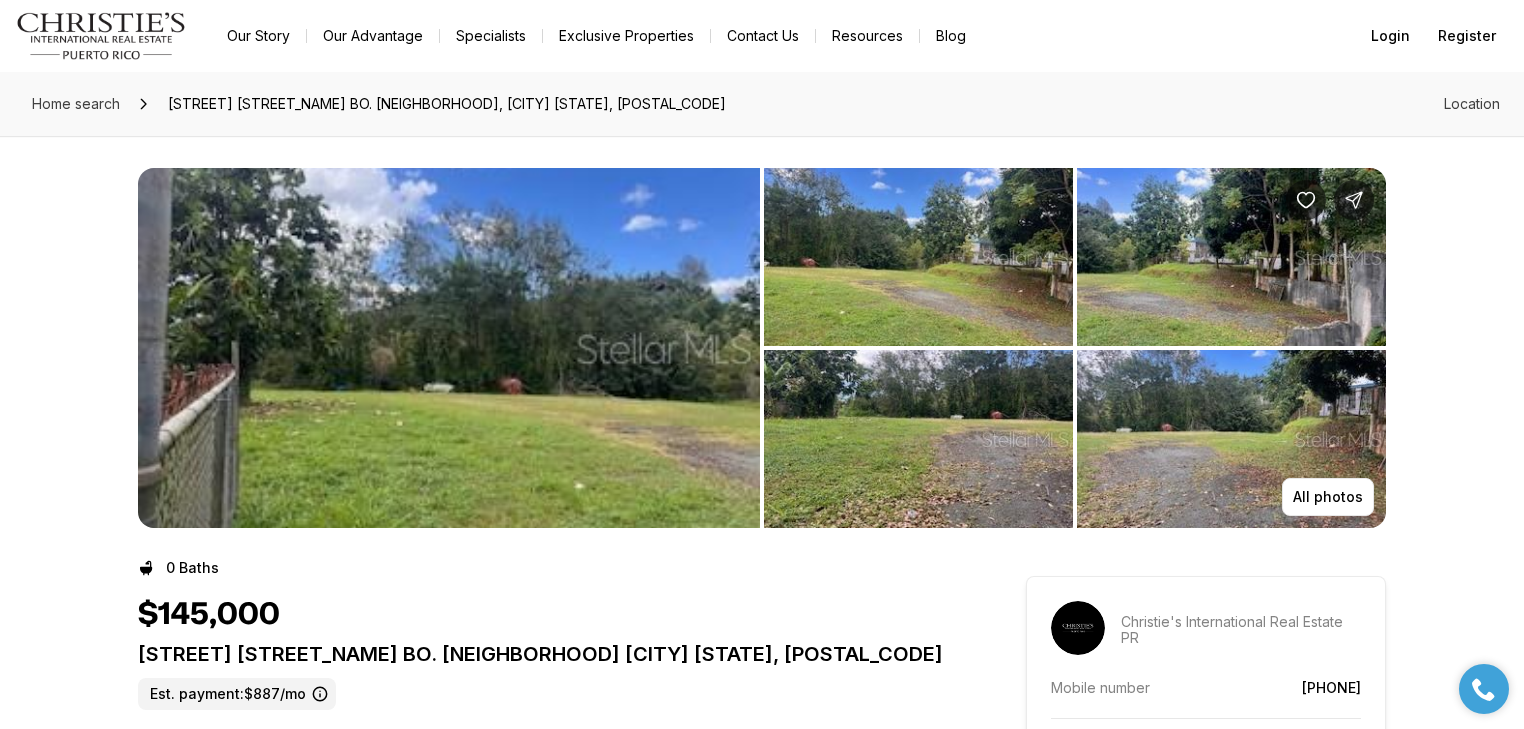 click at bounding box center [449, 348] 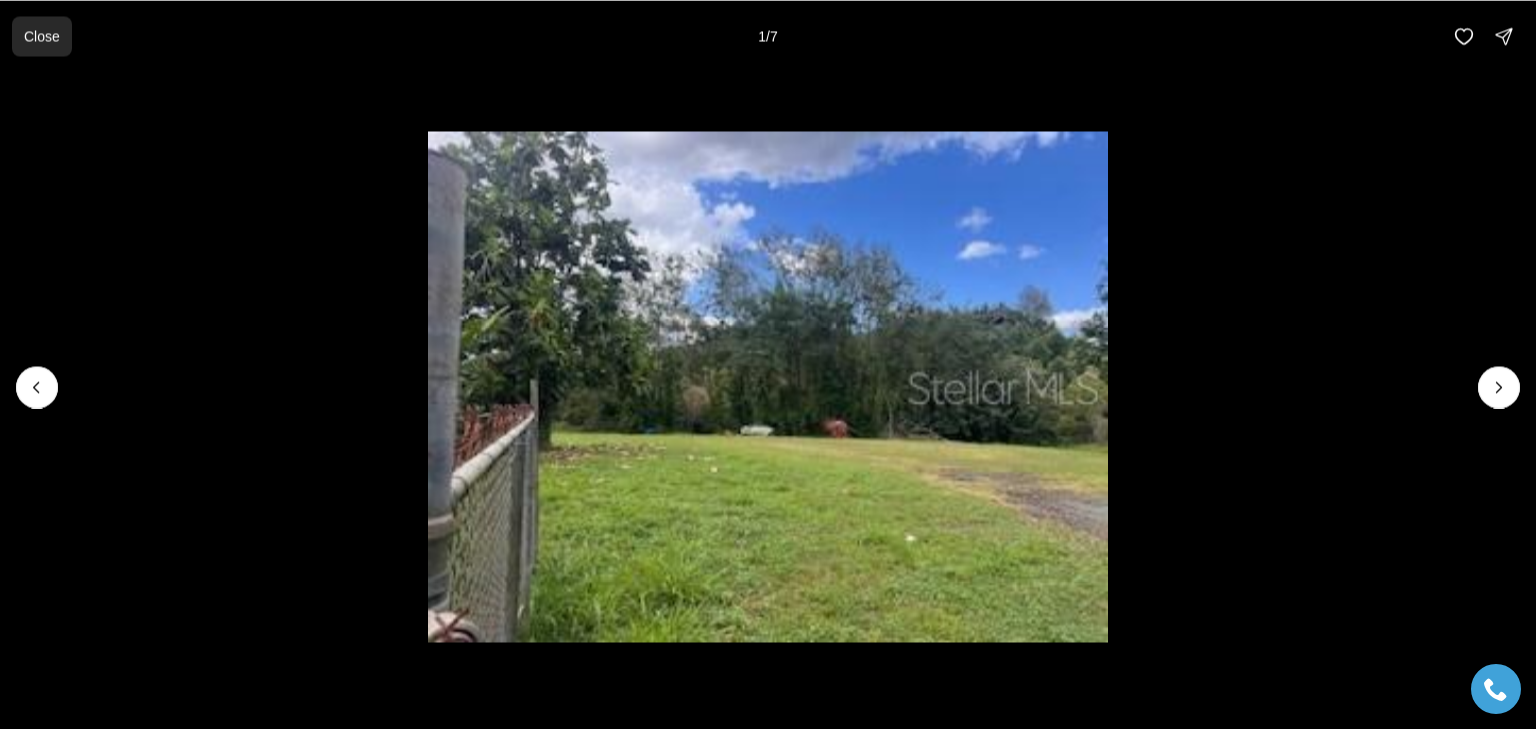 click on "Close" at bounding box center (42, 36) 